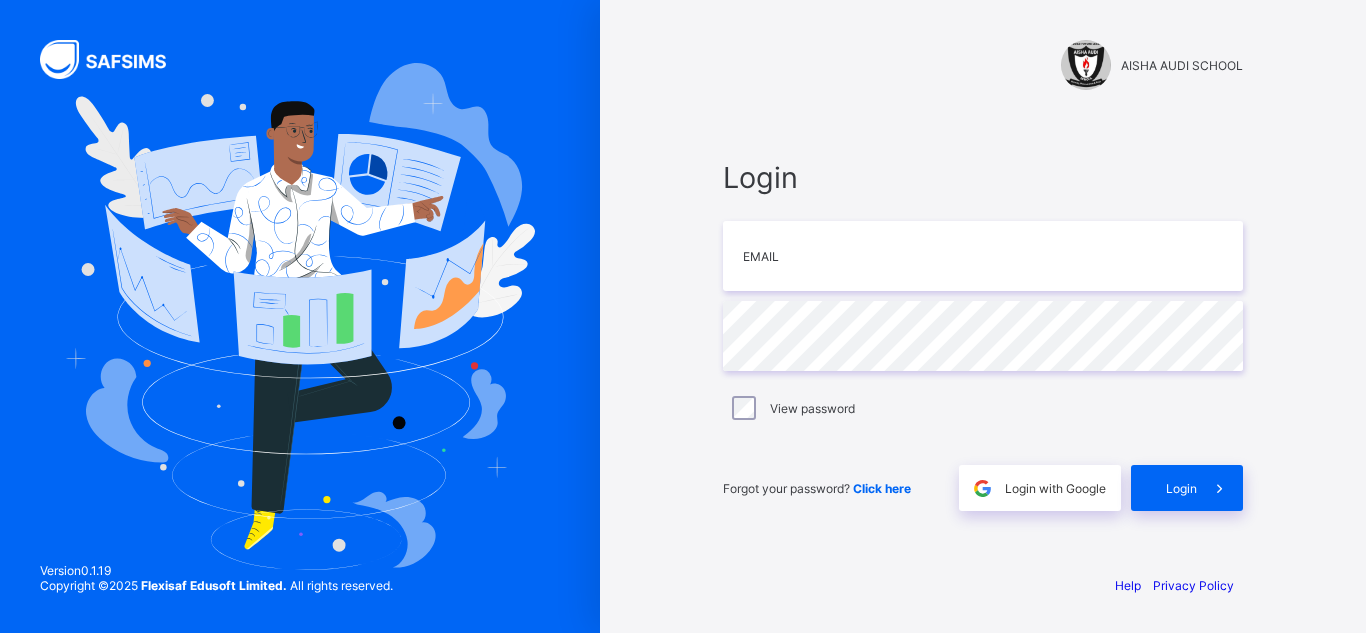 scroll, scrollTop: 0, scrollLeft: 0, axis: both 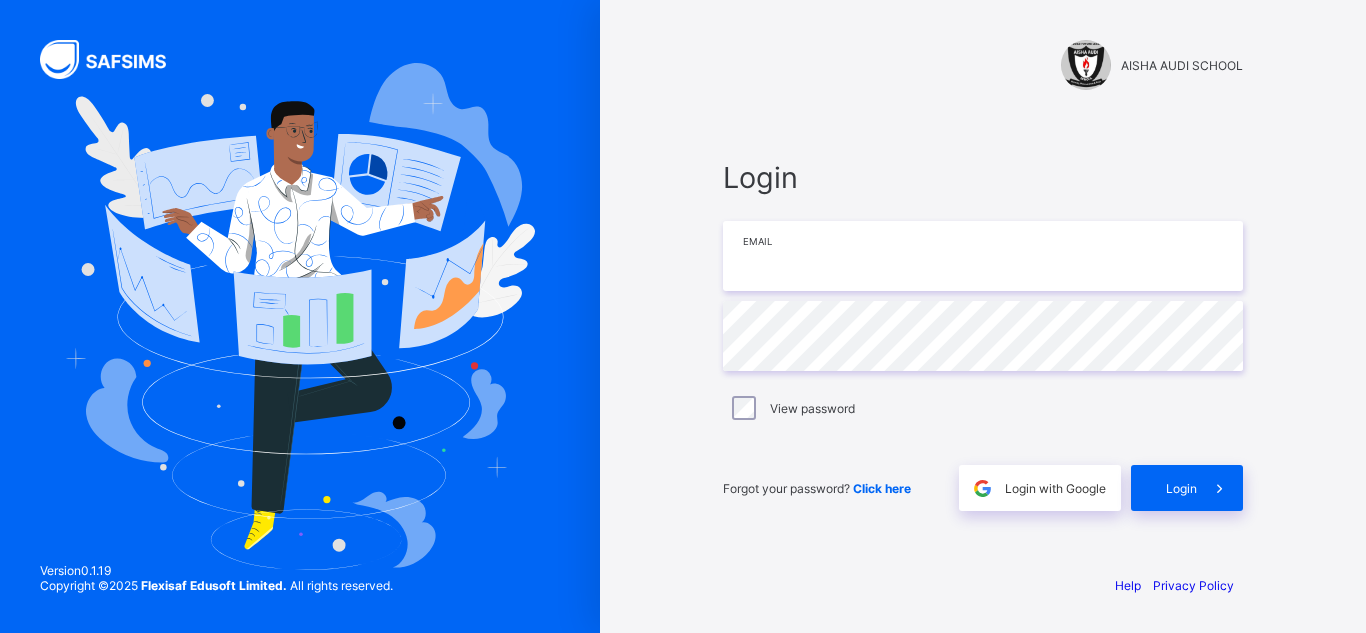 click at bounding box center (983, 256) 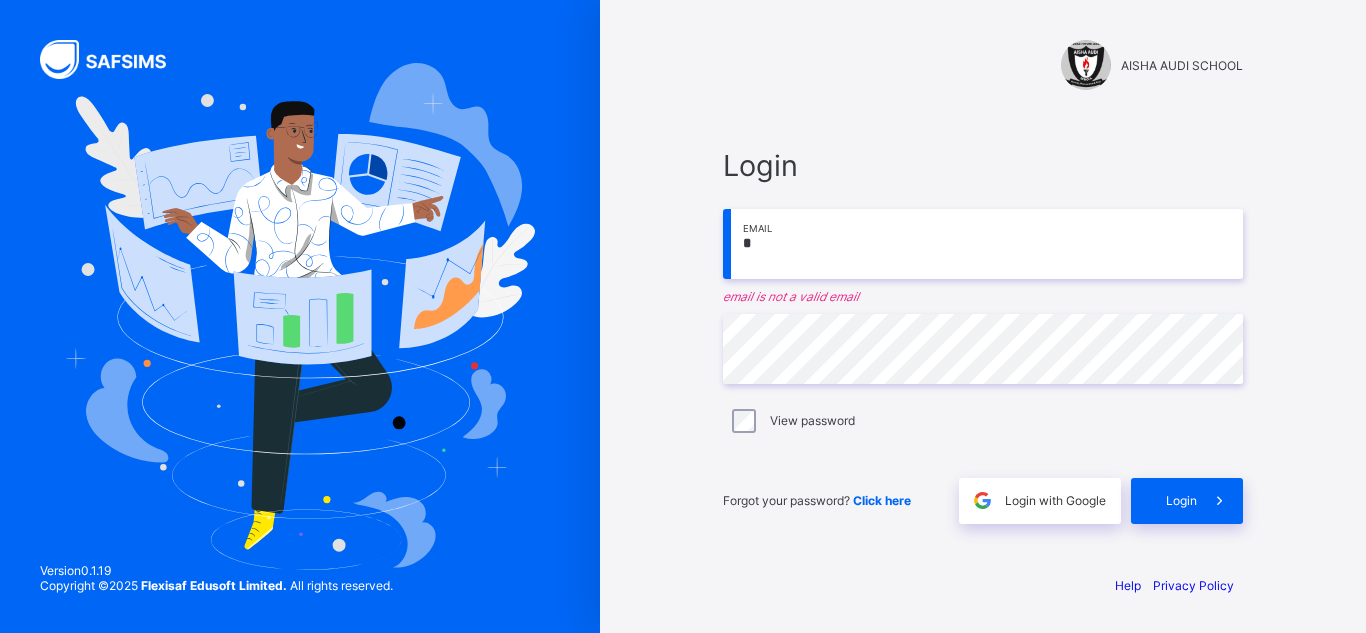 type on "**********" 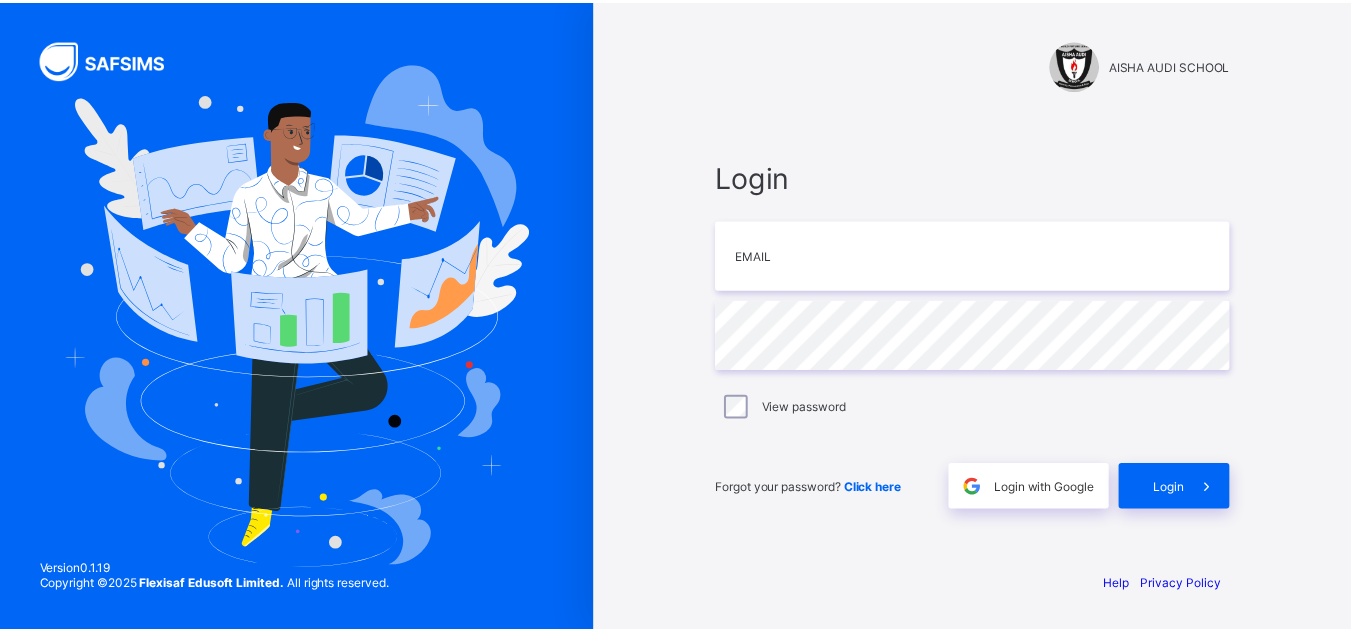 scroll, scrollTop: 0, scrollLeft: 0, axis: both 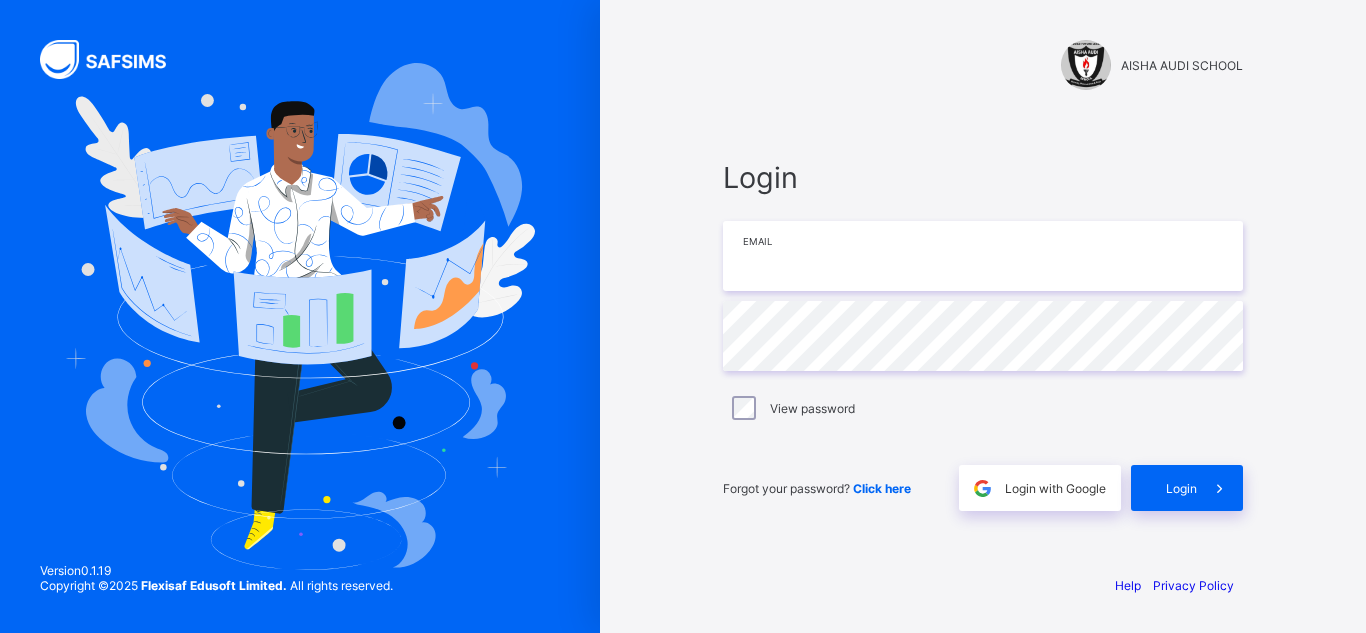click at bounding box center [983, 256] 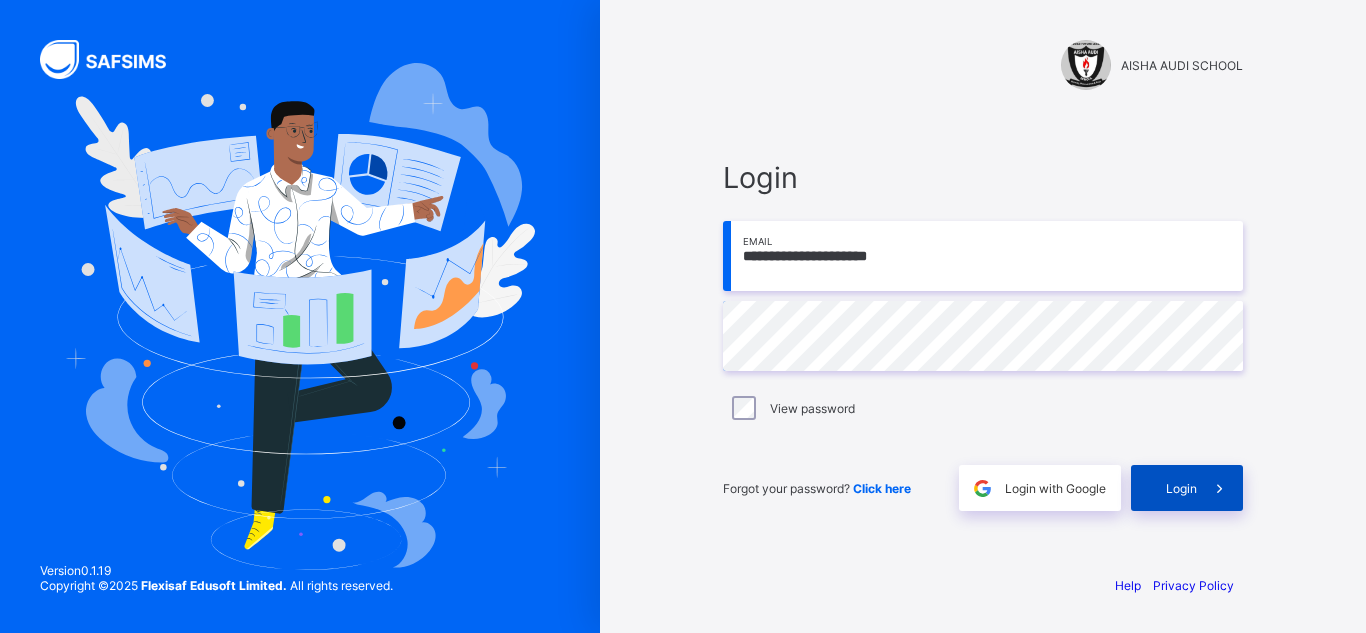 click on "Login" at bounding box center [1187, 488] 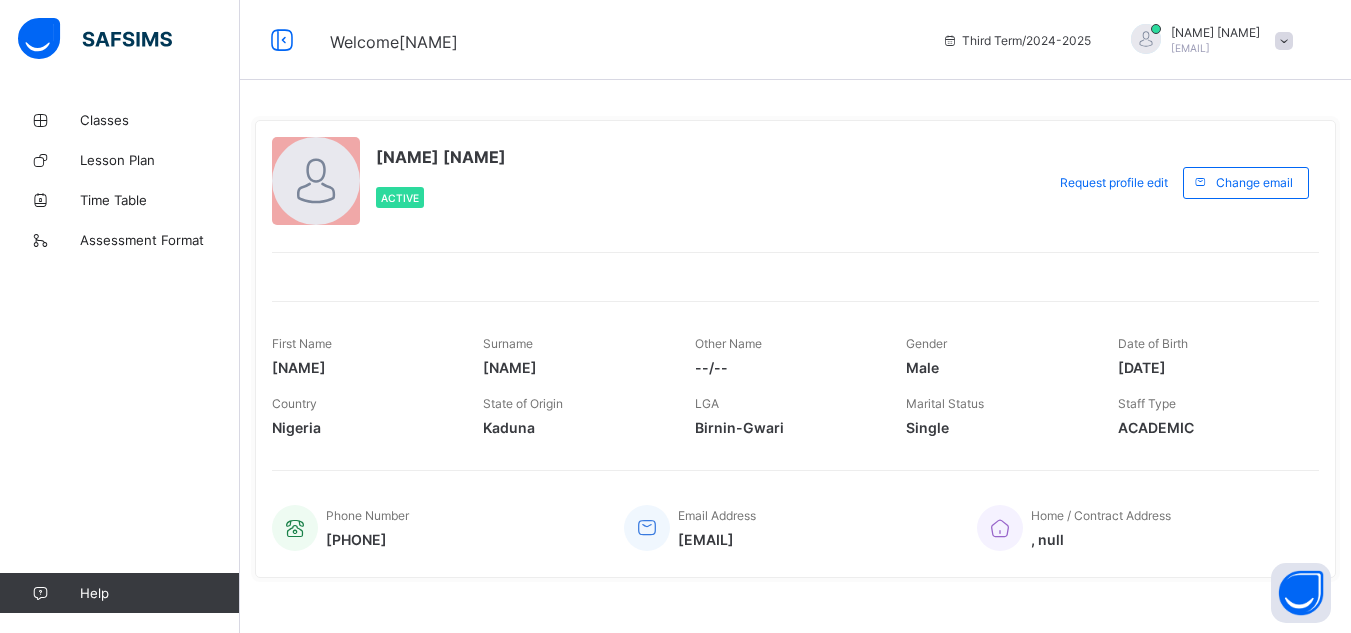 click on "Kaduna" at bounding box center (573, 427) 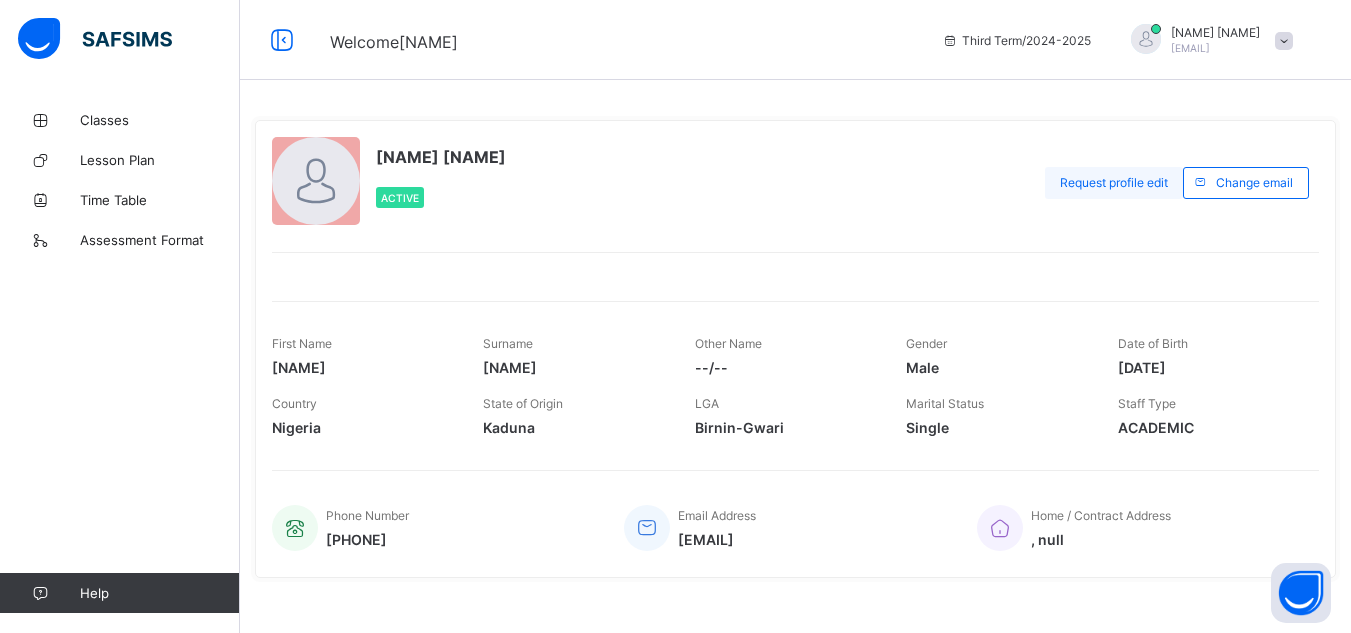 click on "Request profile edit" at bounding box center [1114, 182] 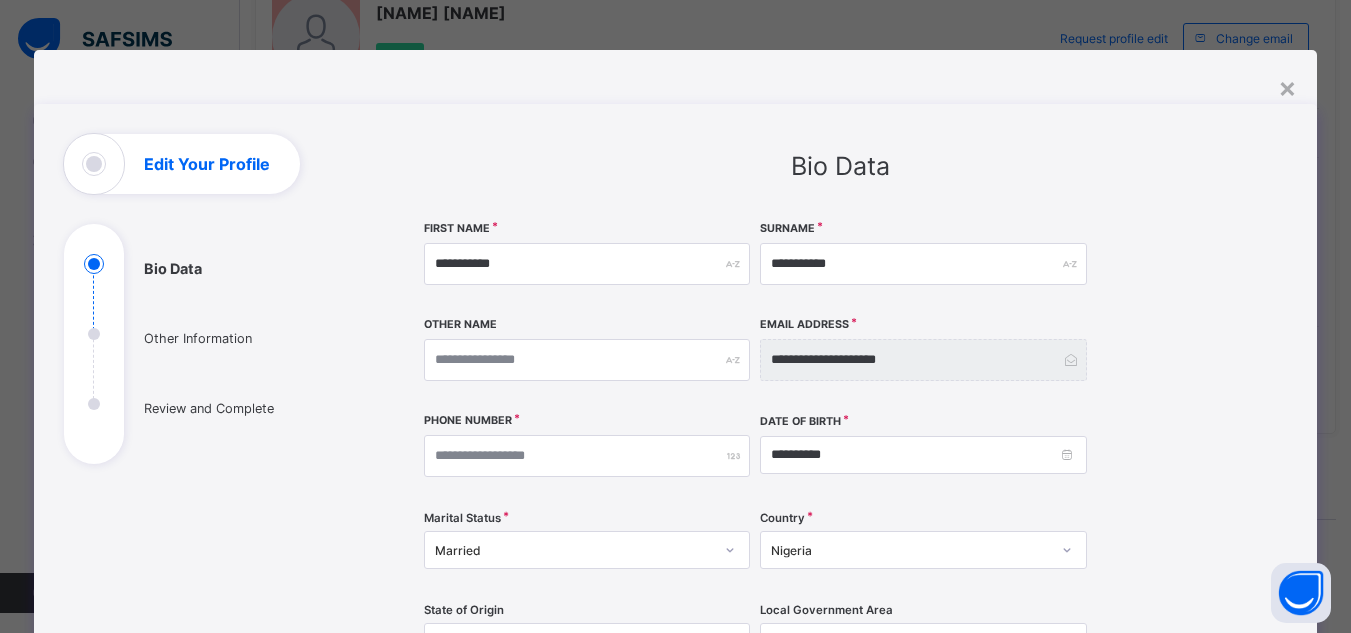 scroll, scrollTop: 160, scrollLeft: 0, axis: vertical 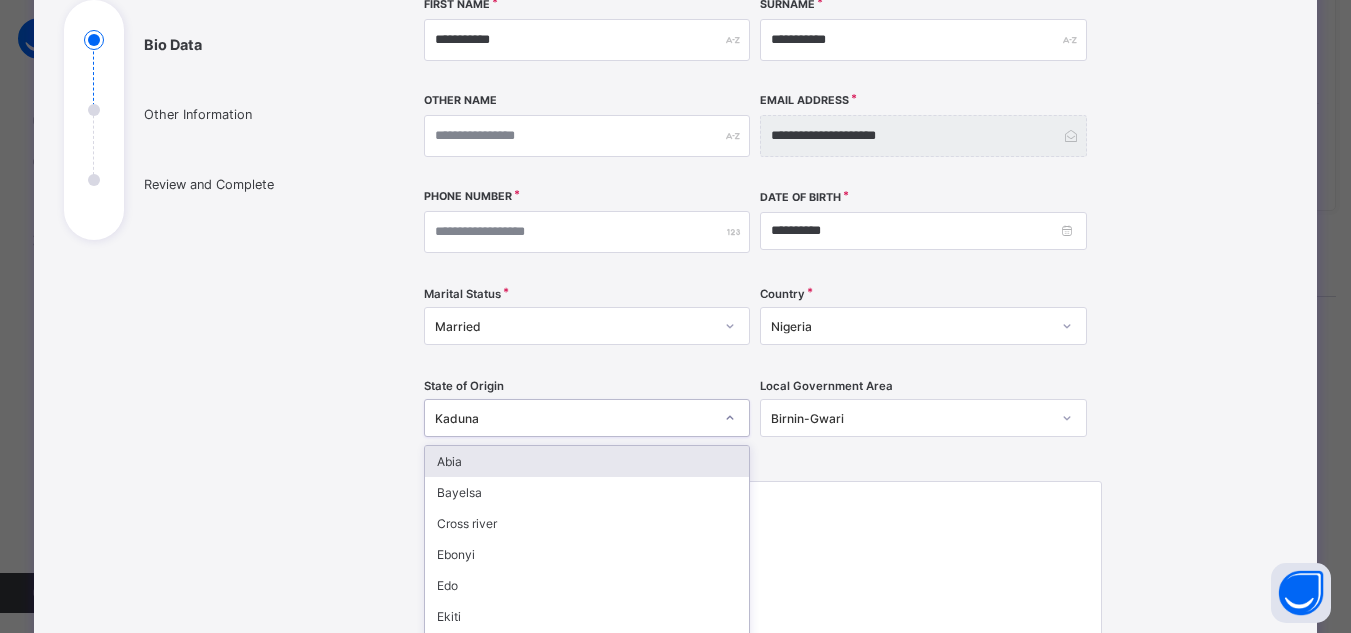 click on "option Abia focused, 1 of 37. 37 results available. Use Up and Down to choose options, press Enter to select the currently focused option, press Escape to exit the menu, press Tab to select the option and exit the menu. Kaduna Abia Bayelsa Cross river Ebonyi Edo Ekiti Fct Imo Katsina Kwara Ogun Osun Oyo Sokoto Gombe Jigawa Nassarawa Ondo Zamfara Akwa ibom Anambra Kebbi Kaduna Kano Adamawa Enugu Lagos Bauchi Benue Borno Delta Kogi Niger Plateau Rivers Taraba Yobe" at bounding box center (587, 418) 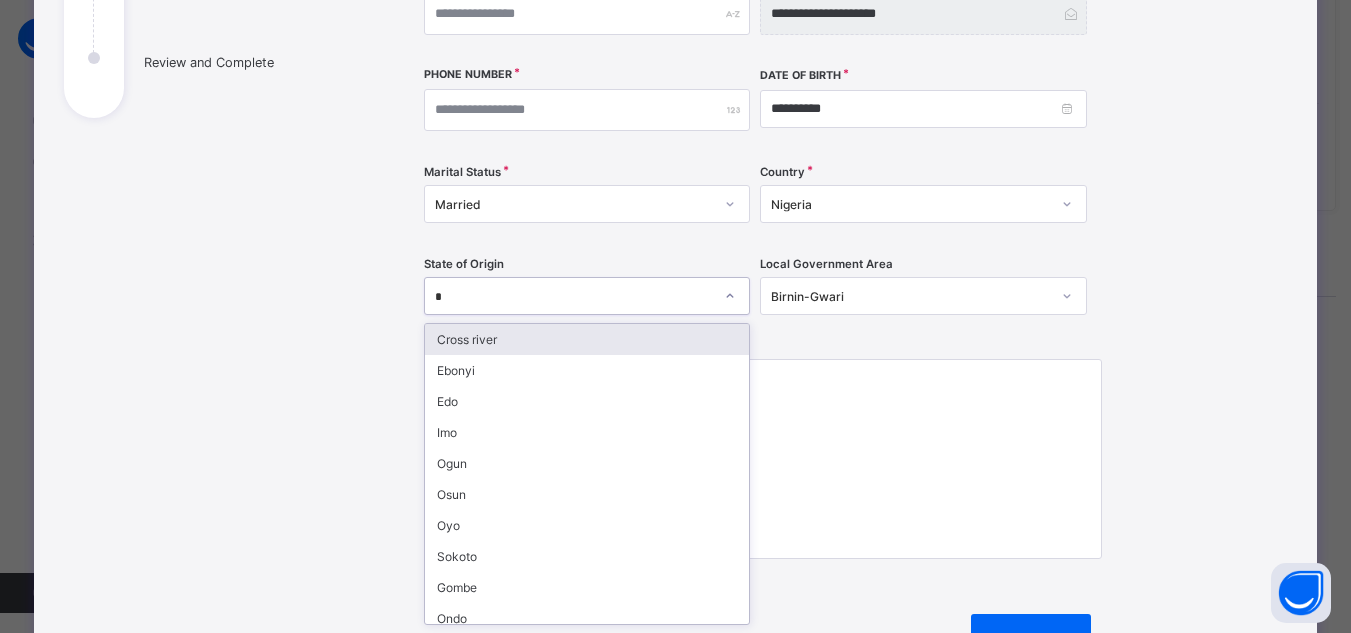 type on "**" 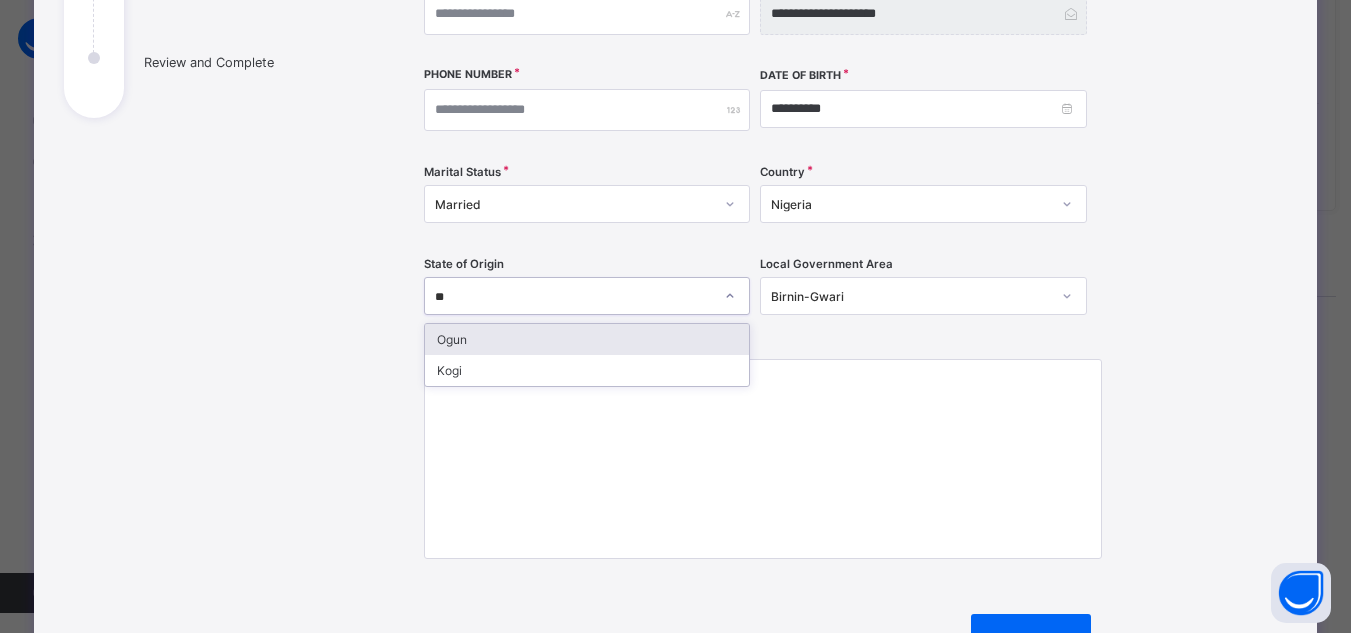 type 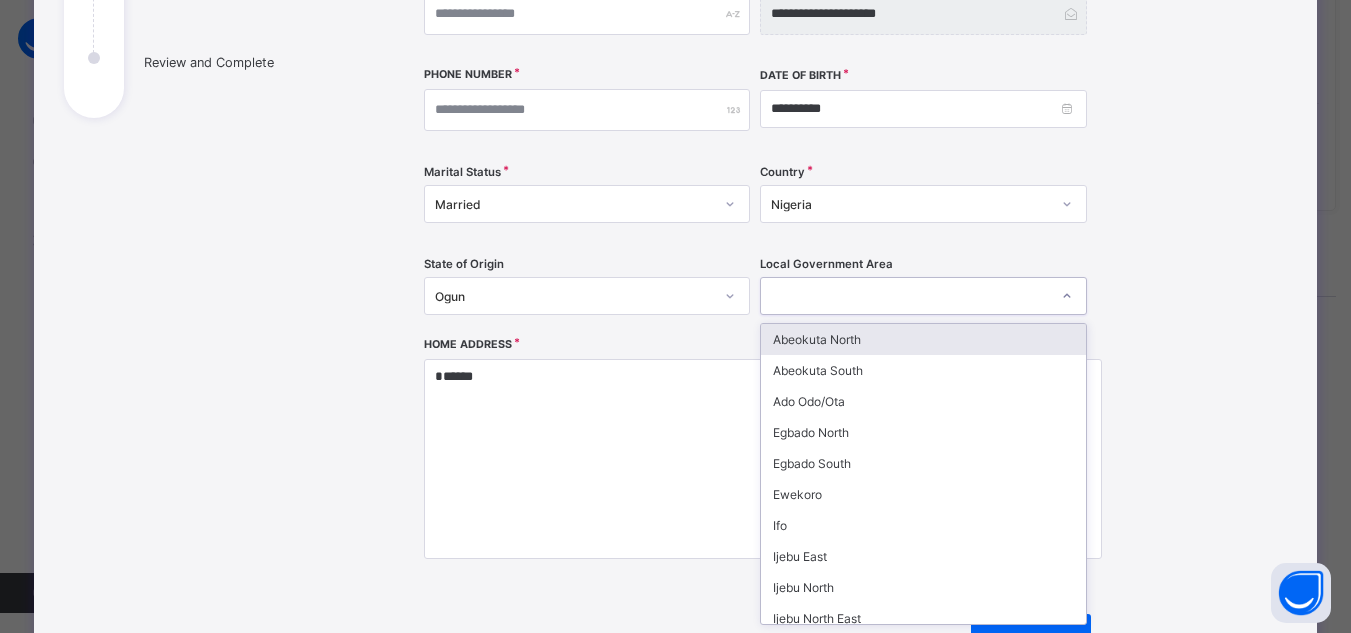 click 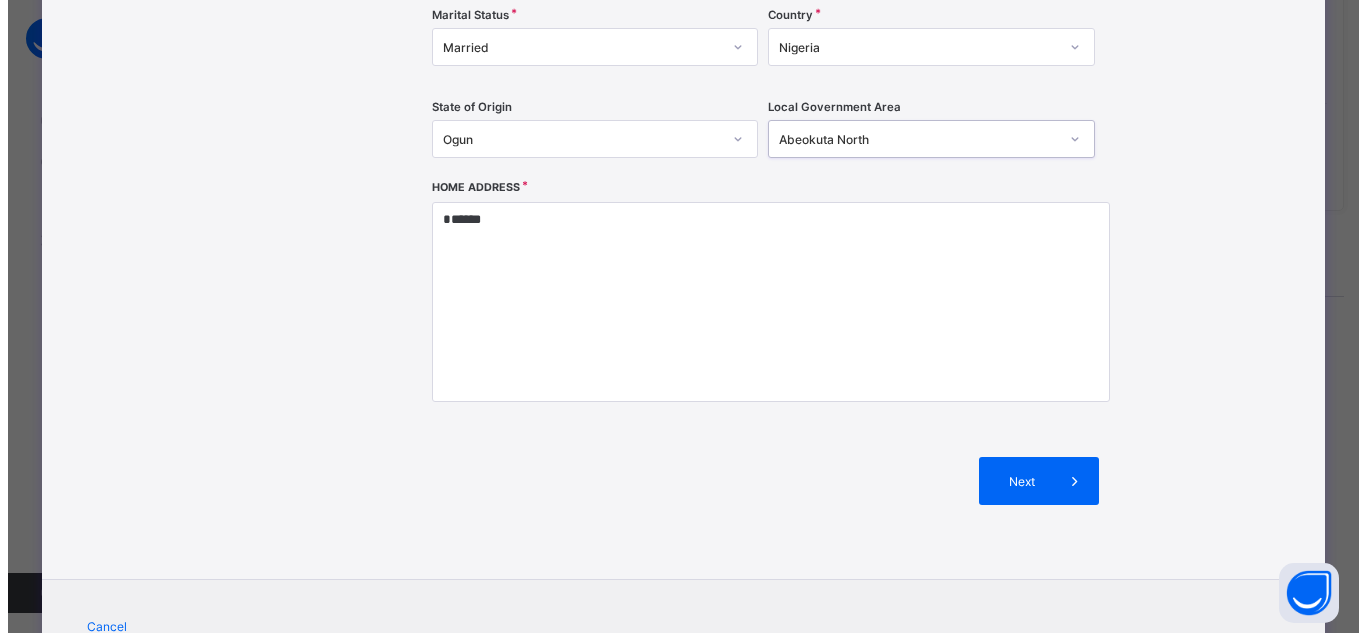 scroll, scrollTop: 505, scrollLeft: 0, axis: vertical 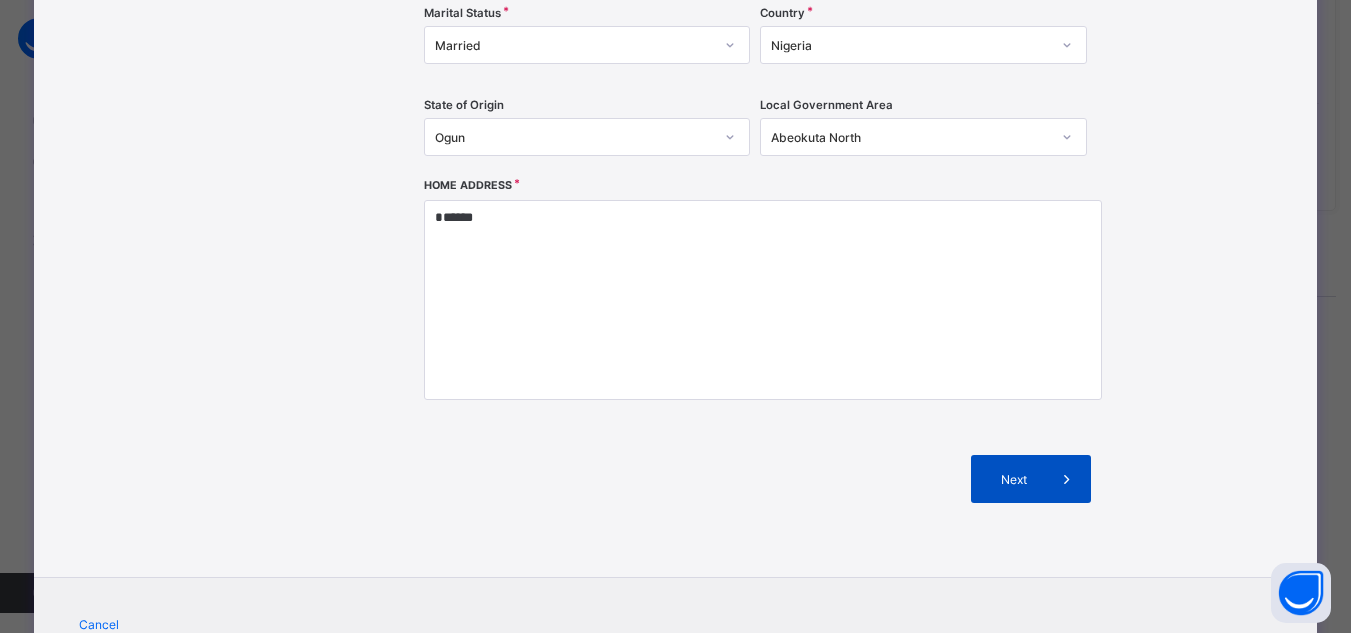 click on "Next" at bounding box center (1014, 479) 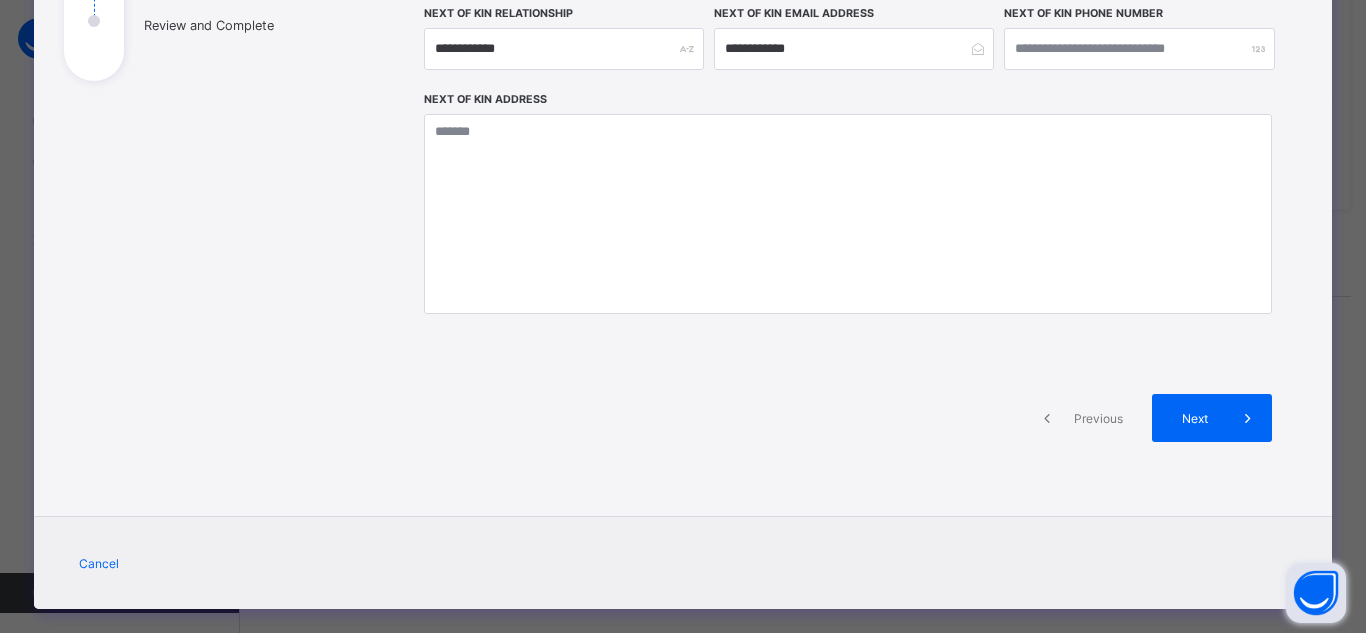 scroll, scrollTop: 395, scrollLeft: 0, axis: vertical 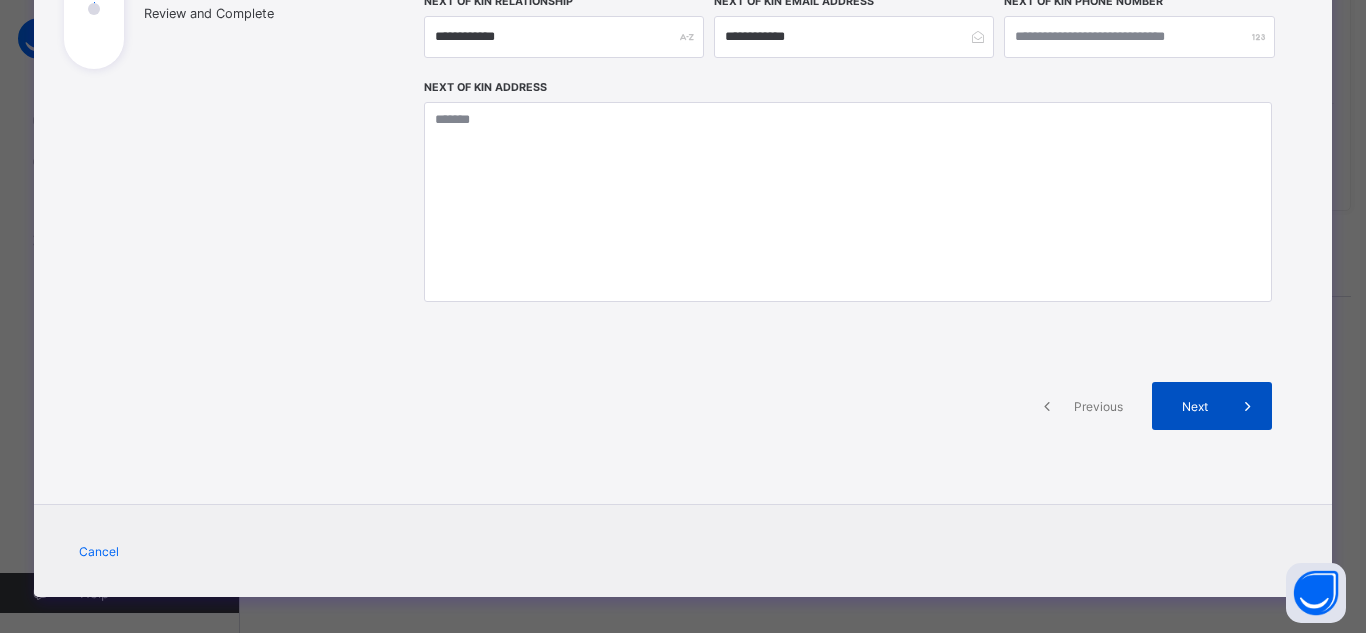 click on "Next" at bounding box center (1212, 406) 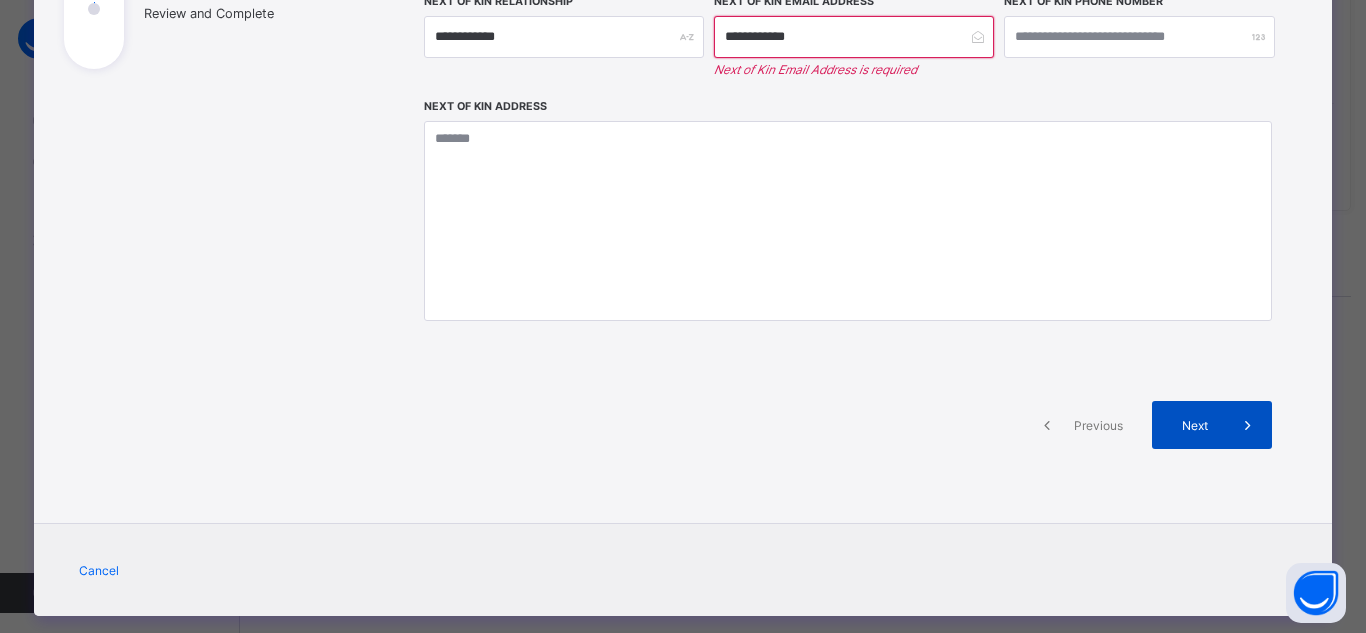 click on "Next" at bounding box center [1195, 425] 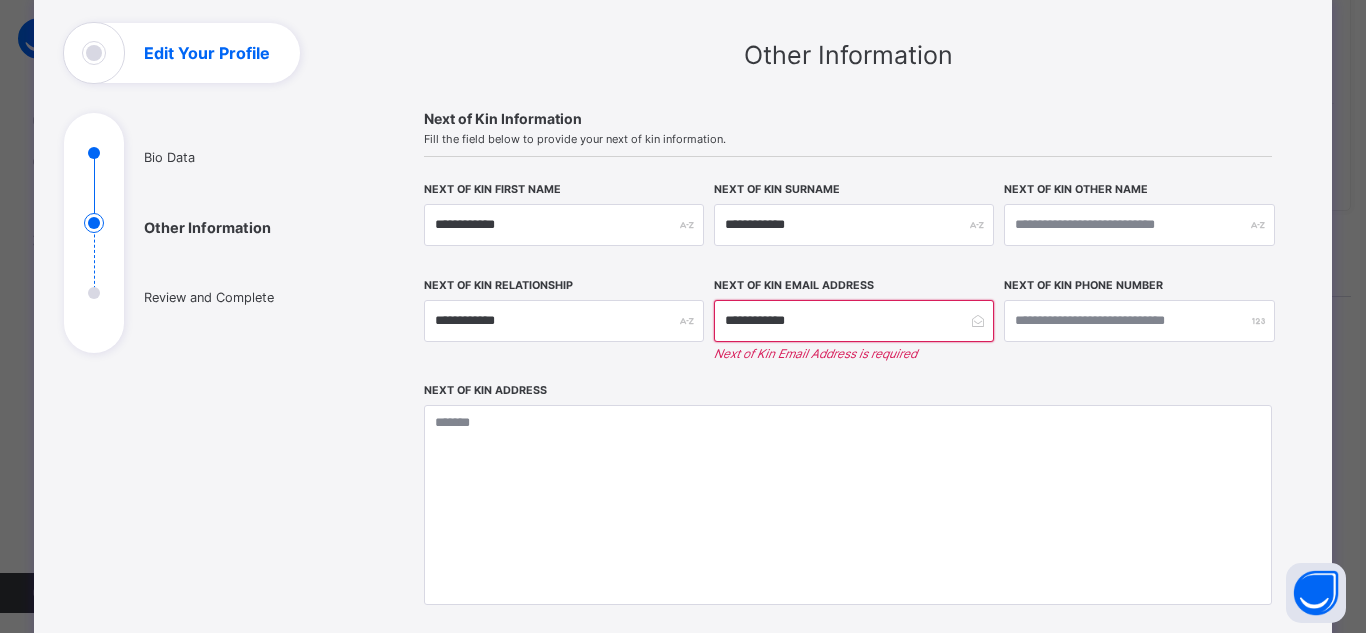 scroll, scrollTop: 35, scrollLeft: 0, axis: vertical 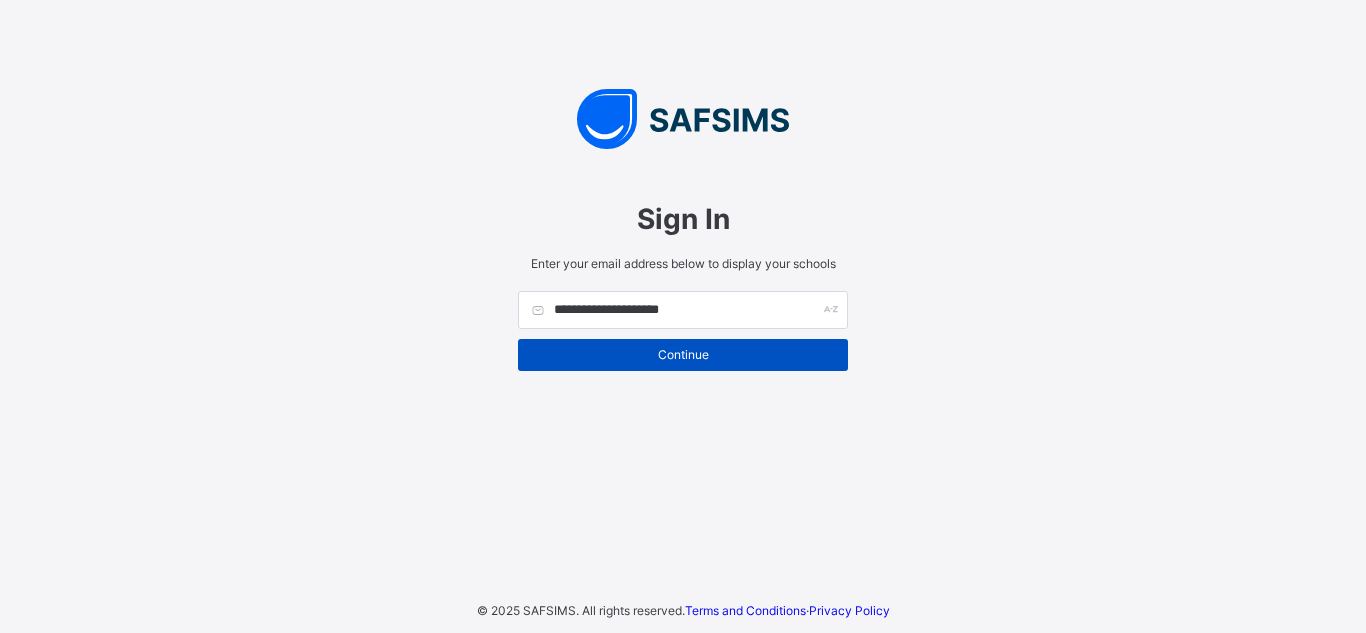 type on "**********" 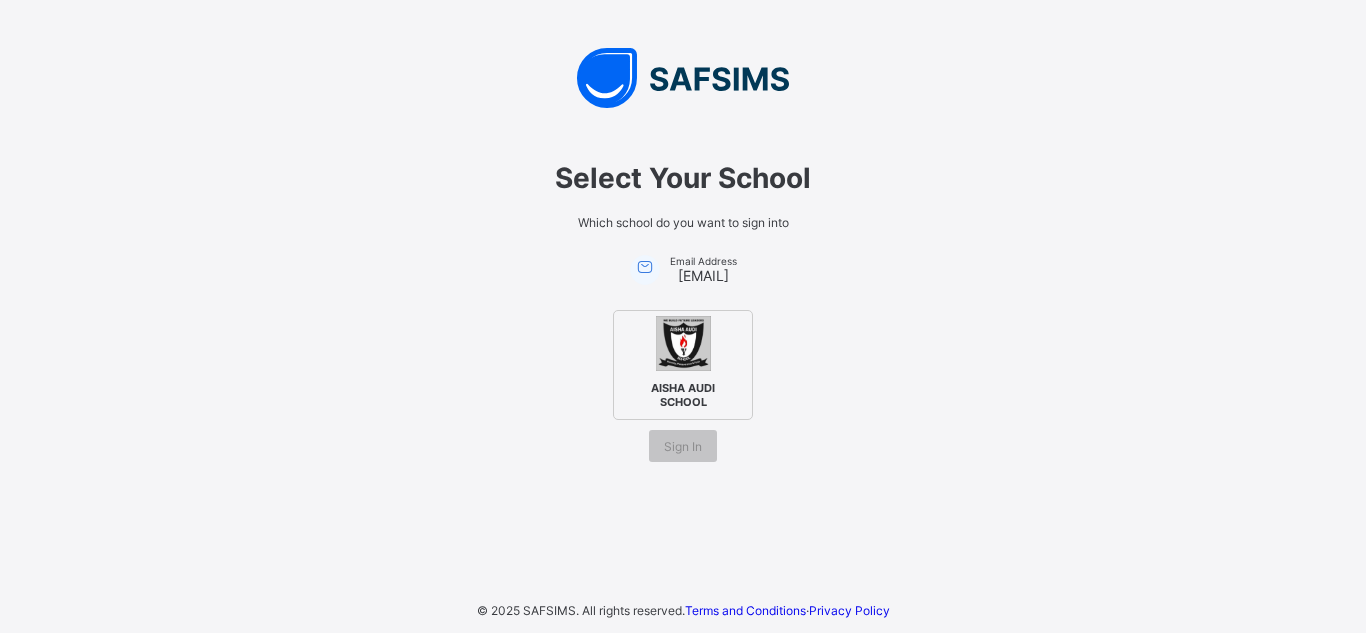 click at bounding box center [683, 343] 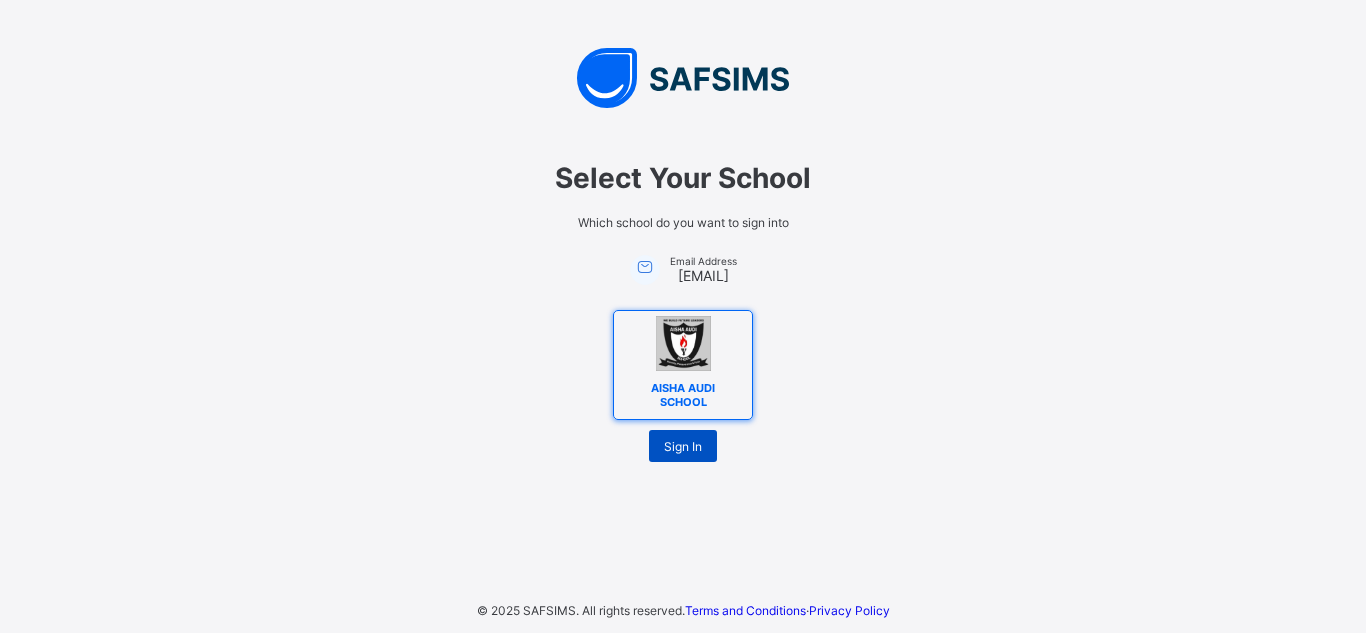 click on "Sign In" at bounding box center [683, 446] 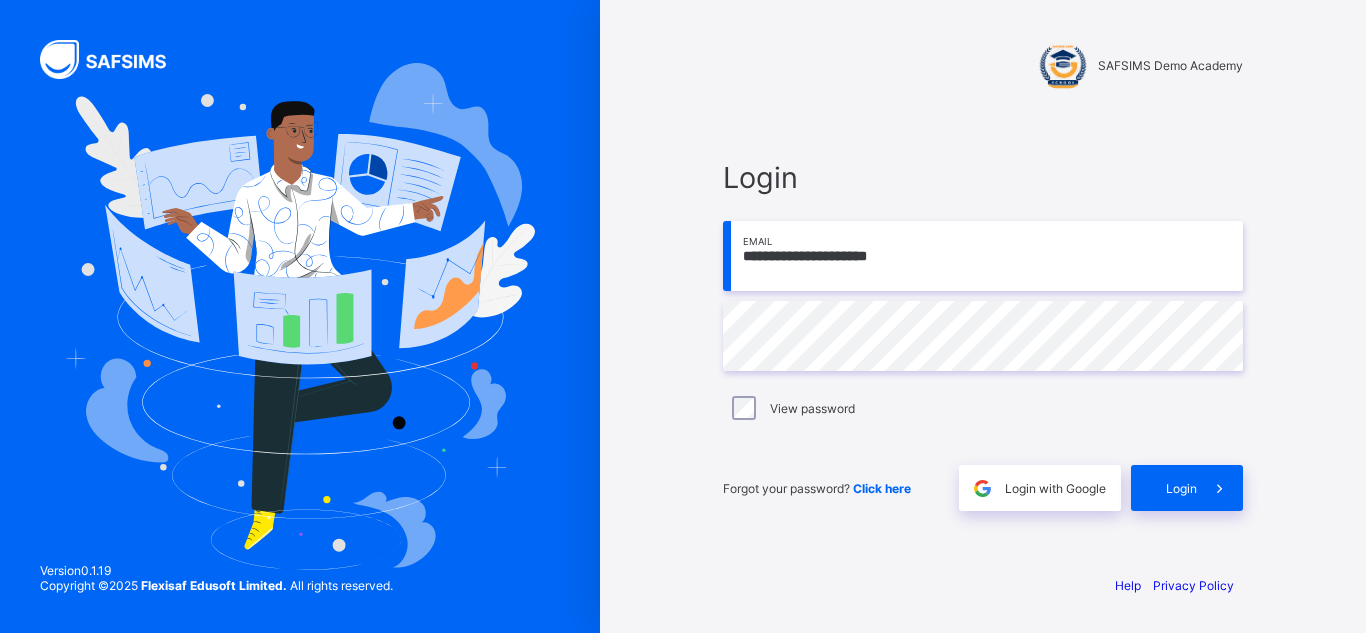 scroll, scrollTop: 0, scrollLeft: 0, axis: both 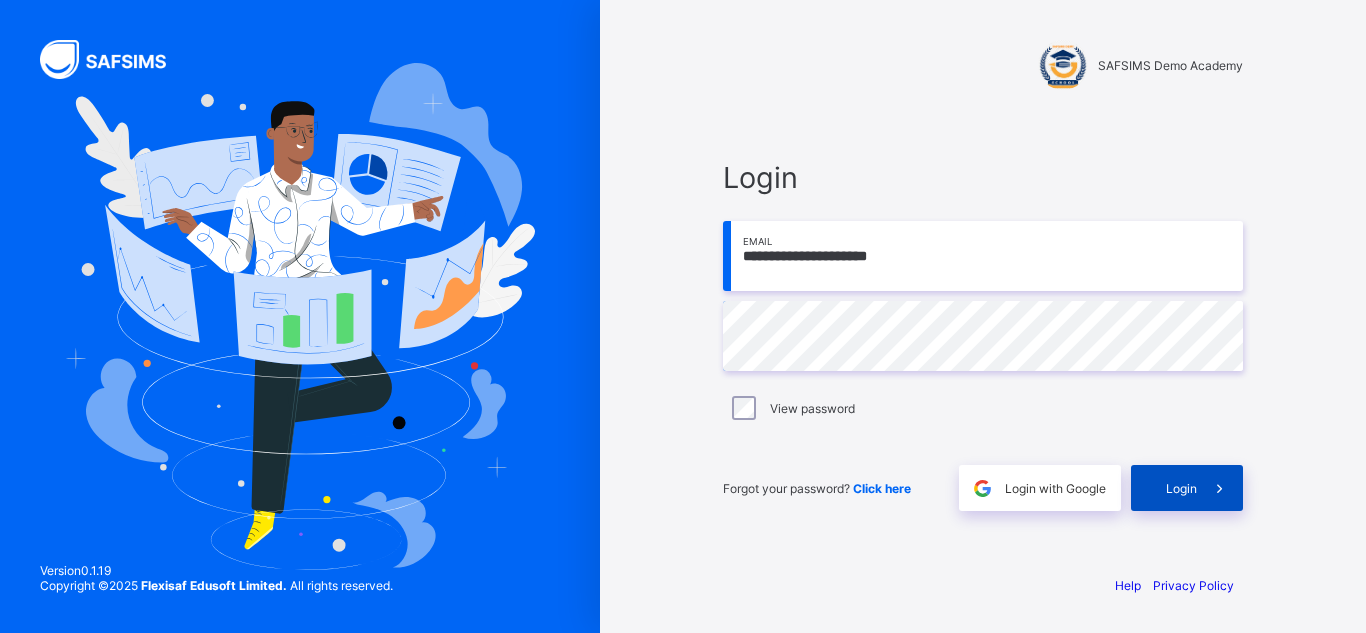 click on "Login" at bounding box center [1187, 488] 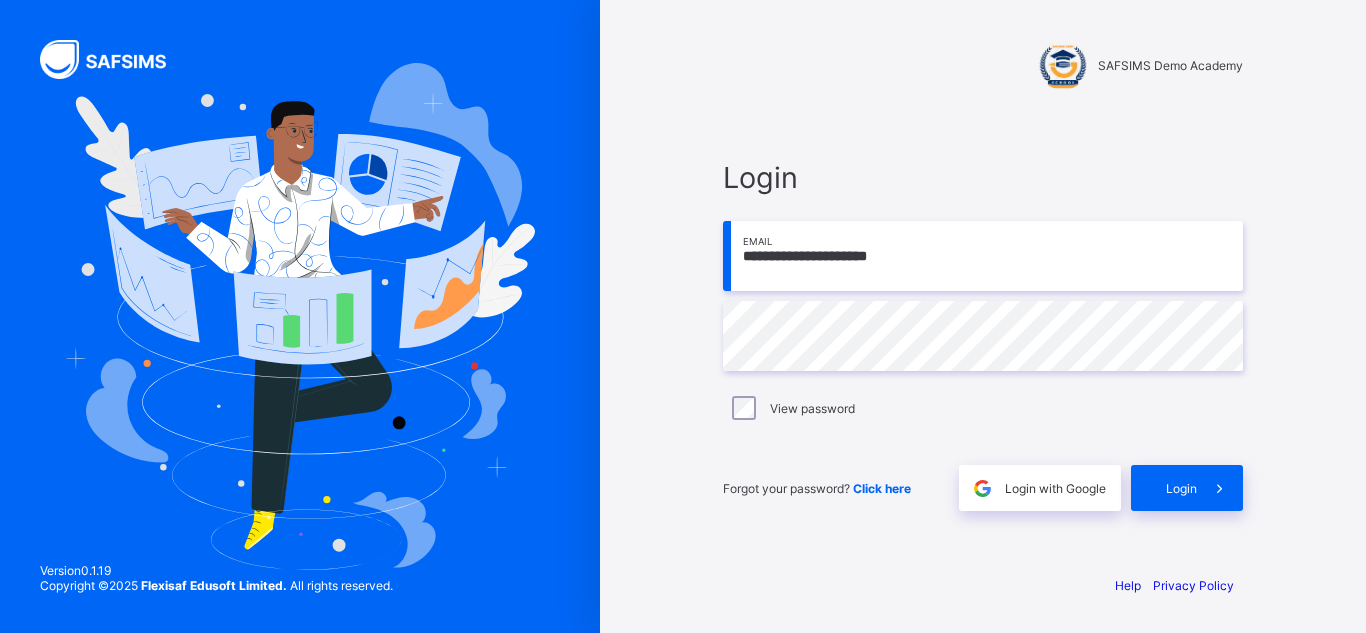 scroll, scrollTop: 0, scrollLeft: 0, axis: both 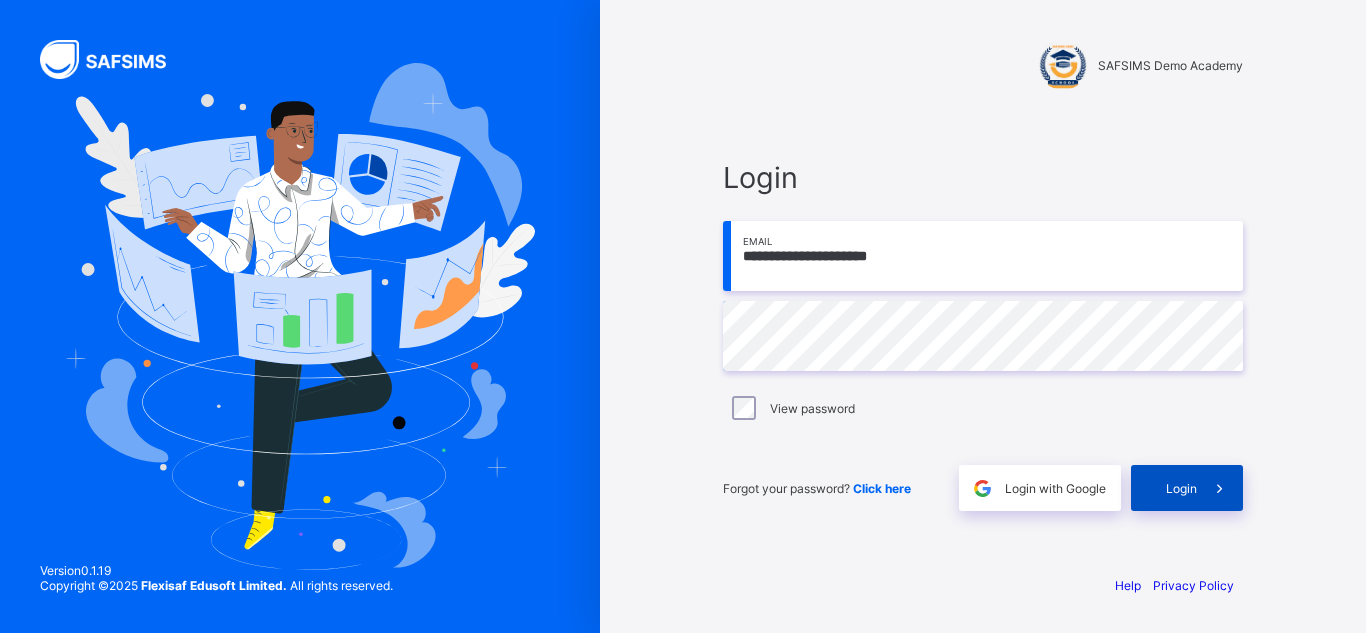 click on "Login" at bounding box center (1181, 488) 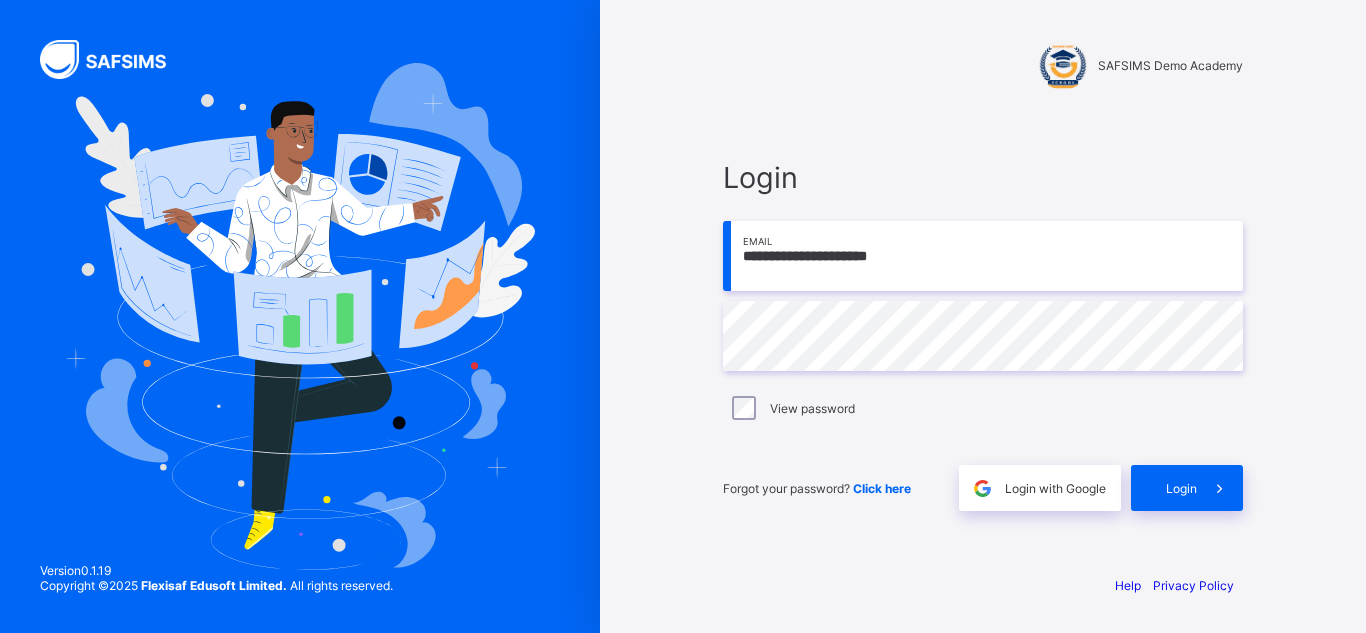 scroll, scrollTop: 0, scrollLeft: 0, axis: both 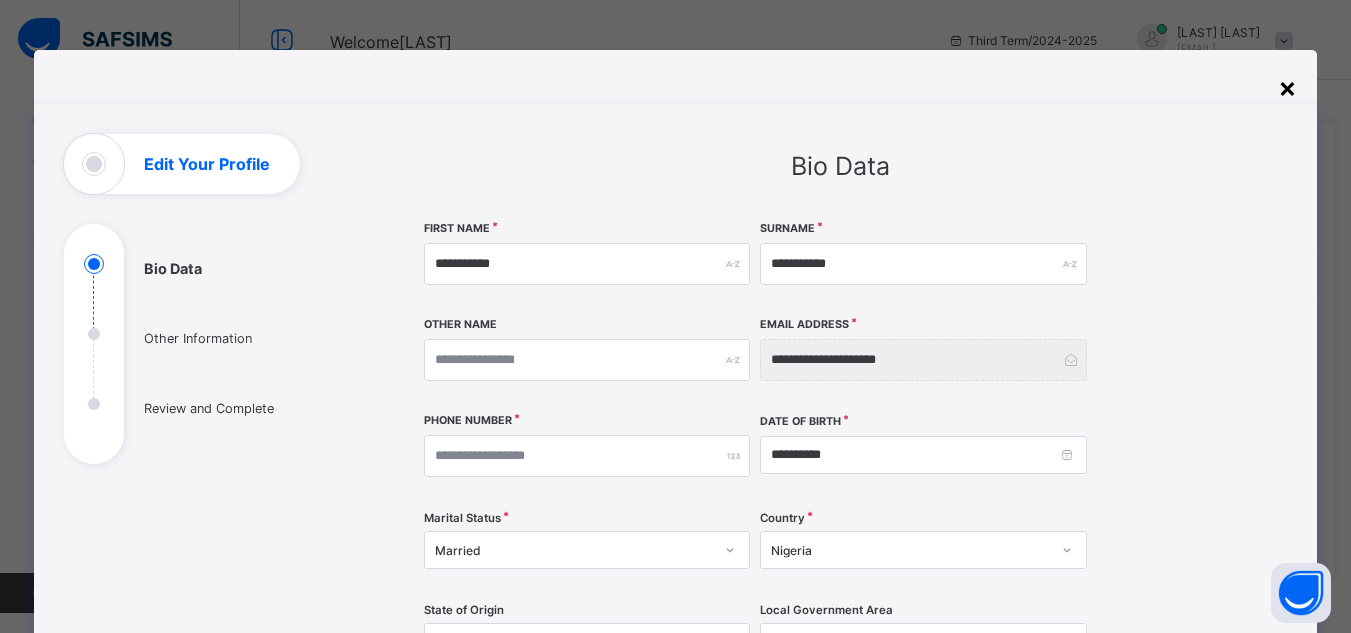 click on "×" at bounding box center [1287, 87] 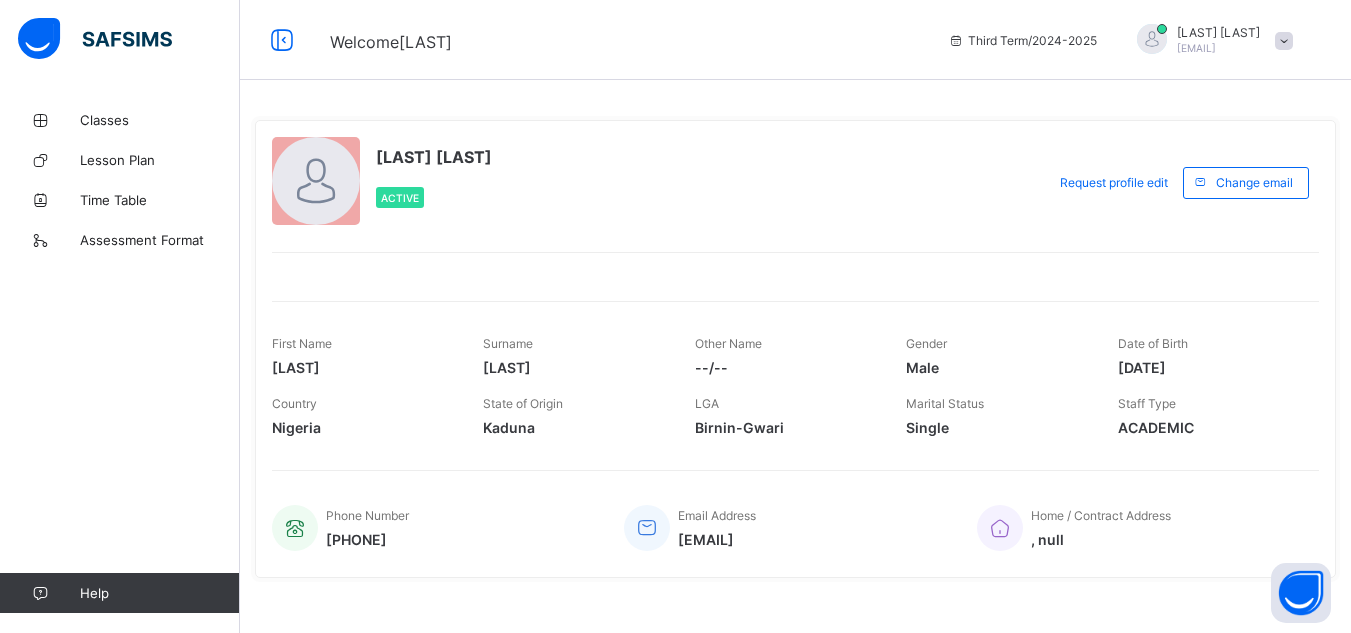 click on "Active" at bounding box center [434, 197] 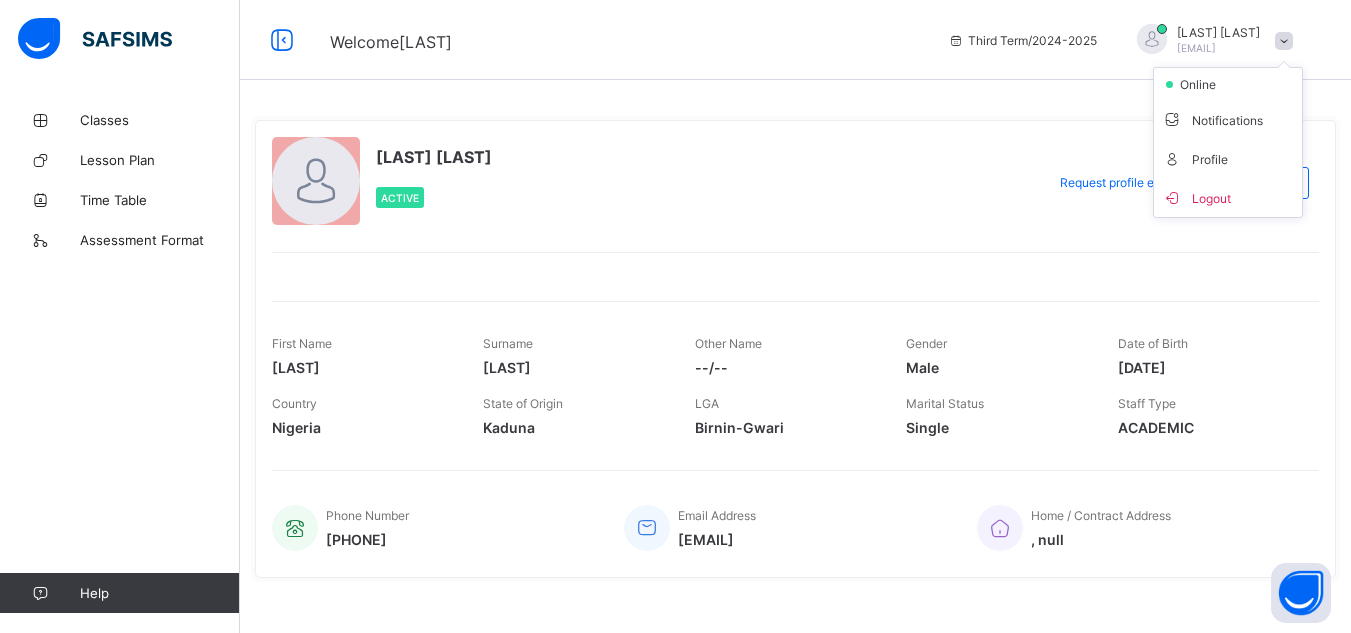 click on "Welcome  [LAST]   Third Term  /  [YEAR]-[YEAR]   [LAST]   [LAST] [EMAIL] online Notifications Profile Logout" at bounding box center (675, 40) 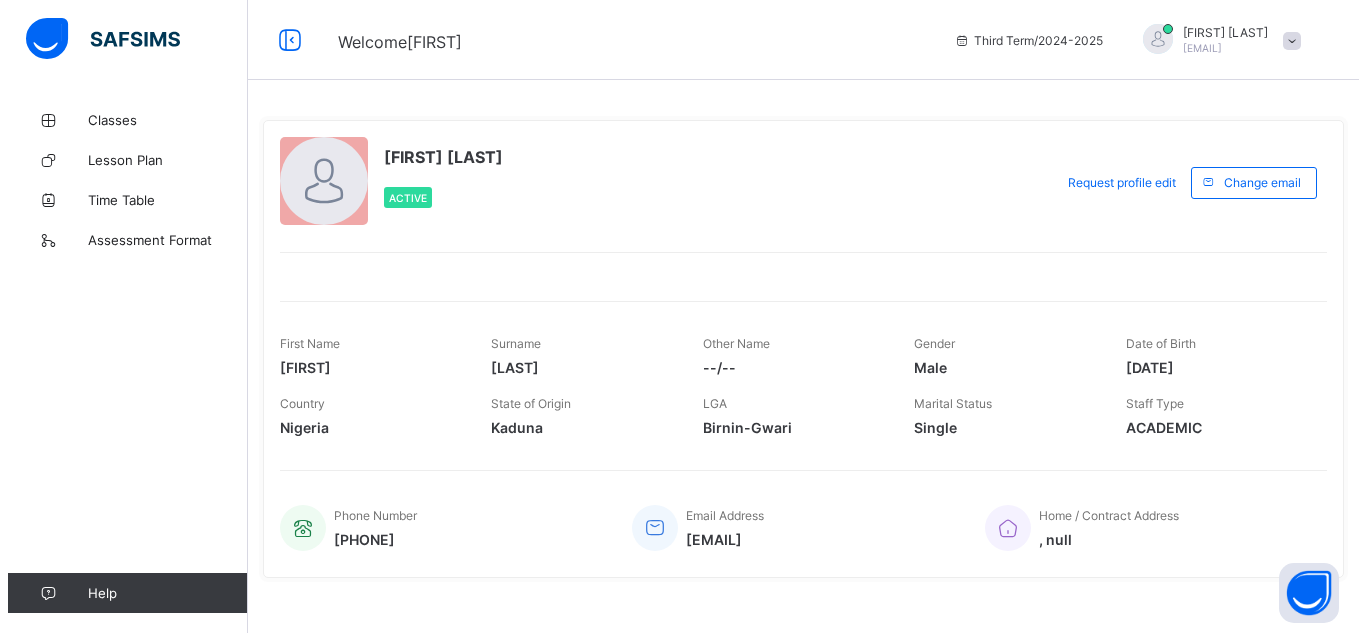 scroll, scrollTop: 0, scrollLeft: 0, axis: both 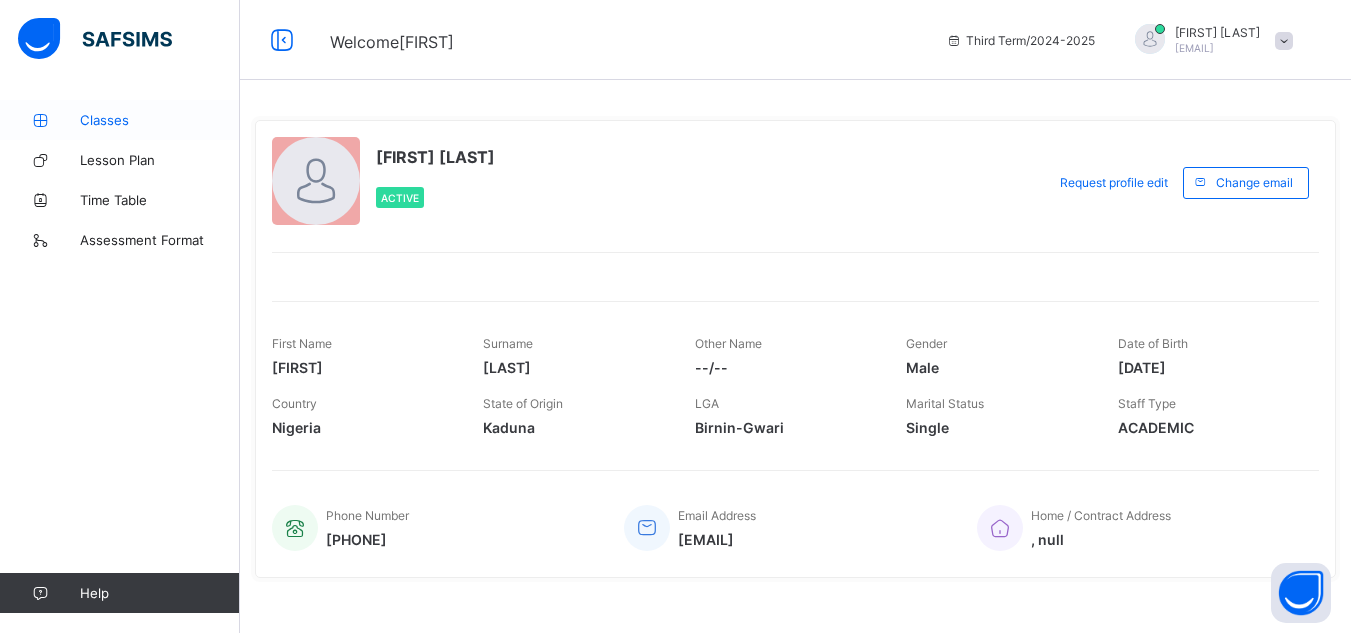 click on "Classes" at bounding box center (160, 120) 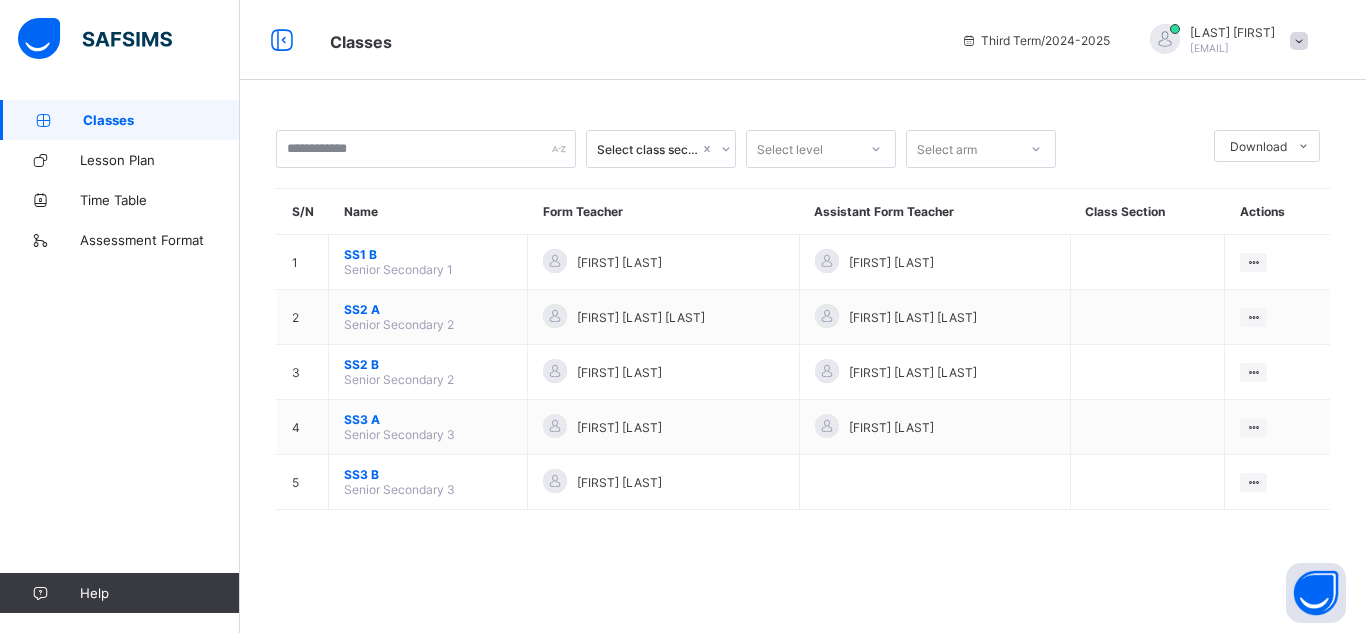 scroll, scrollTop: 0, scrollLeft: 0, axis: both 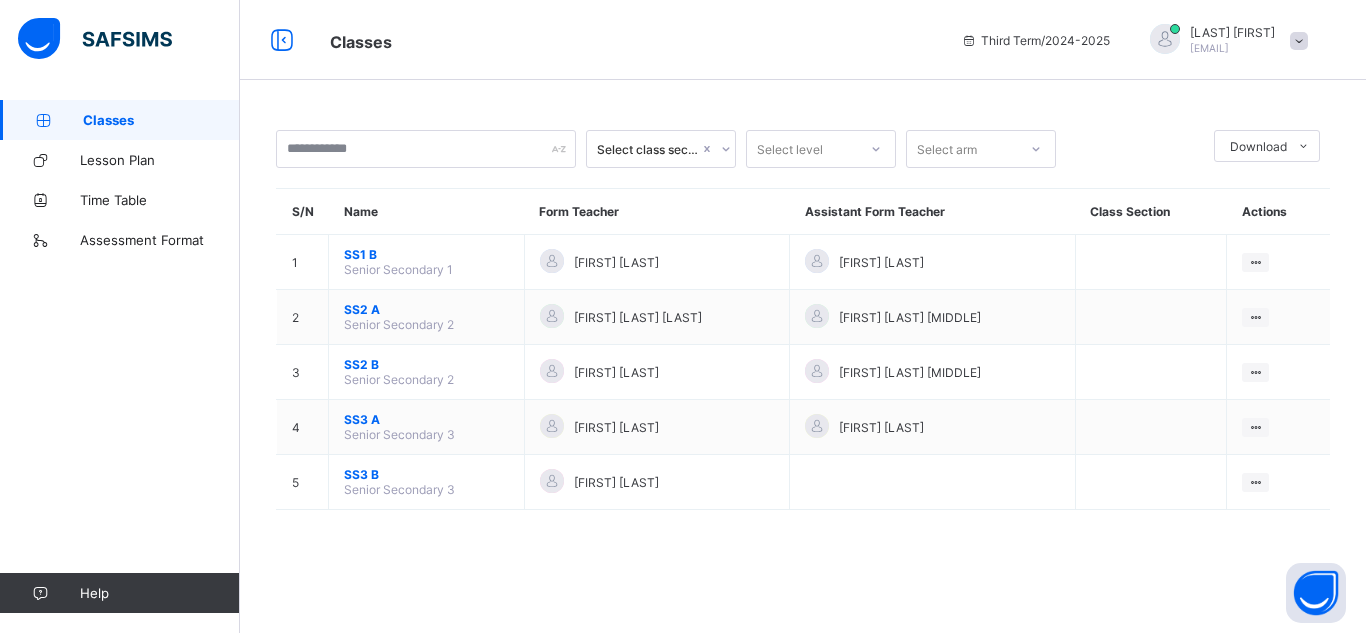 click on "Classes" at bounding box center [161, 120] 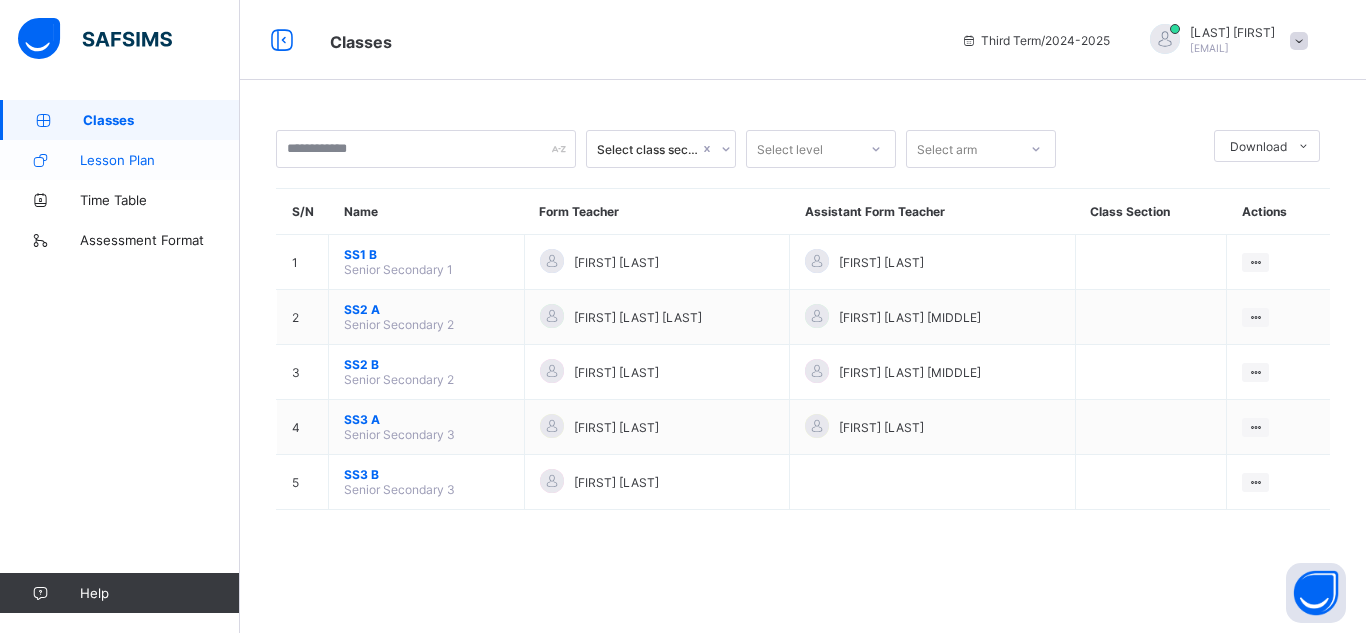 click on "Lesson Plan" at bounding box center (160, 160) 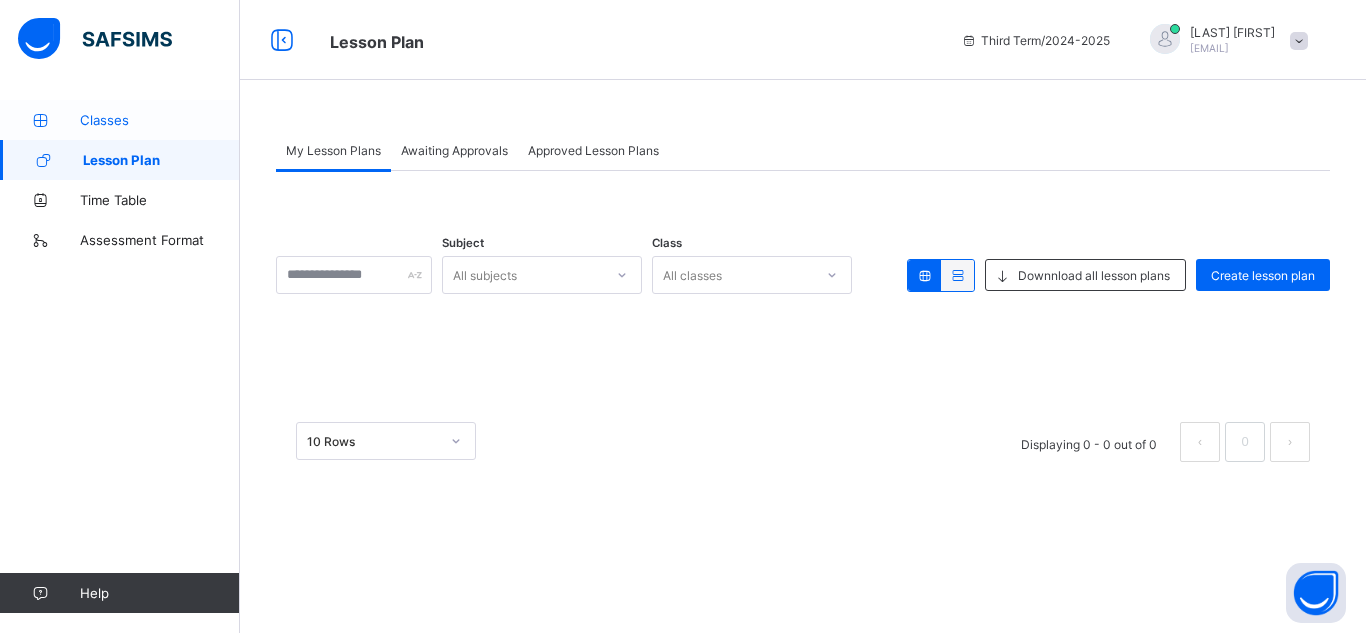 click on "Classes" at bounding box center (160, 120) 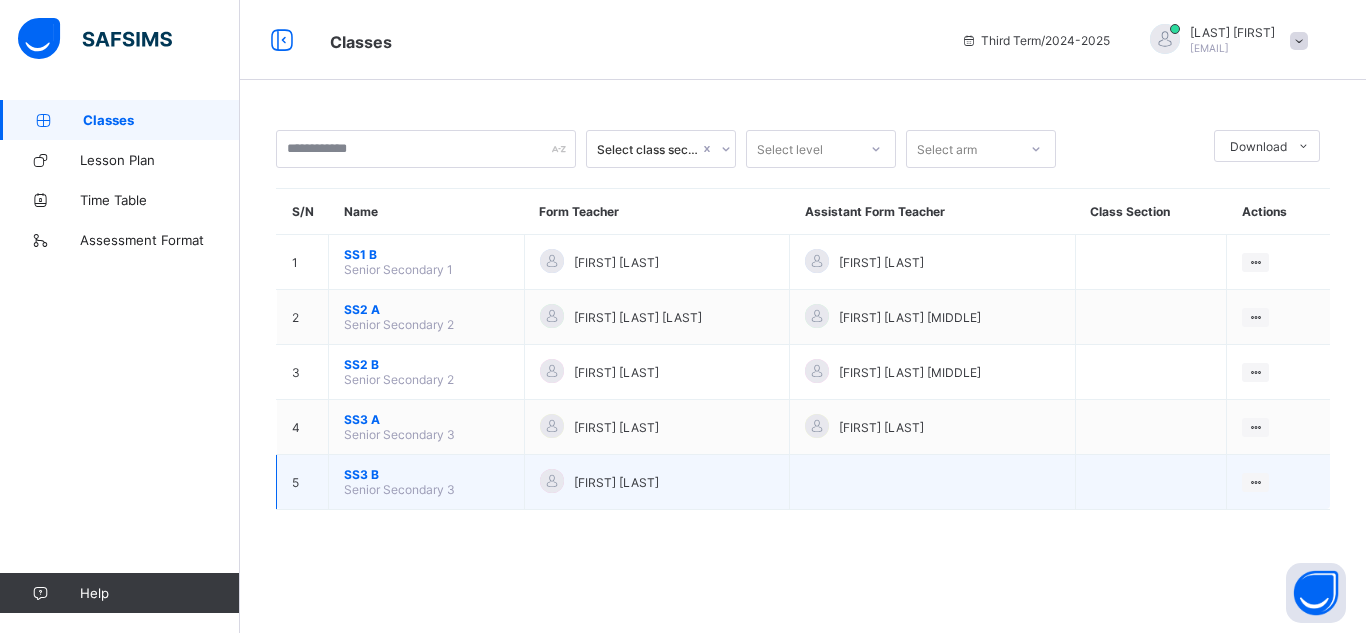 click on "[GRADE]" at bounding box center [426, 474] 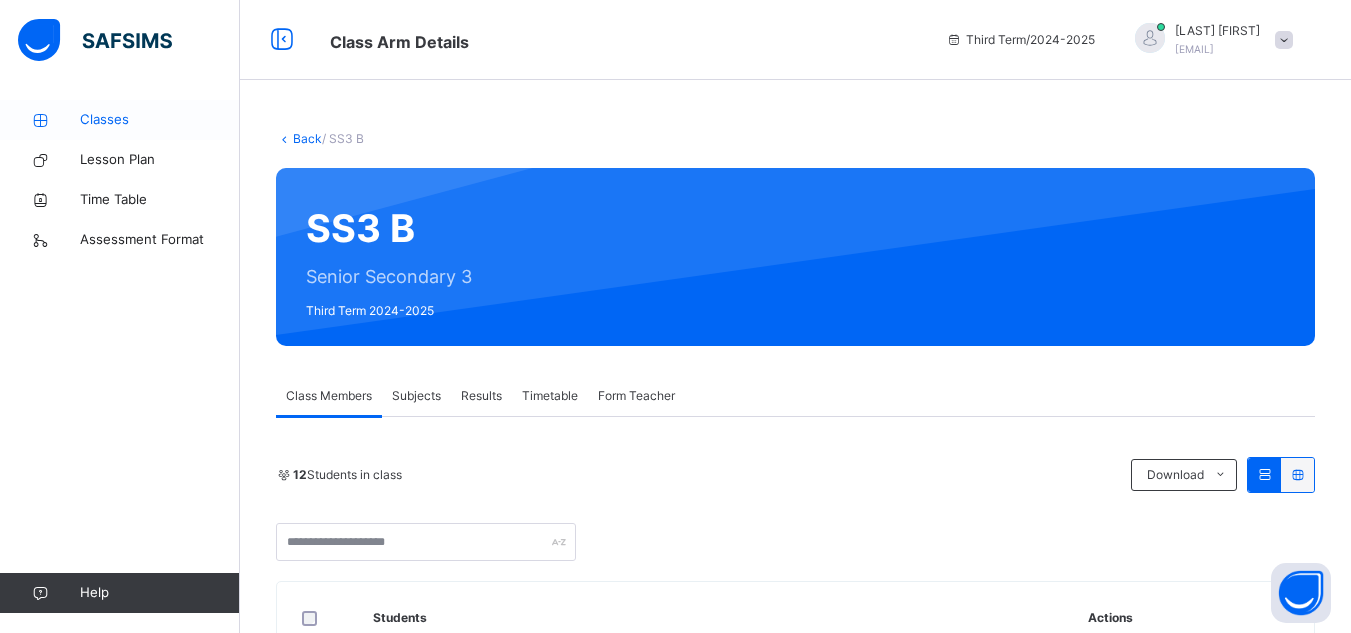 click on "Classes" at bounding box center (160, 120) 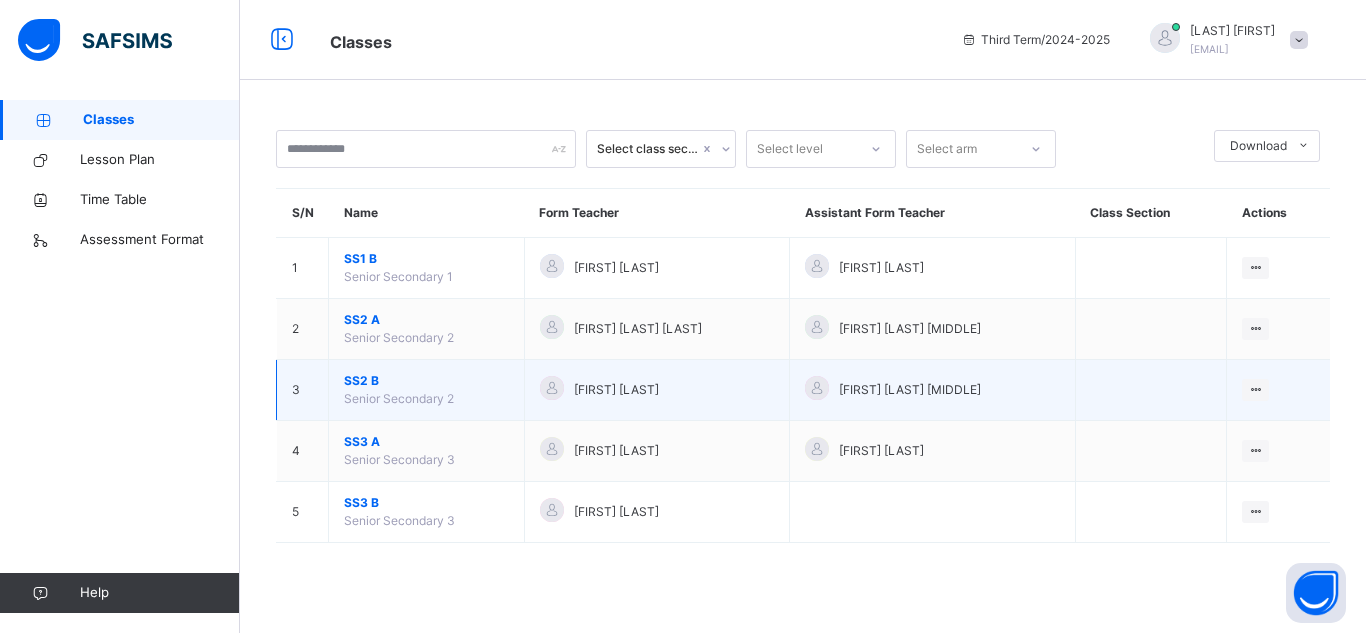 click on "SS2   B" at bounding box center [426, 381] 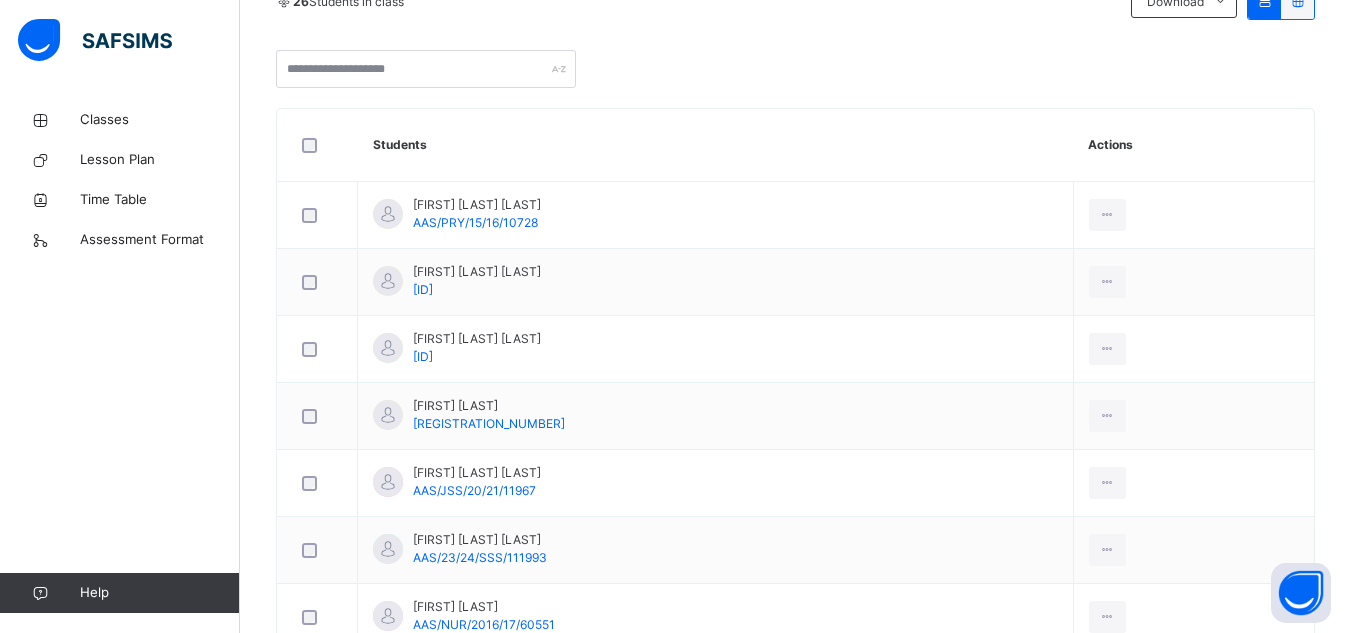 scroll, scrollTop: 520, scrollLeft: 0, axis: vertical 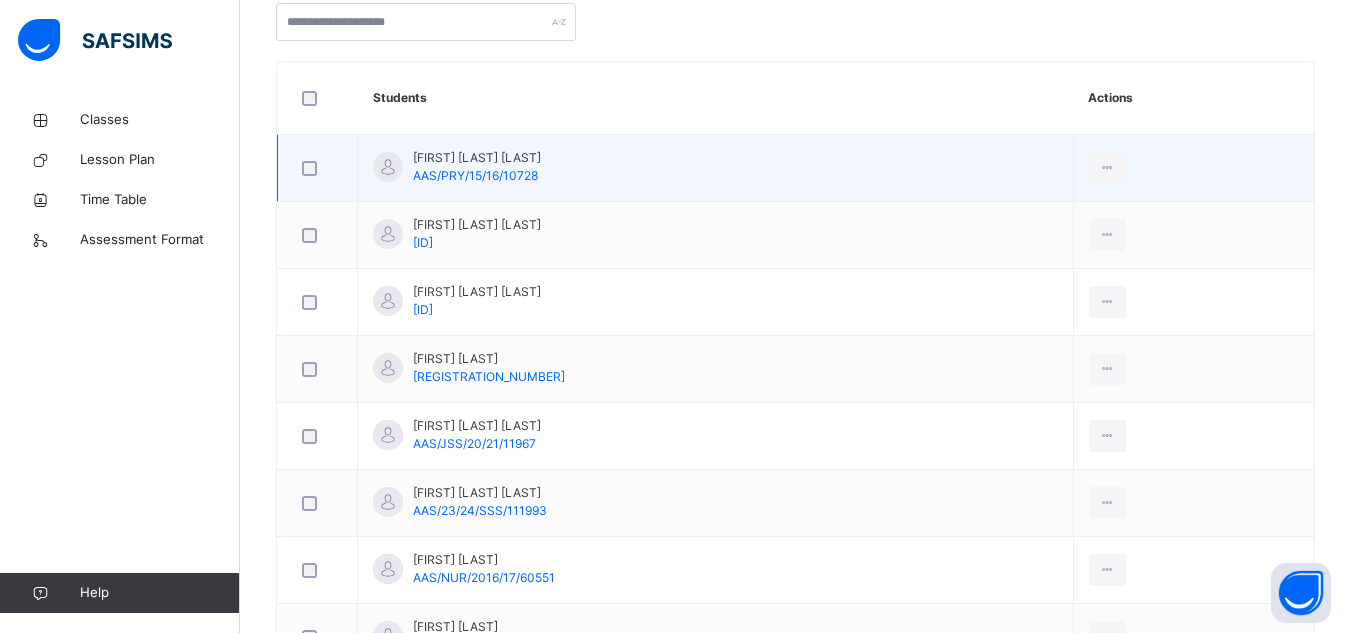 click on "[FIRST] [LAST] [LAST] [SERIAL]" at bounding box center [716, 168] 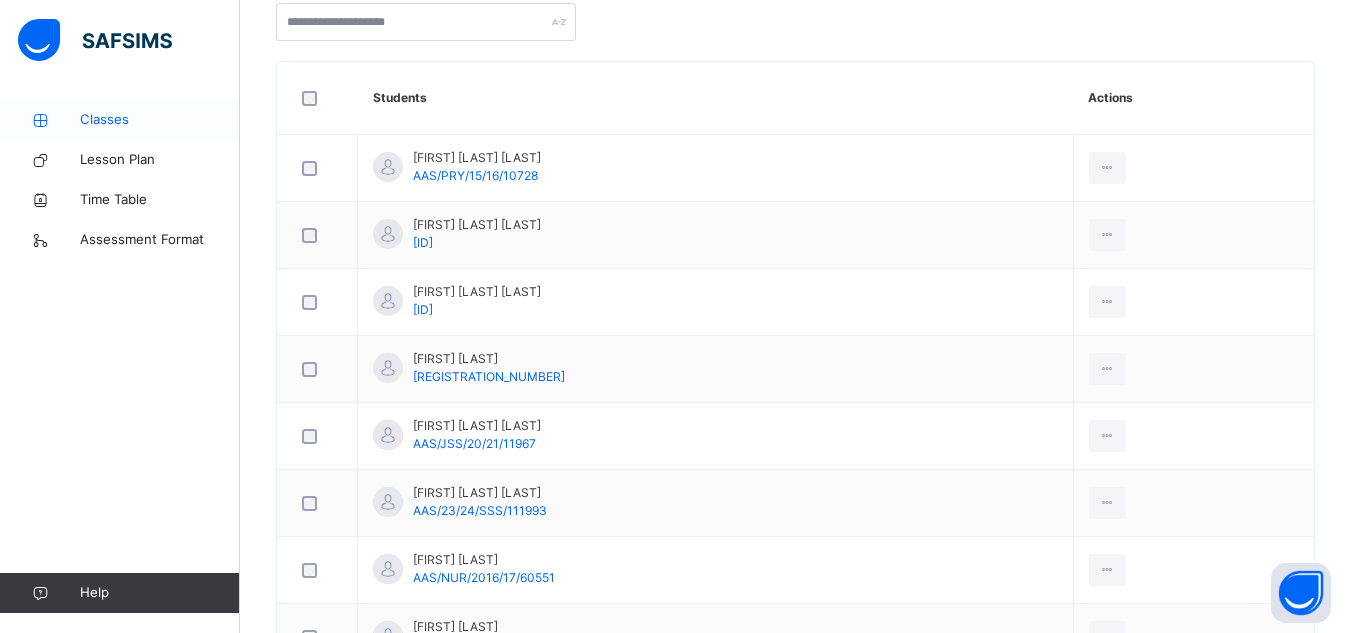 click on "Classes" at bounding box center (160, 120) 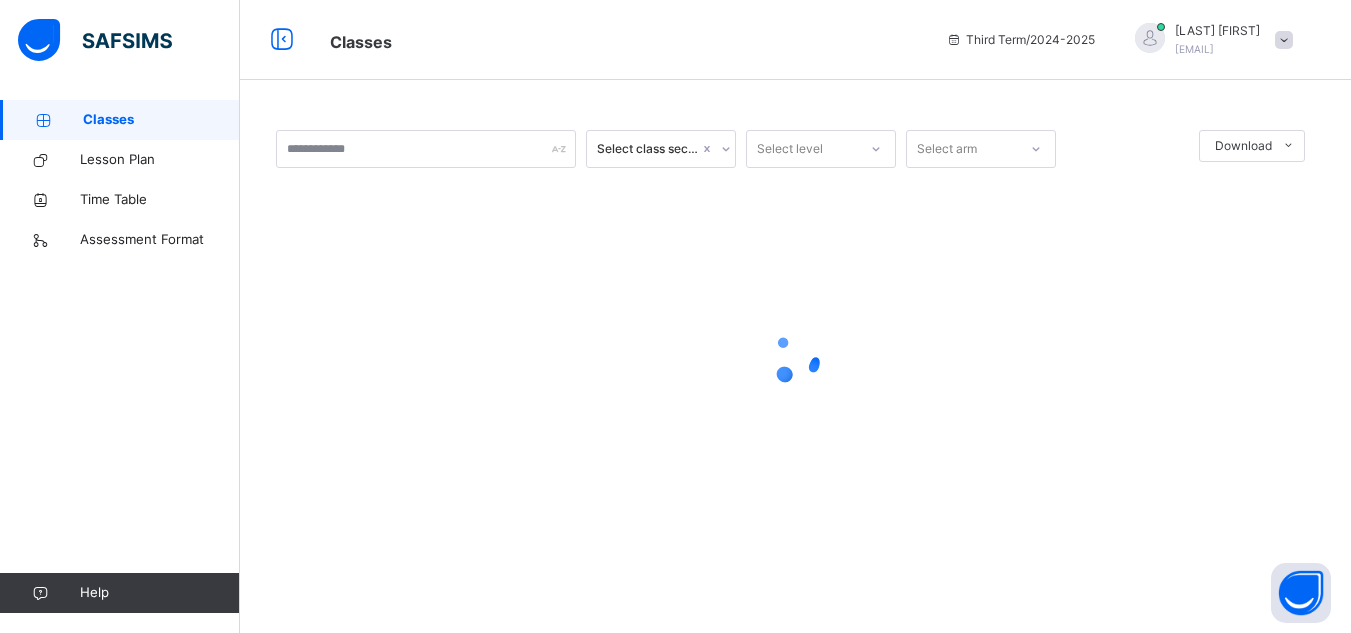 scroll, scrollTop: 0, scrollLeft: 0, axis: both 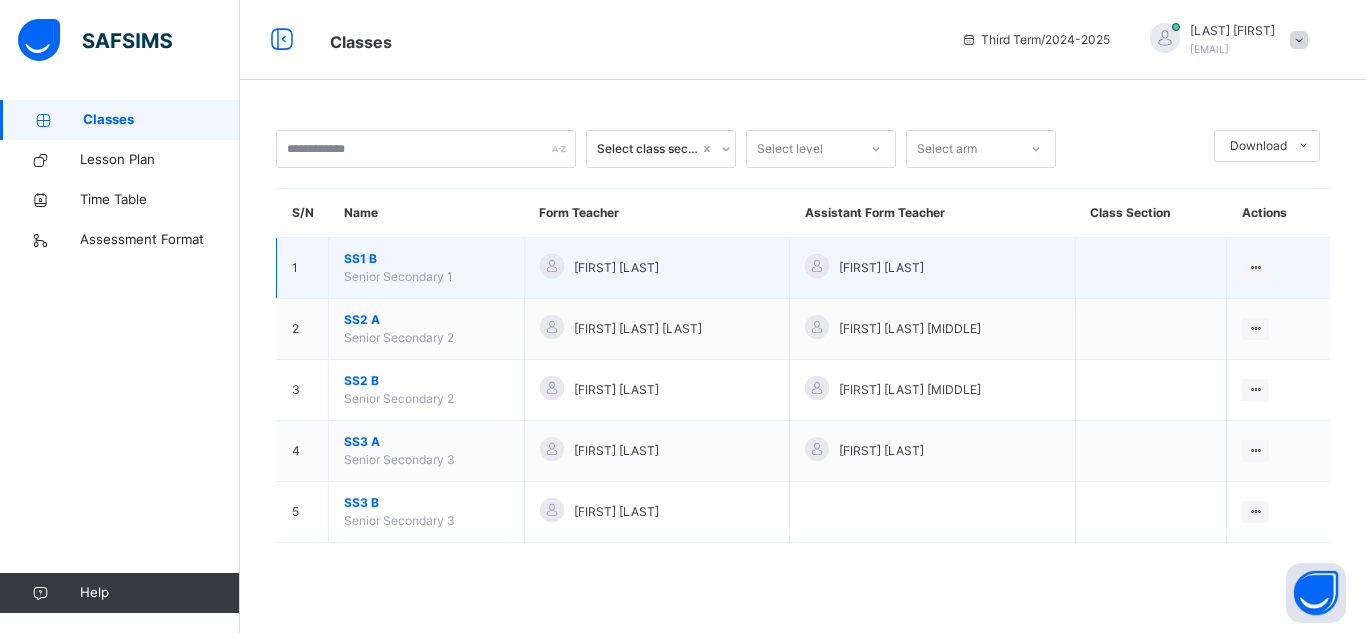 click on "SS1   B" at bounding box center (426, 259) 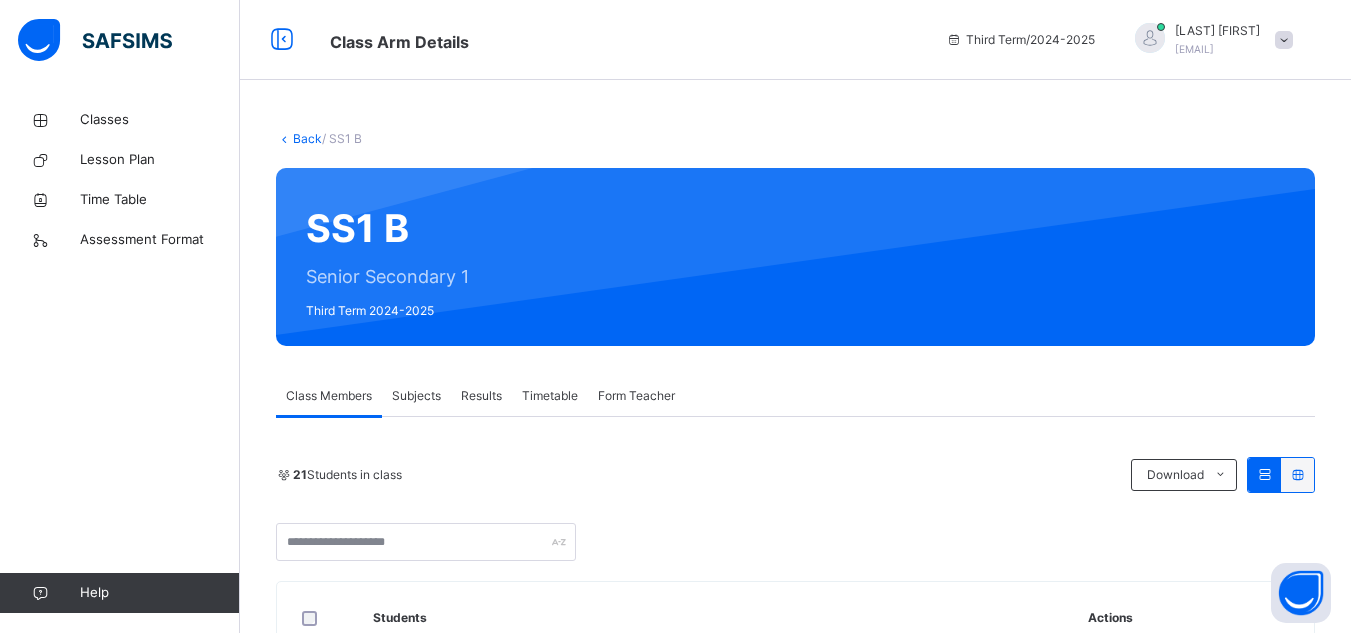 click on "Results" at bounding box center [481, 396] 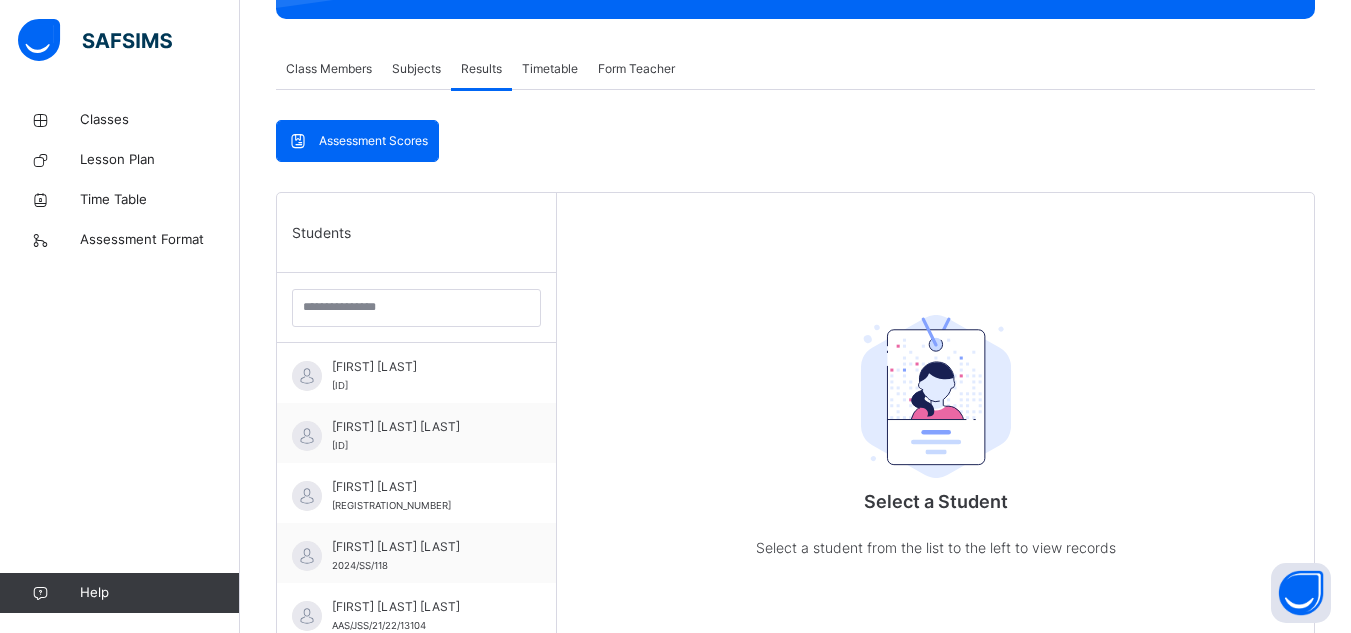scroll, scrollTop: 329, scrollLeft: 0, axis: vertical 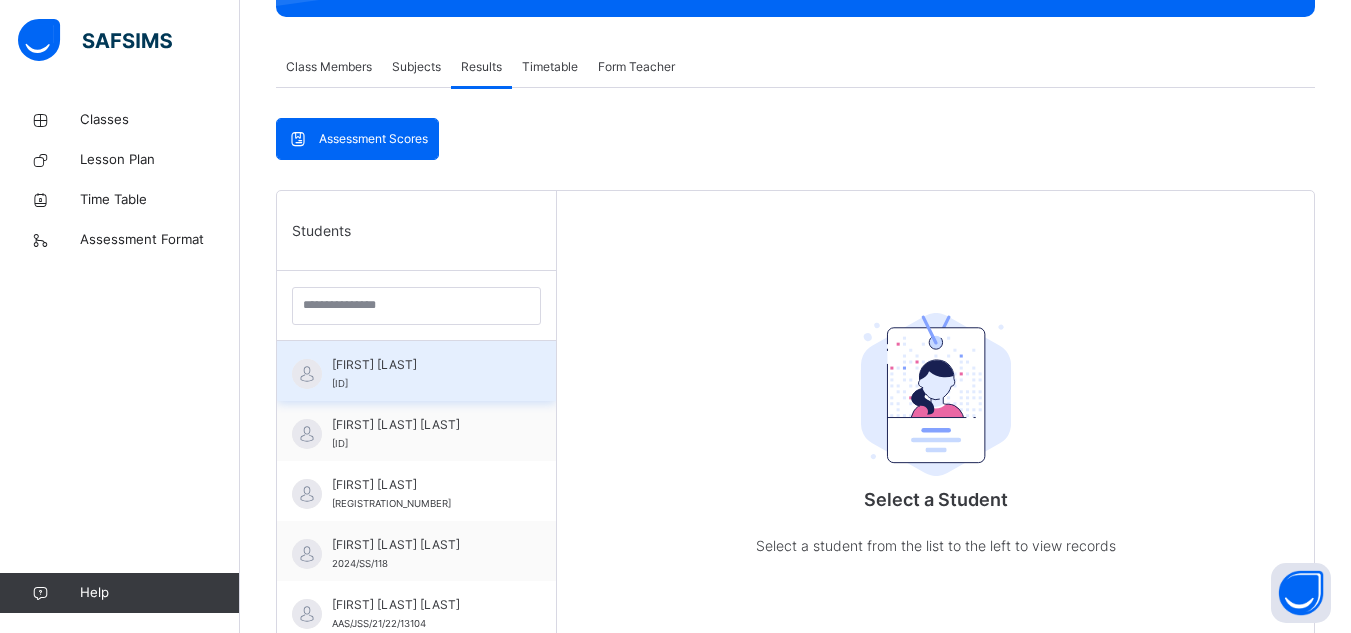click on "[FIRST] [LAST]" at bounding box center (421, 365) 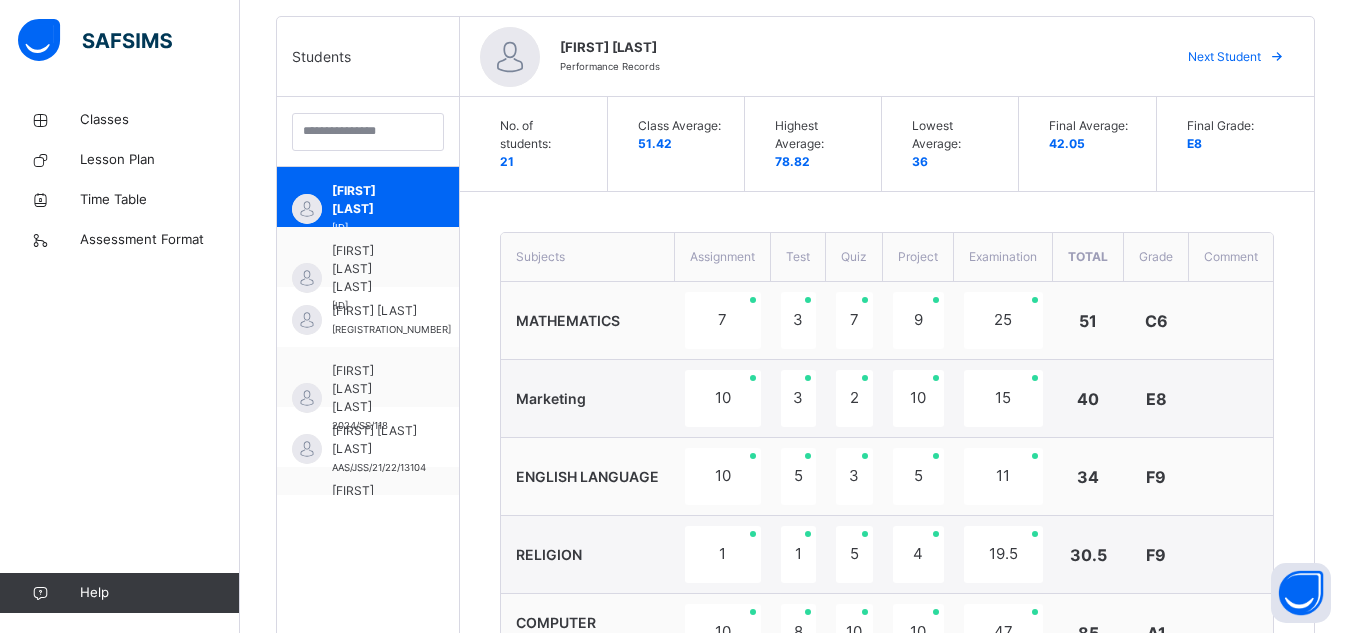 scroll, scrollTop: 0, scrollLeft: 0, axis: both 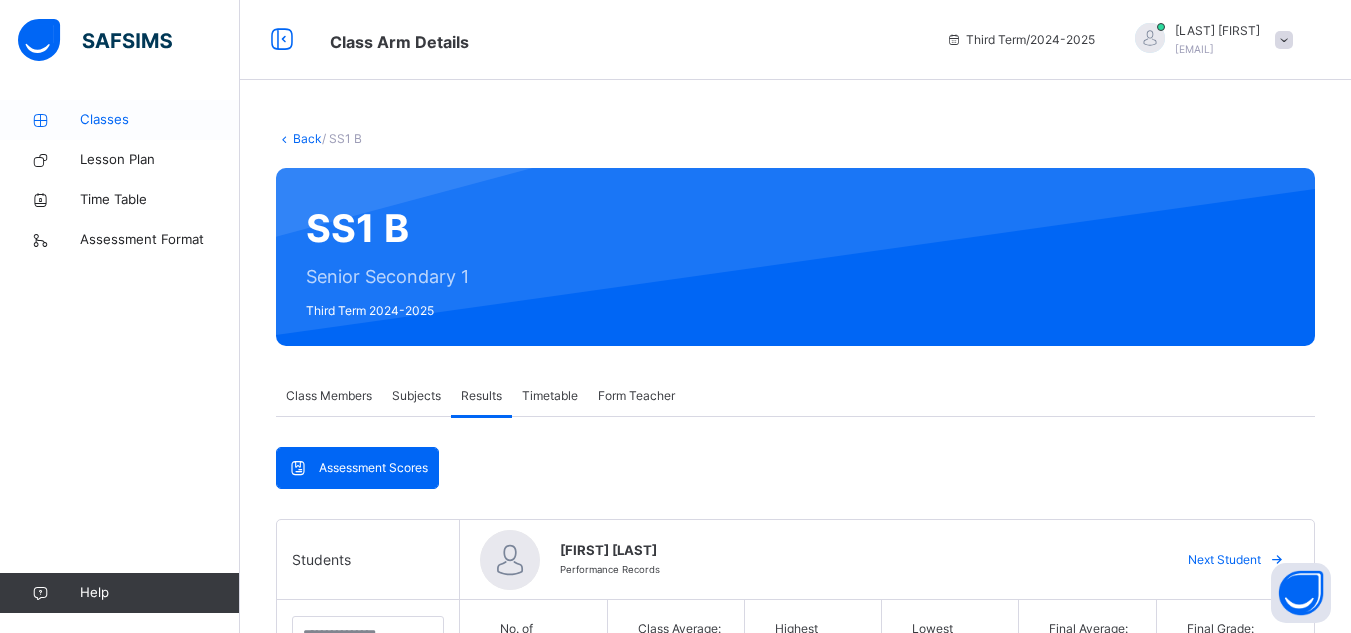 click on "Classes" at bounding box center [160, 120] 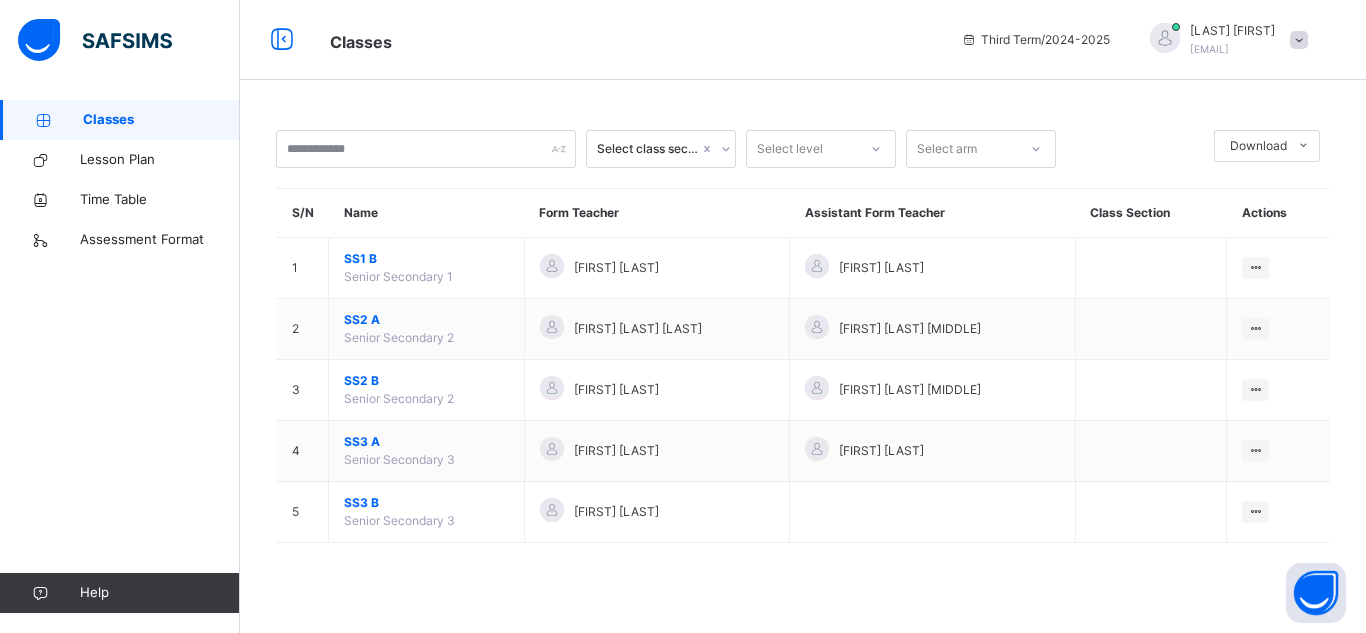 click at bounding box center (1299, 40) 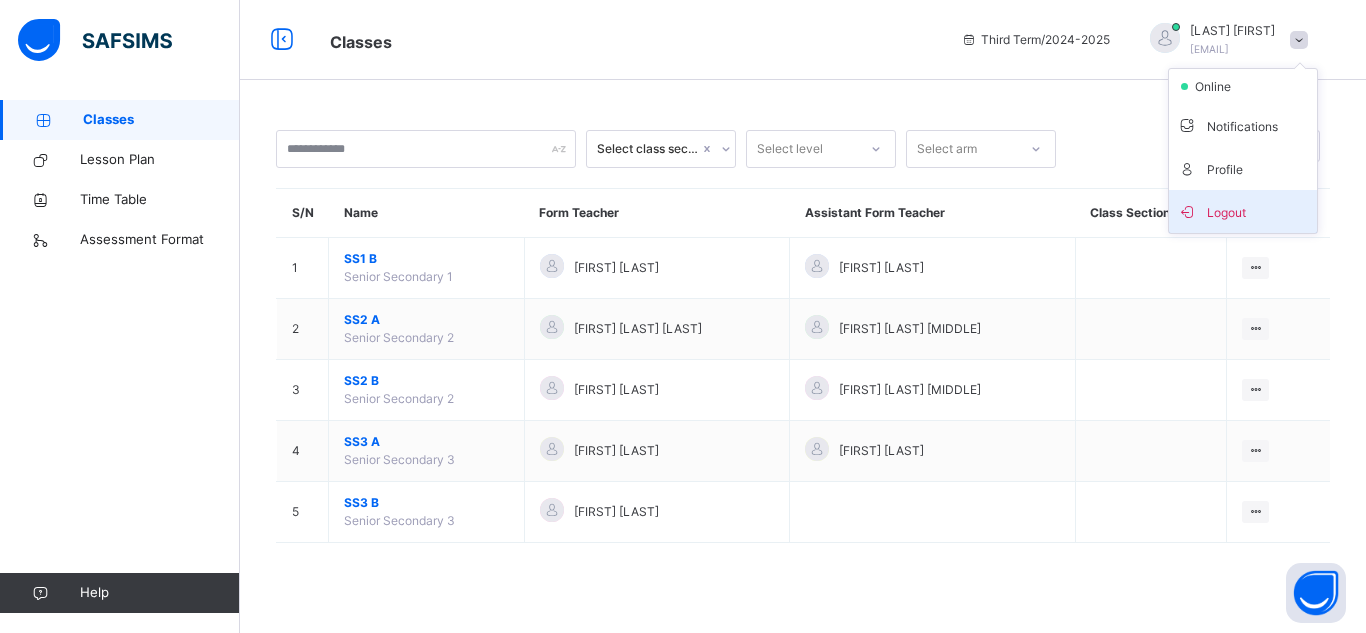 click on "Logout" at bounding box center (1243, 211) 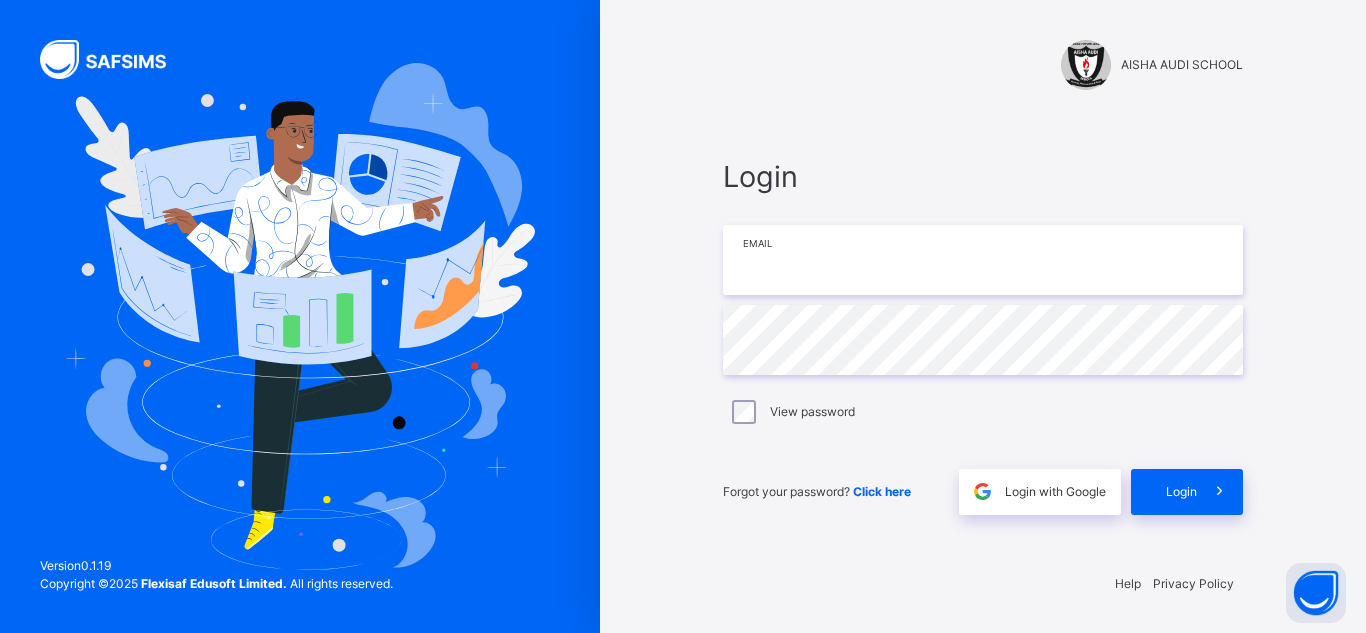 type on "**********" 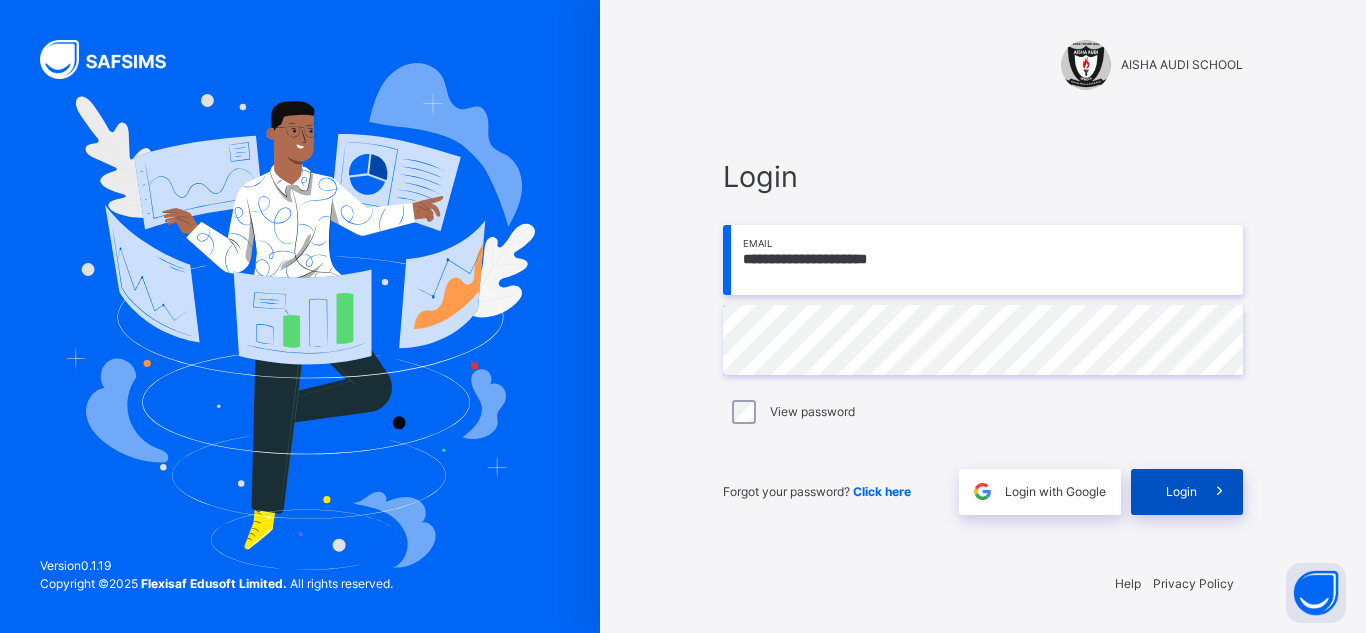 click at bounding box center (1220, 492) 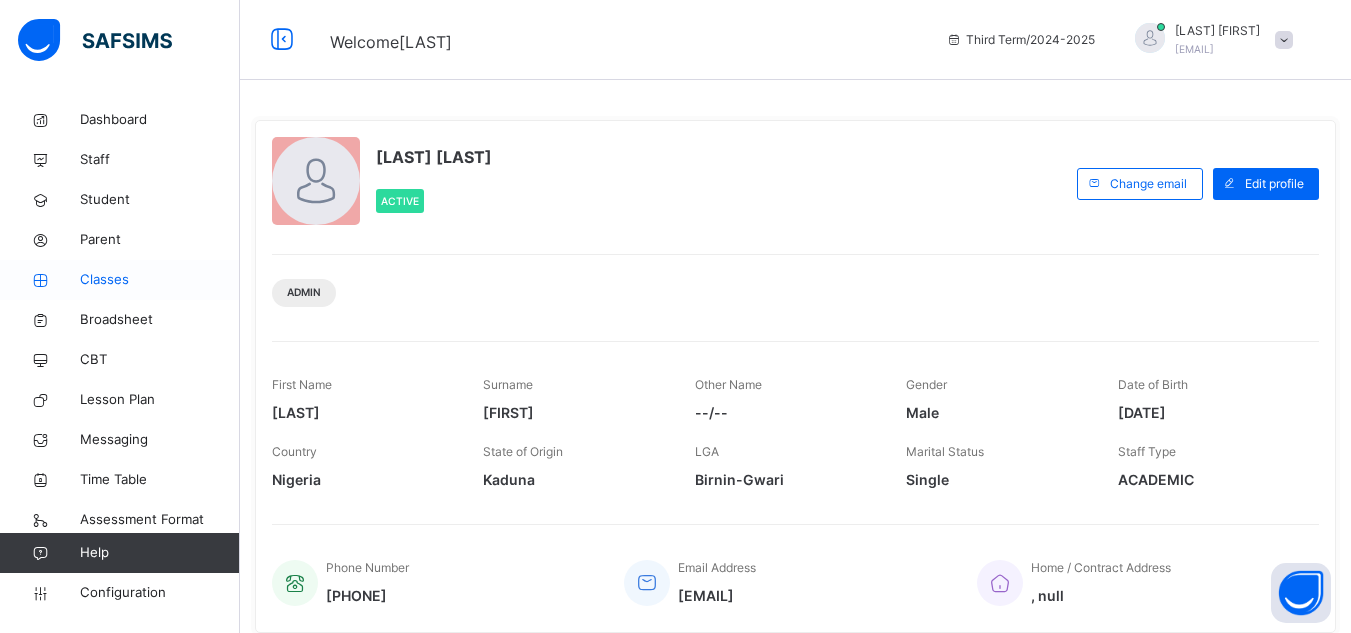 click on "Classes" at bounding box center (160, 280) 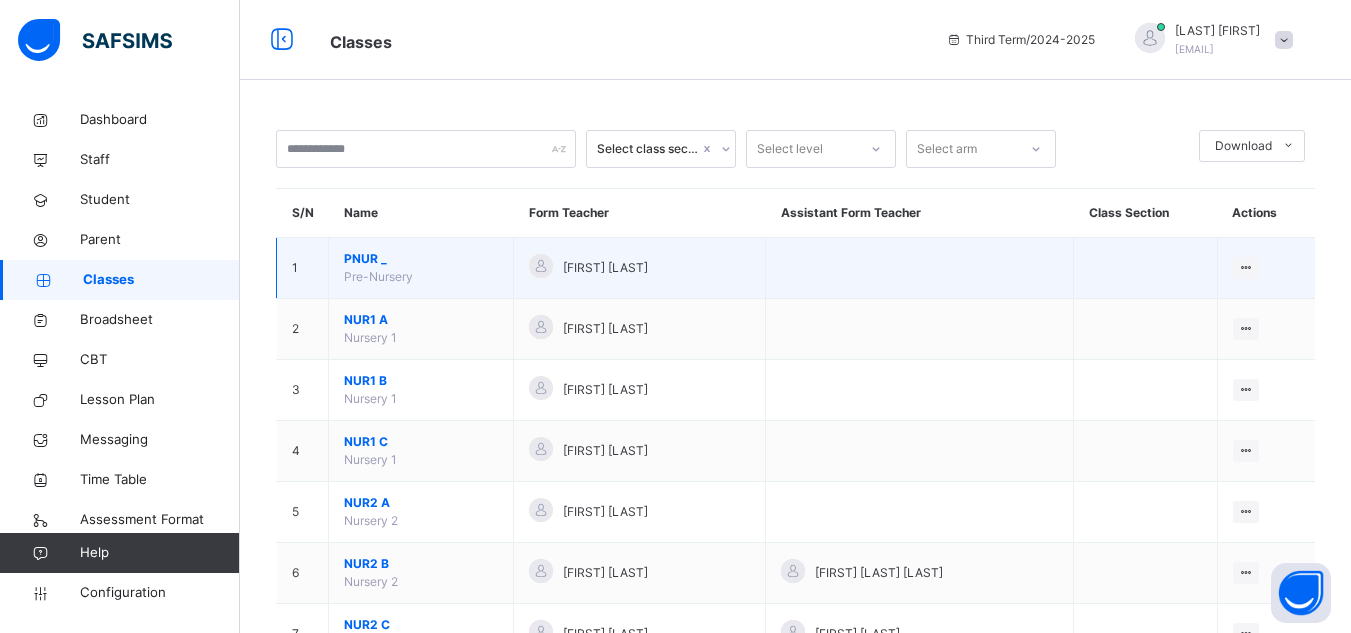 click on "PNUR   _" at bounding box center (421, 259) 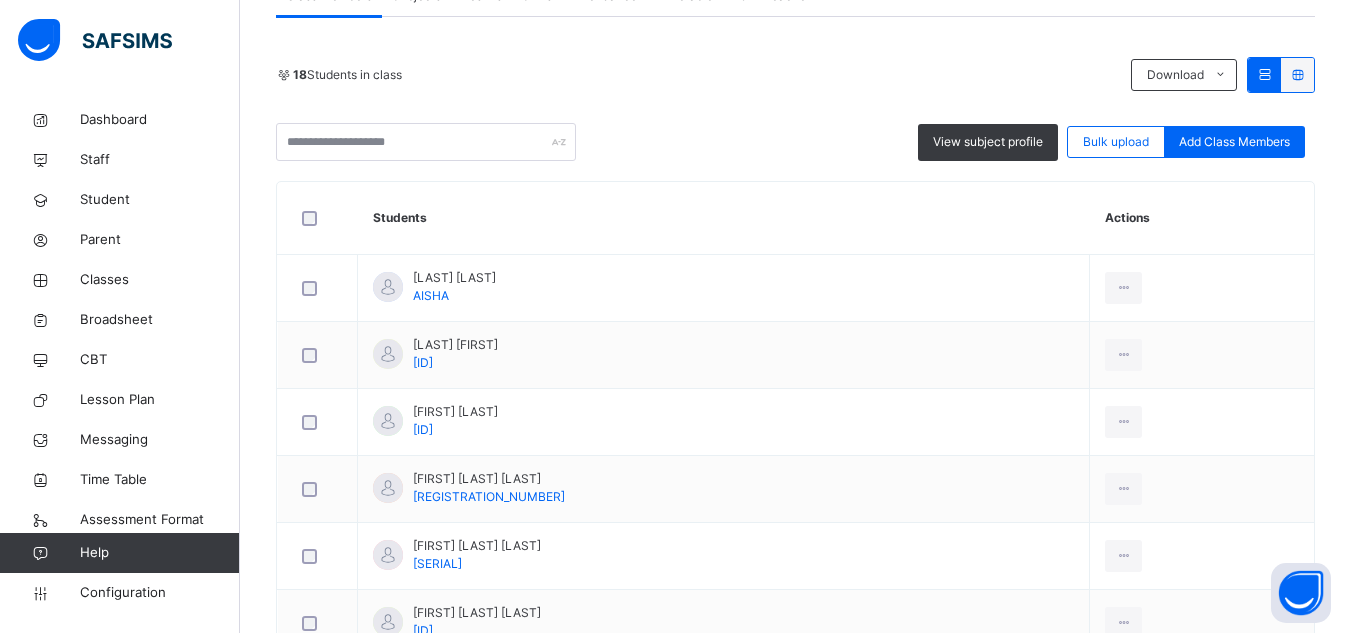 scroll, scrollTop: 466, scrollLeft: 0, axis: vertical 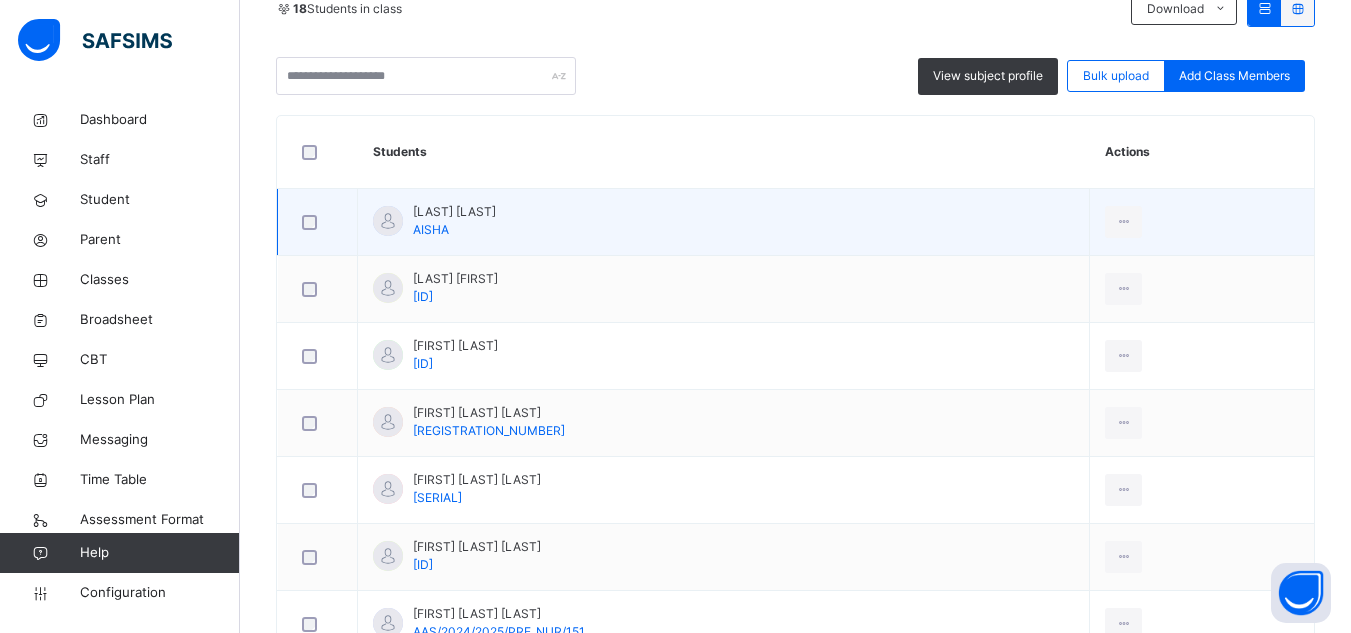 click on "[FIRST] [LAST] [LAST]" at bounding box center [454, 221] 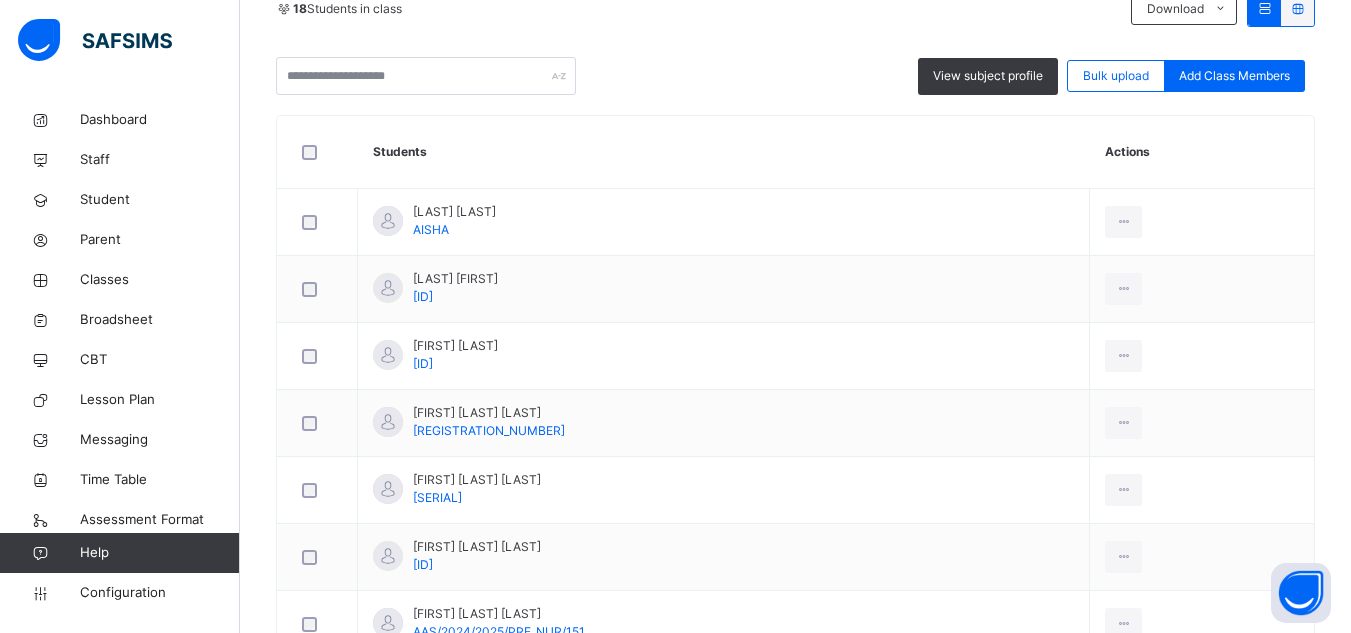 scroll, scrollTop: 0, scrollLeft: 0, axis: both 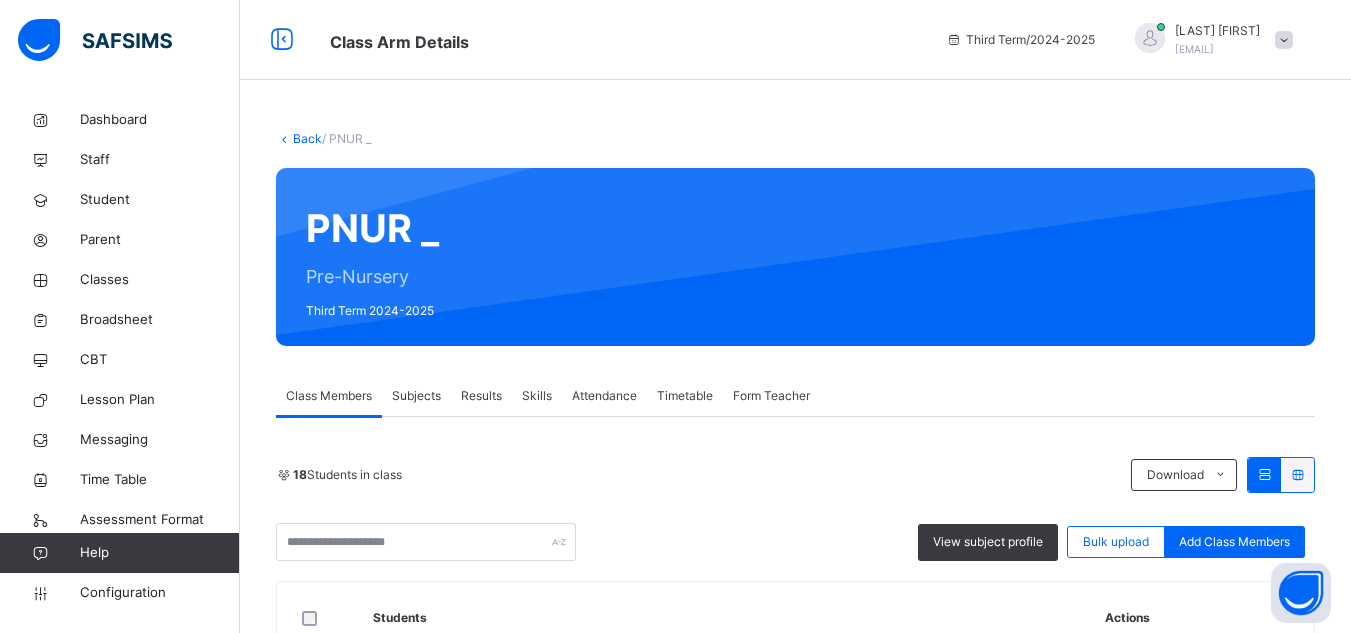 click on "Results" at bounding box center [481, 396] 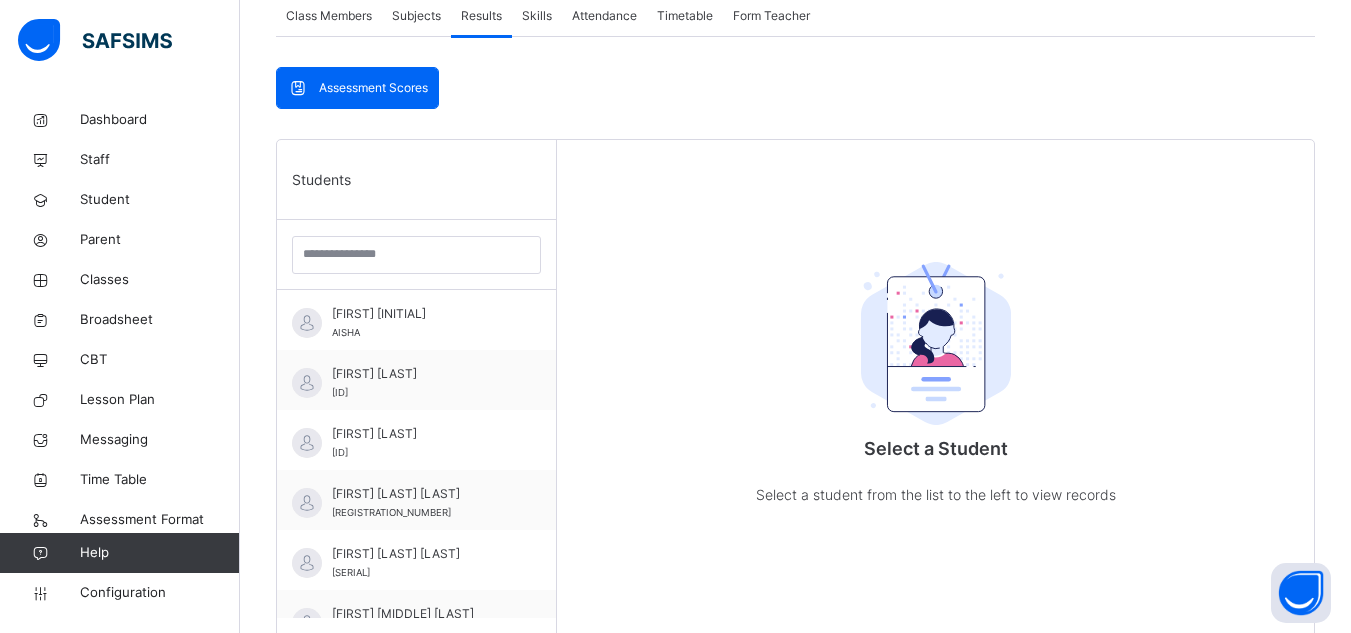 scroll, scrollTop: 406, scrollLeft: 0, axis: vertical 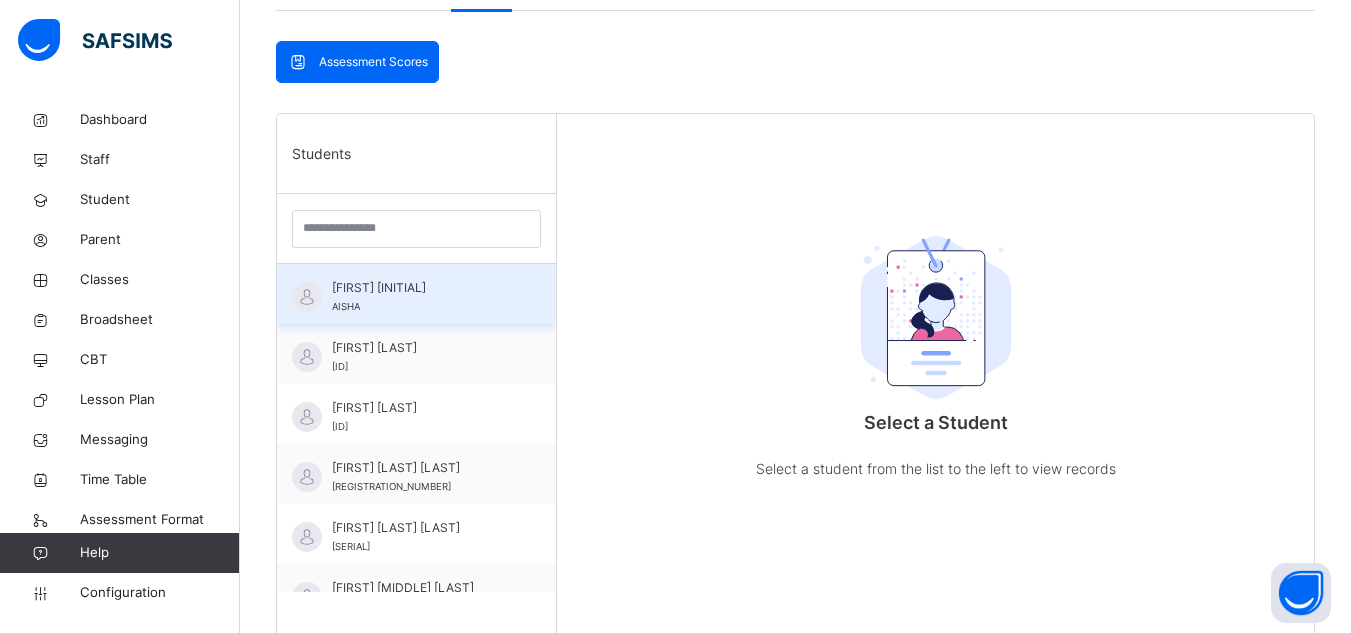 click on "[FIRST] [INITIAL]" at bounding box center [421, 288] 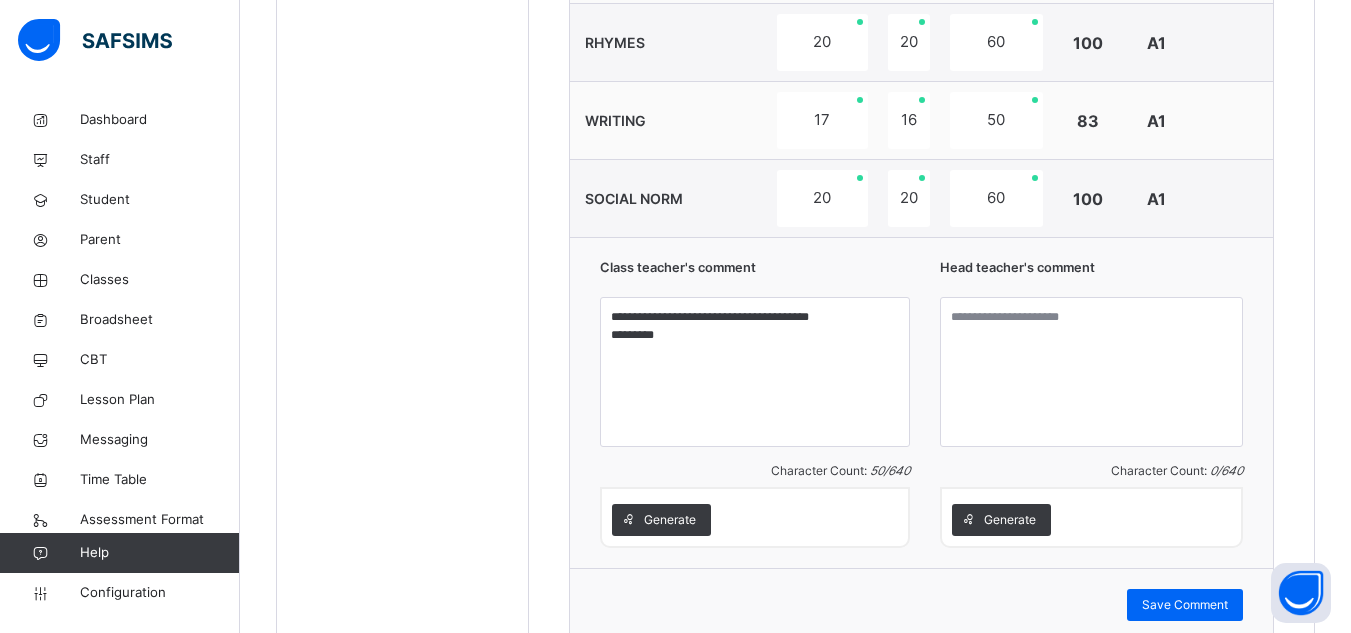 scroll, scrollTop: 1219, scrollLeft: 0, axis: vertical 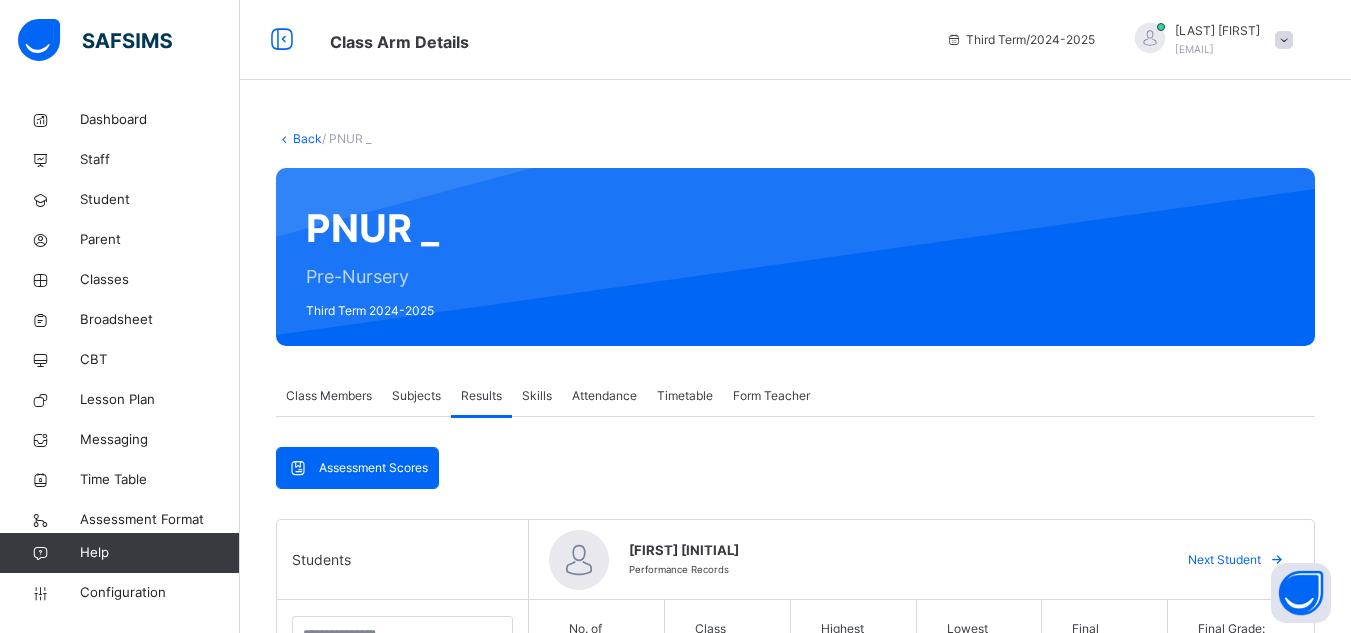 click on "Form Teacher" at bounding box center [771, 396] 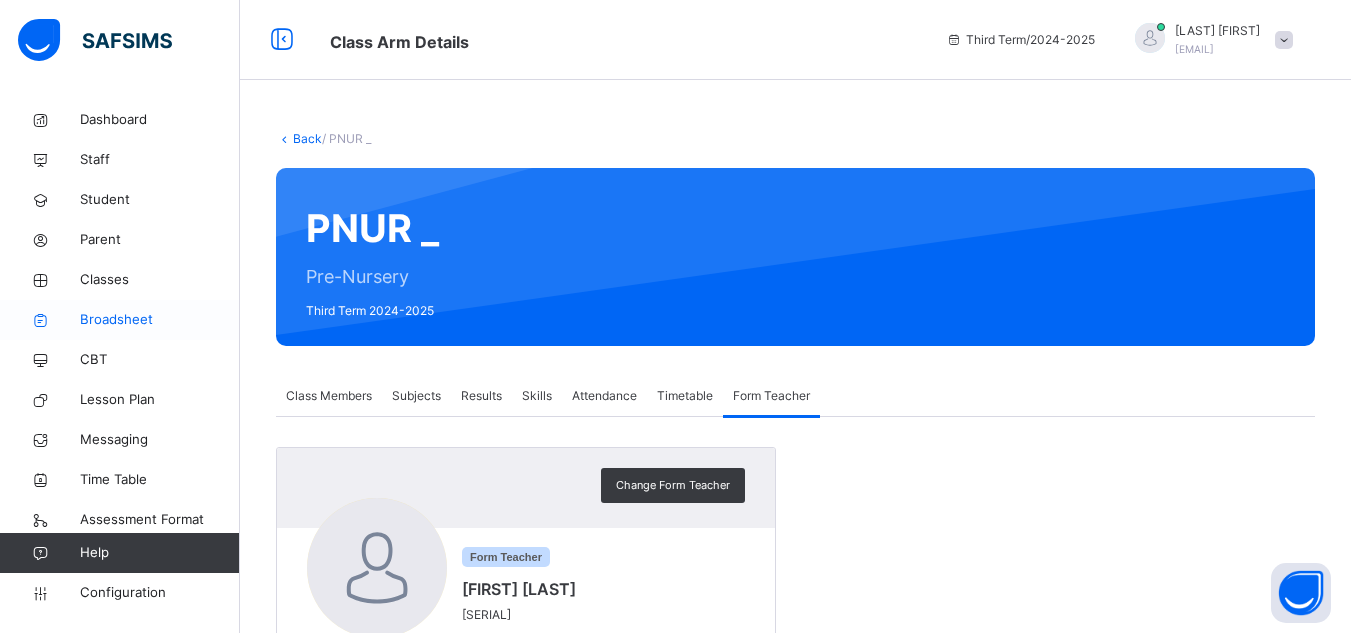 click on "Broadsheet" at bounding box center [160, 320] 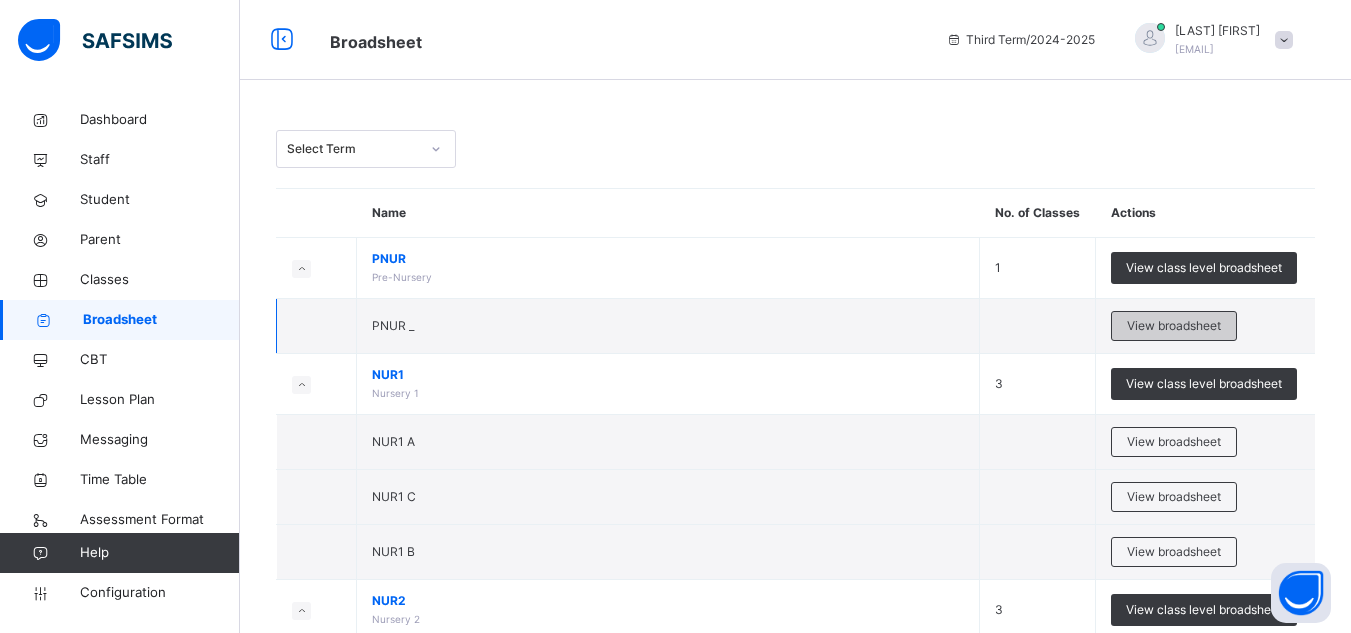 click on "View broadsheet" at bounding box center [1174, 326] 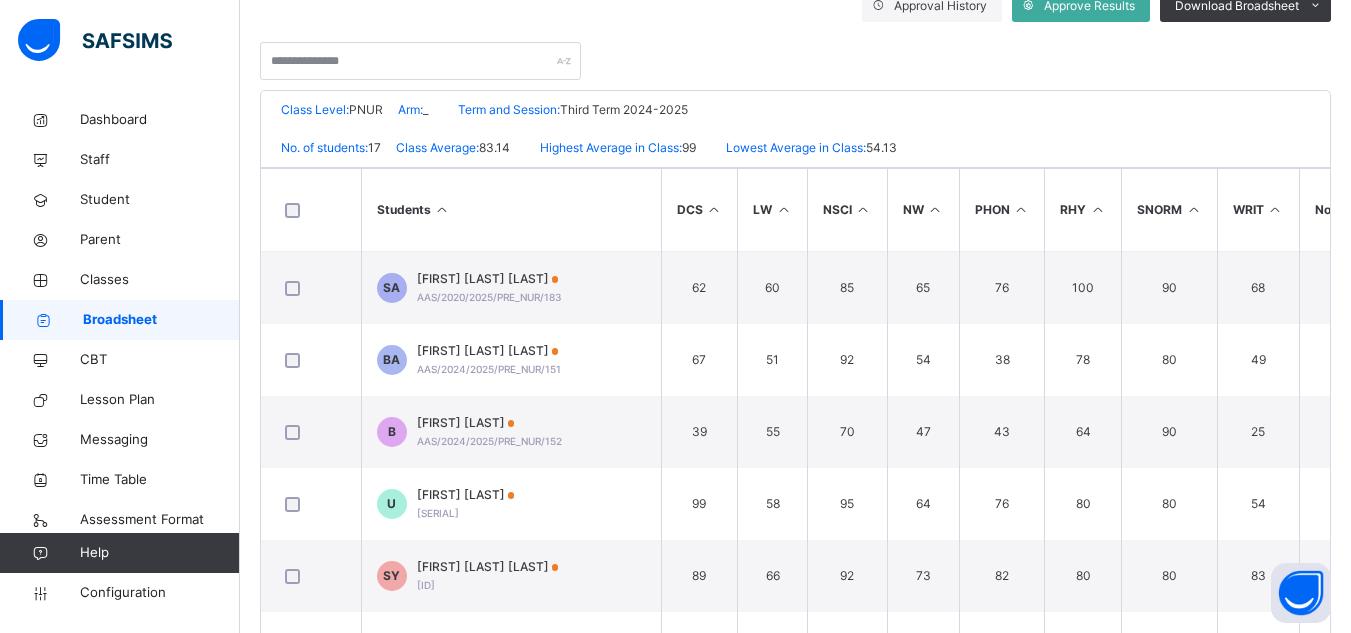 scroll, scrollTop: 383, scrollLeft: 0, axis: vertical 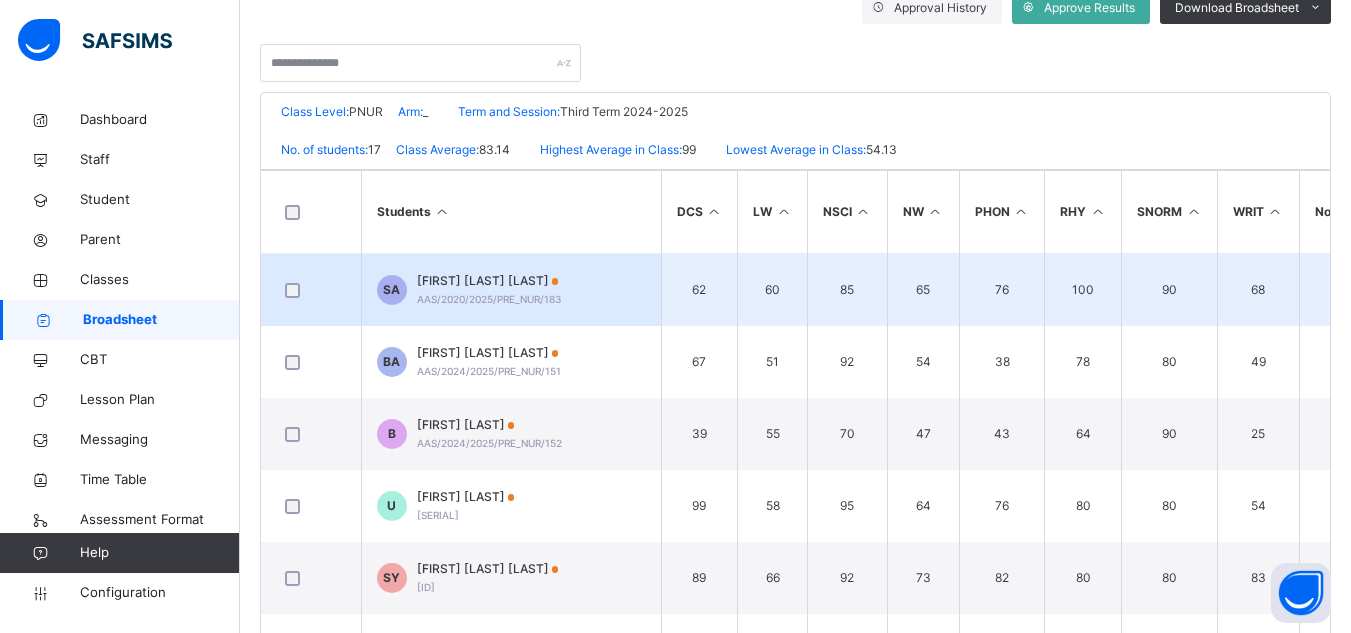 click on "[FIRST] [LAST] [LAST]" at bounding box center (489, 281) 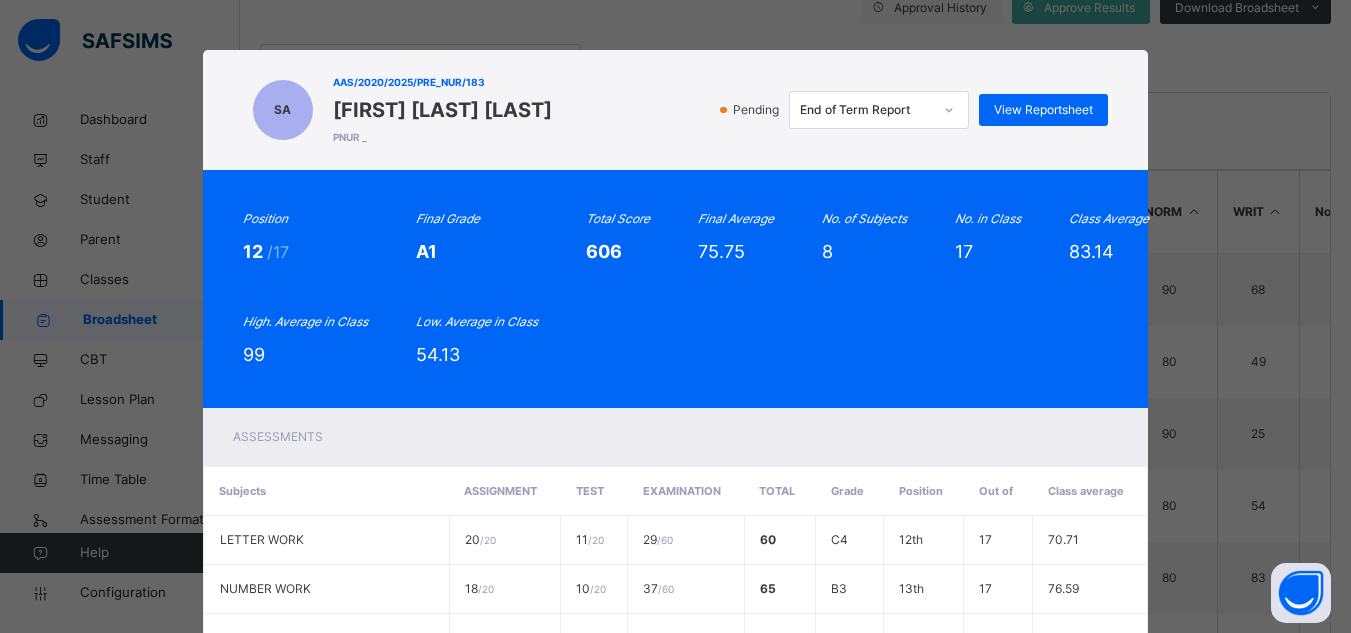 scroll, scrollTop: 460, scrollLeft: 0, axis: vertical 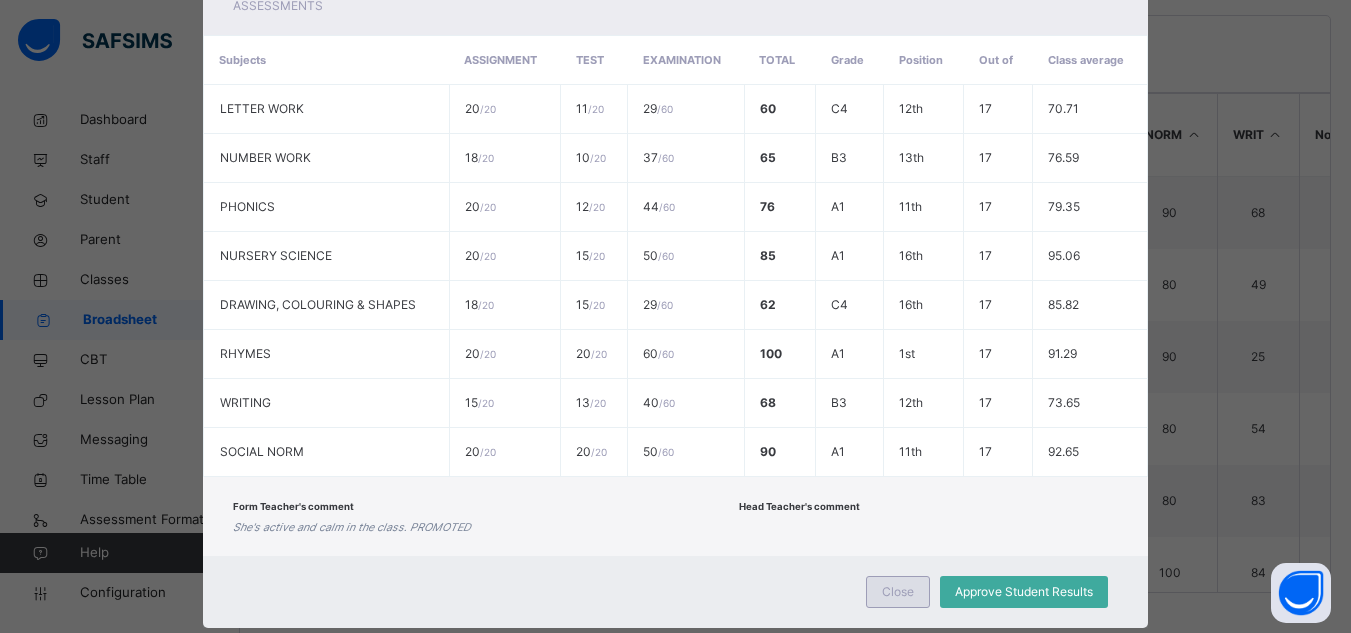 click on "Close" at bounding box center (898, 592) 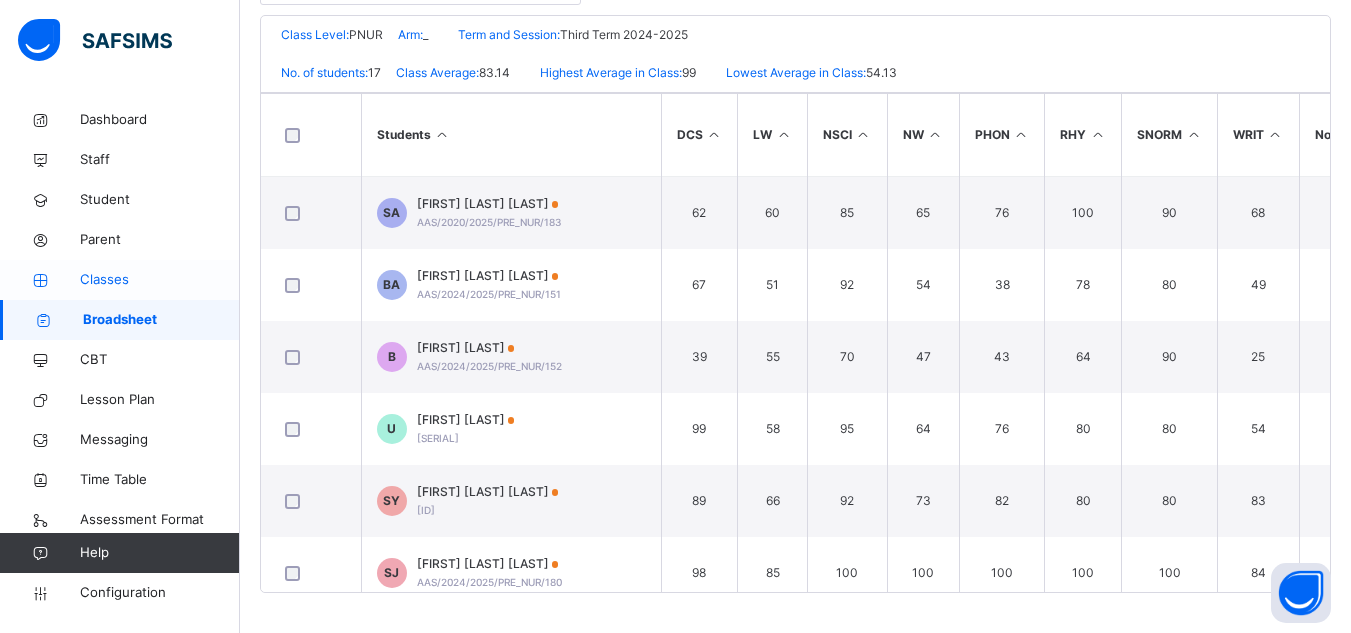 click on "Classes" at bounding box center [160, 280] 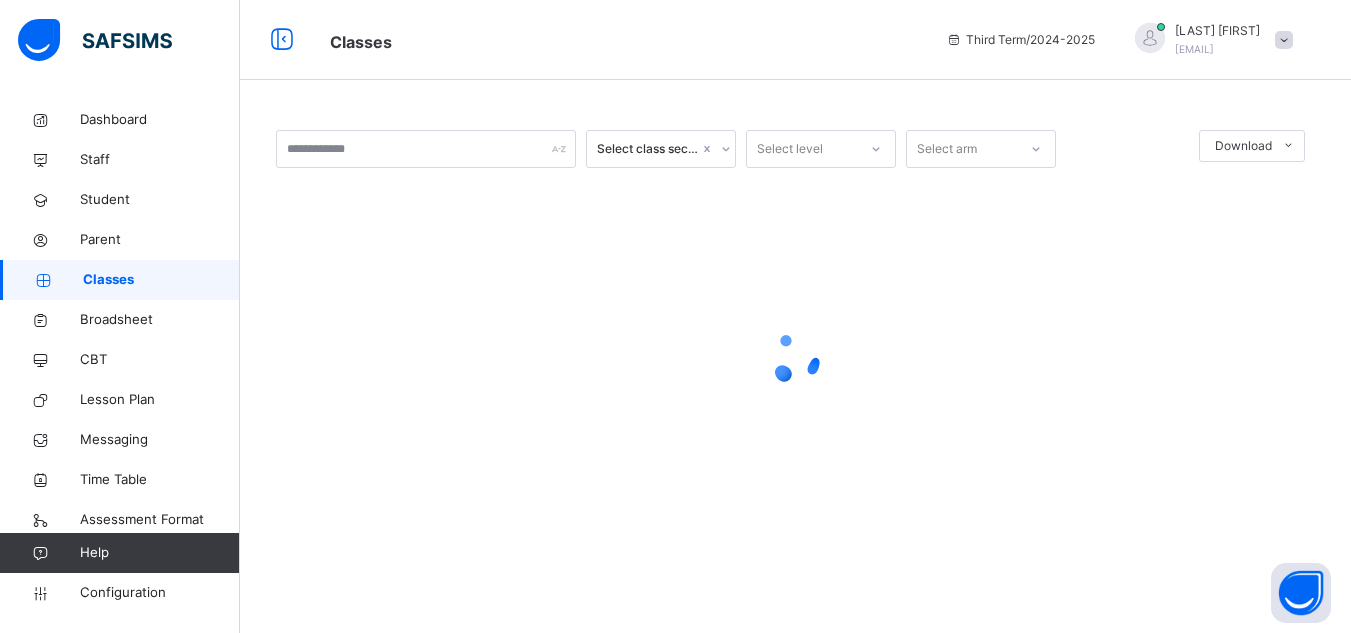 scroll, scrollTop: 0, scrollLeft: 0, axis: both 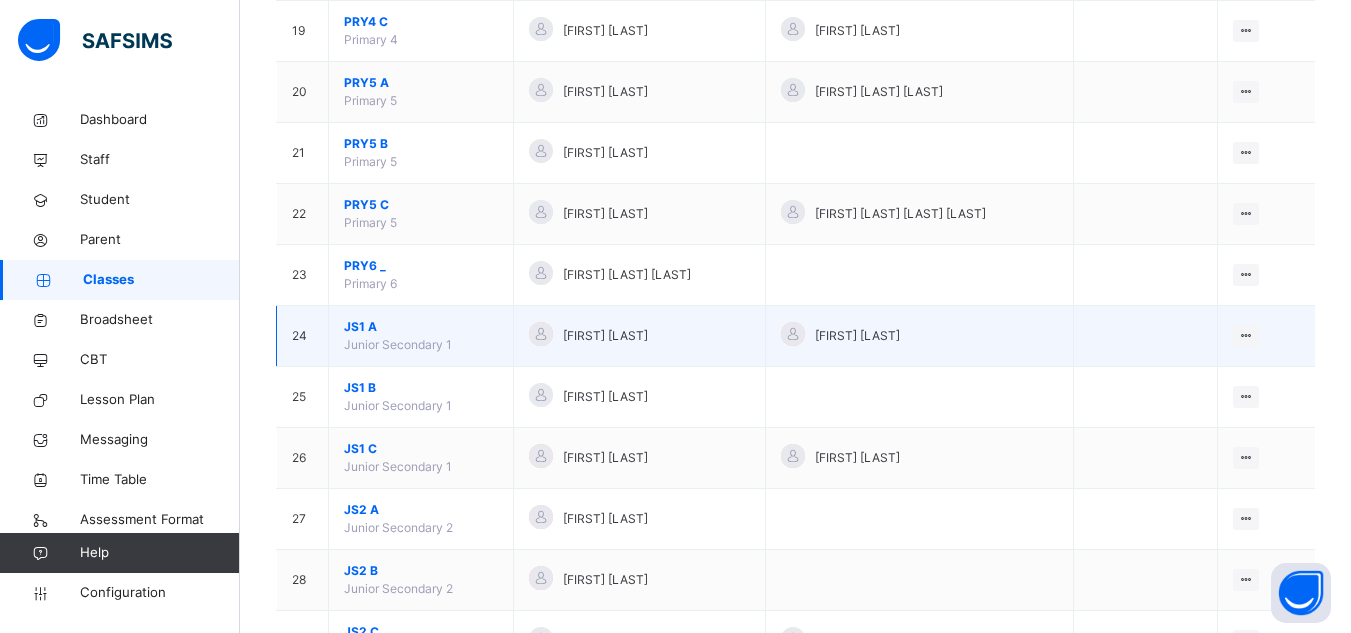 click on "JS1   A" at bounding box center (421, 327) 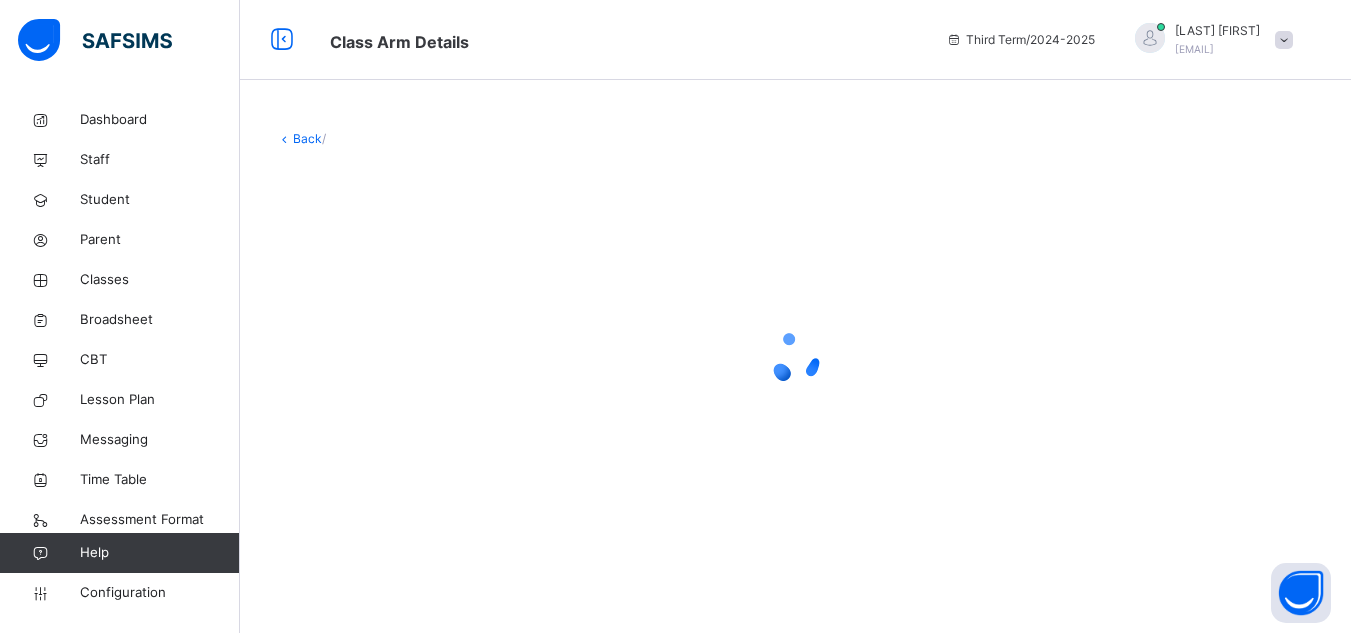 scroll, scrollTop: 0, scrollLeft: 0, axis: both 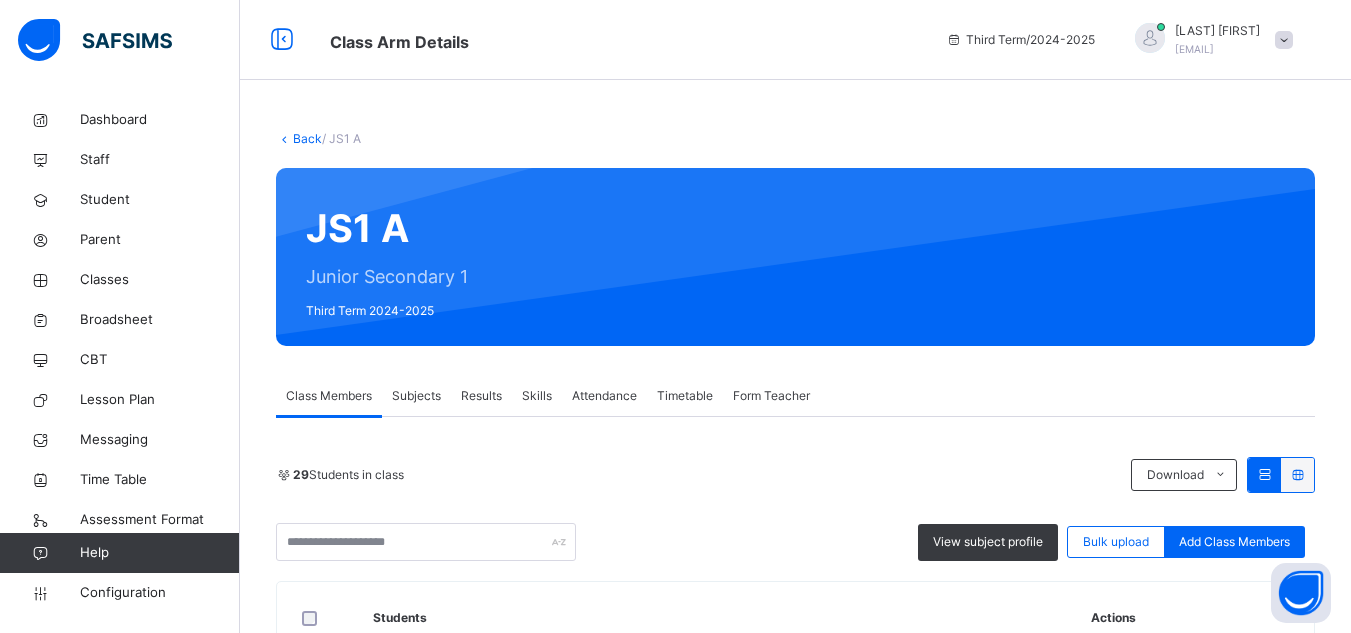 click on "Results" at bounding box center [481, 396] 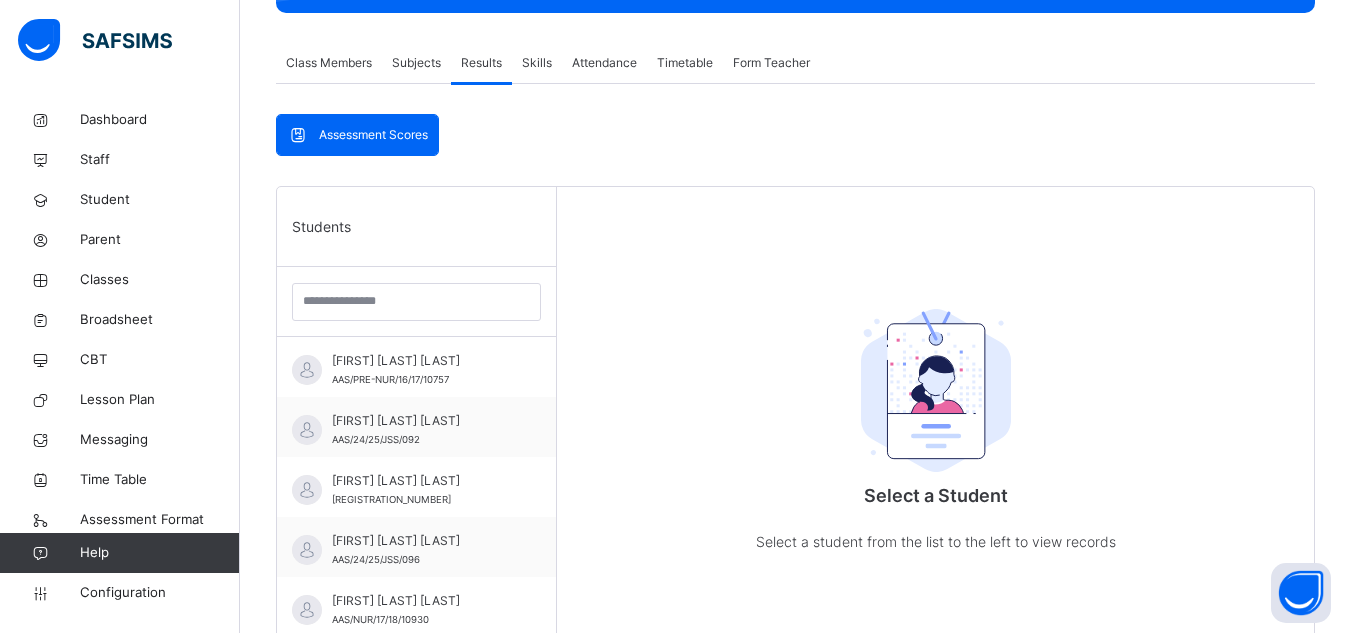 scroll, scrollTop: 339, scrollLeft: 0, axis: vertical 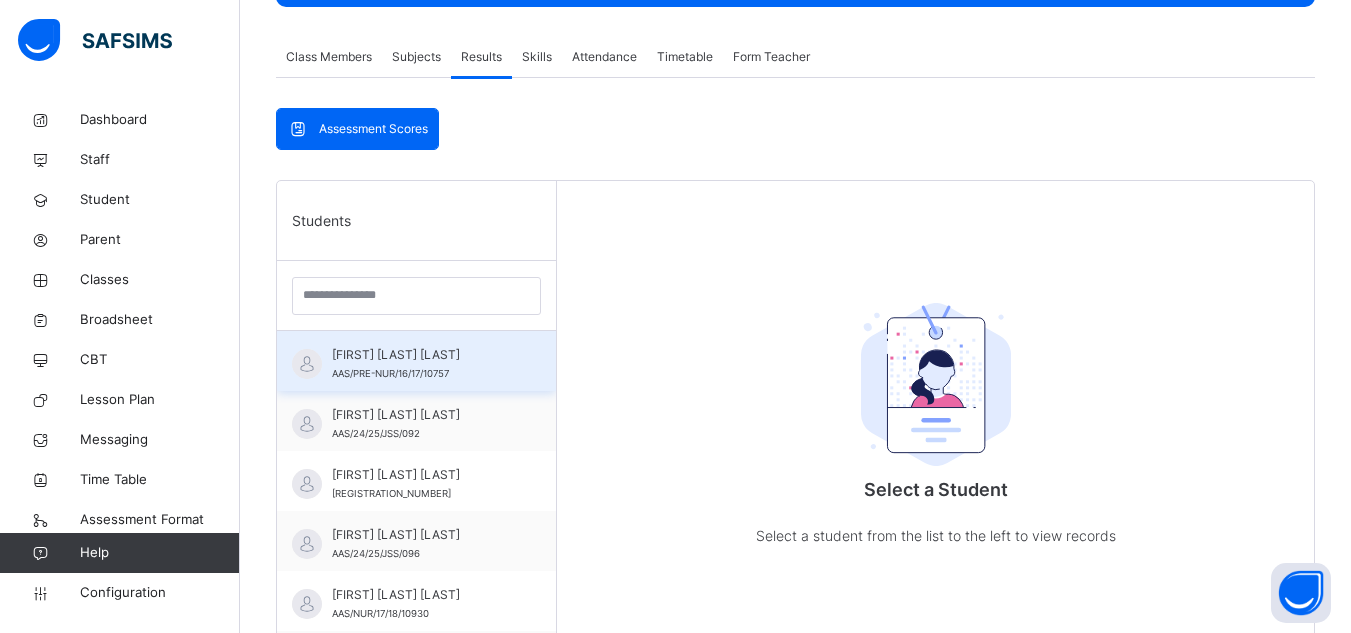 click on "[FIRST] [LAST] [LAST]" at bounding box center [421, 355] 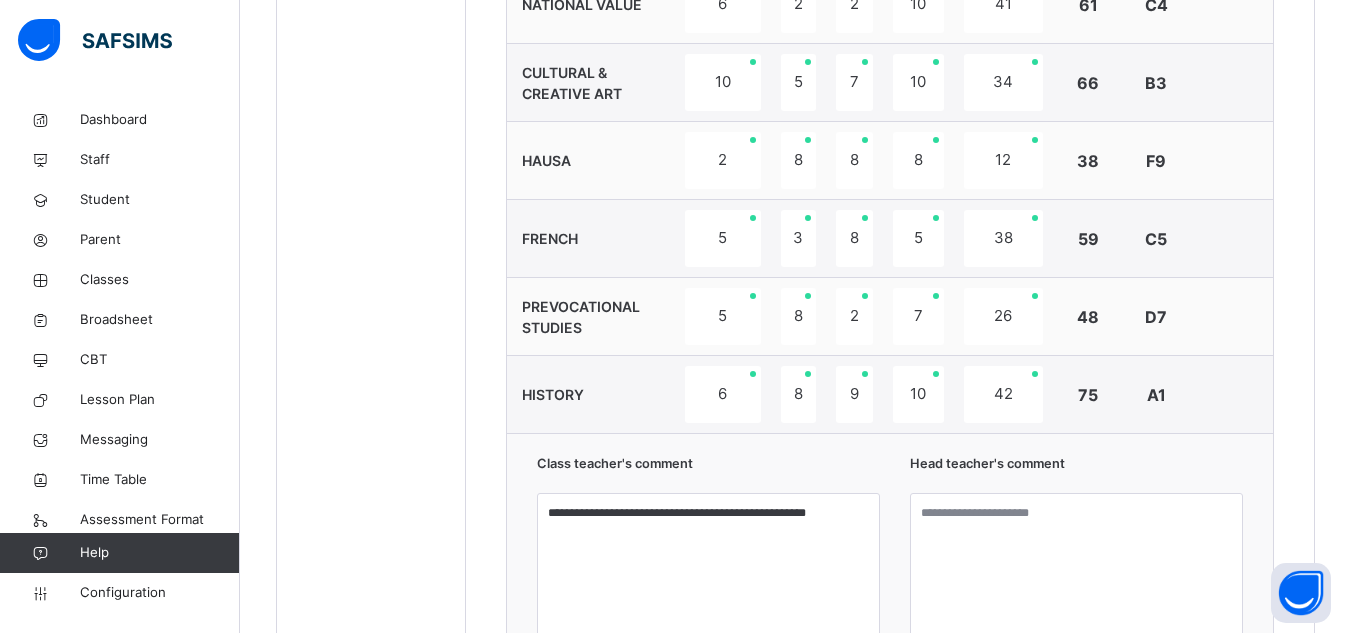 scroll, scrollTop: 1645, scrollLeft: 0, axis: vertical 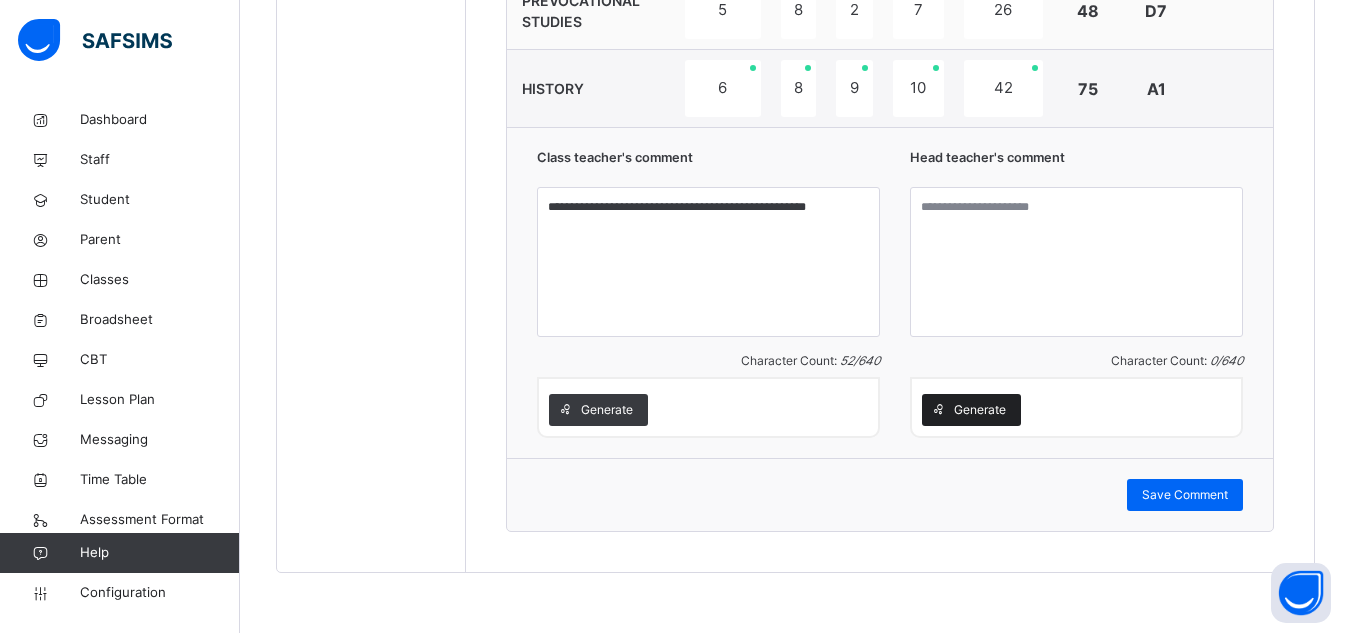 click on "Generate" at bounding box center [980, 410] 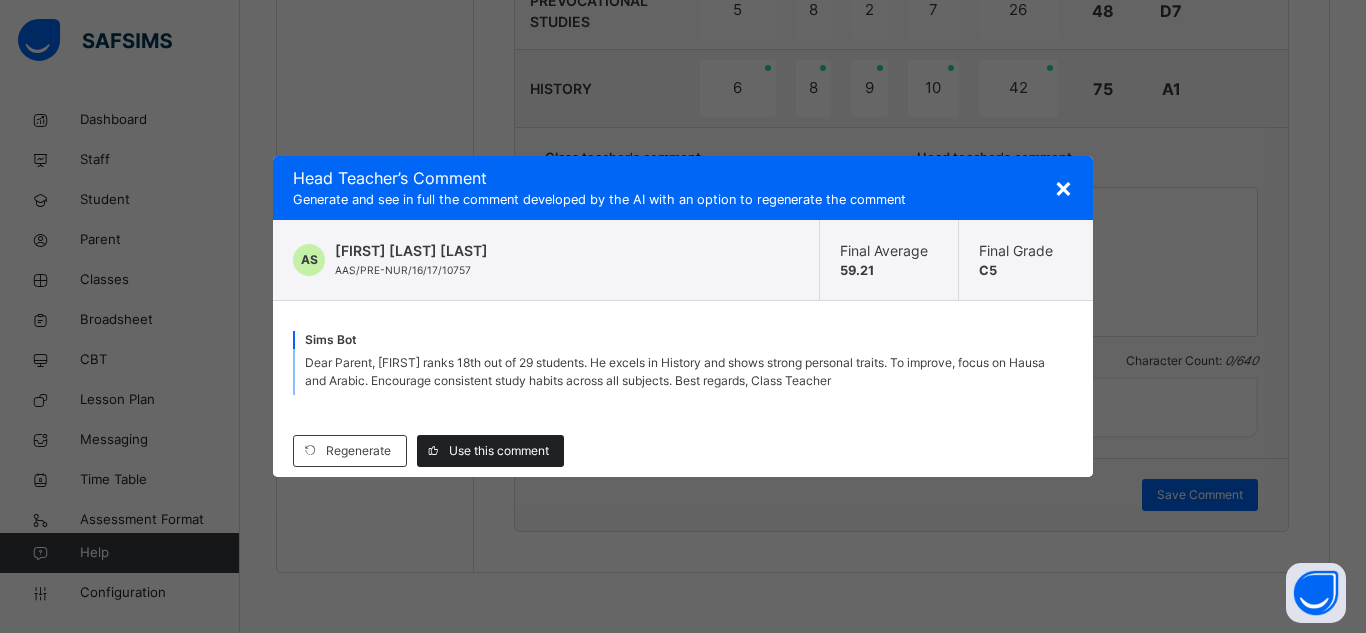 click on "Use this comment" at bounding box center [499, 451] 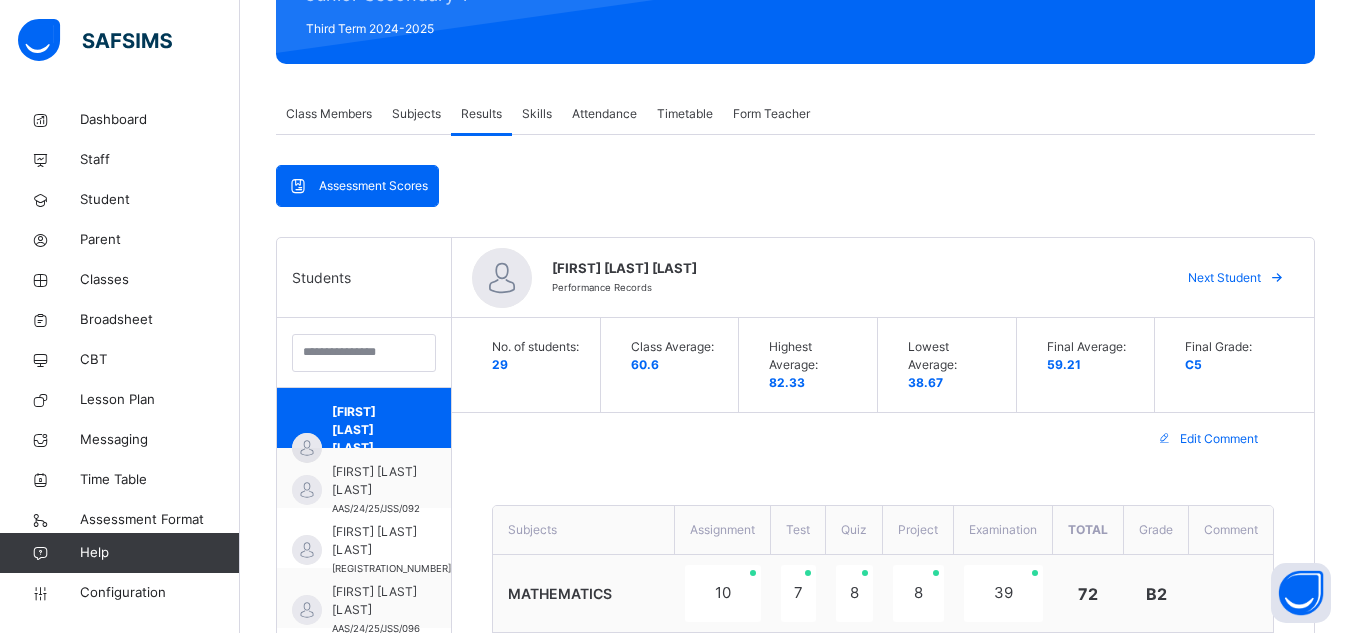 scroll, scrollTop: 286, scrollLeft: 0, axis: vertical 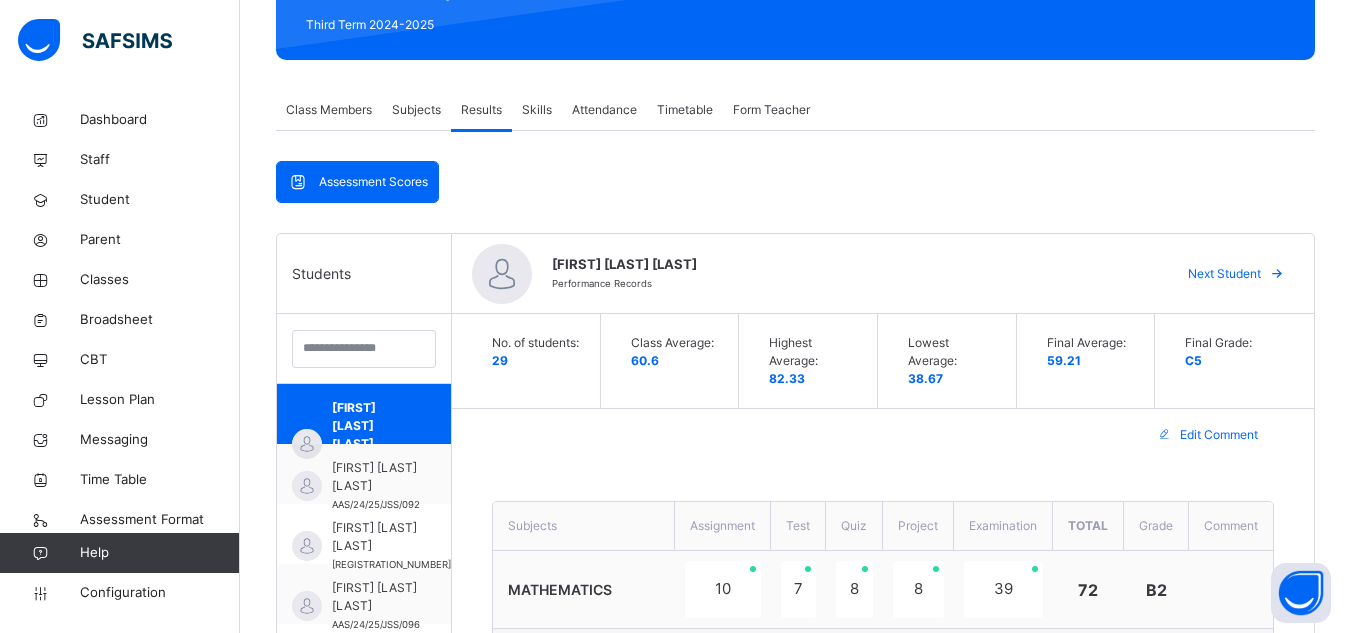 click on "Next Student" at bounding box center [1224, 274] 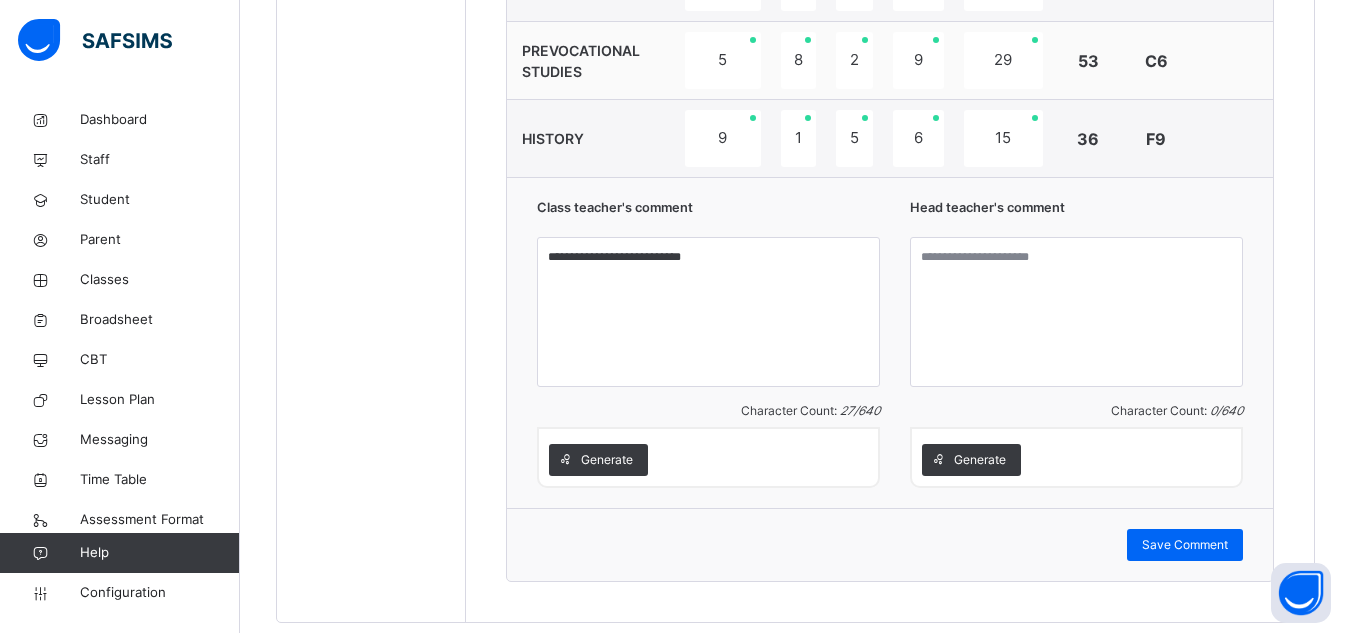 scroll, scrollTop: 1618, scrollLeft: 0, axis: vertical 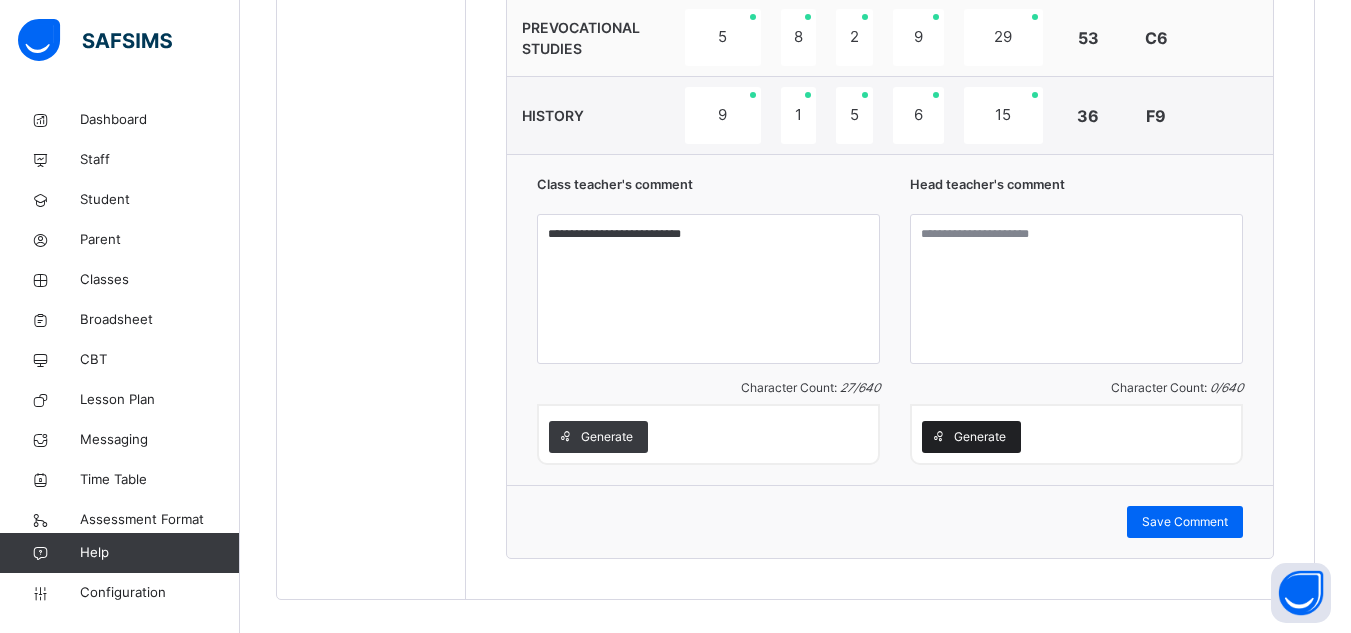 click on "Generate" at bounding box center (980, 437) 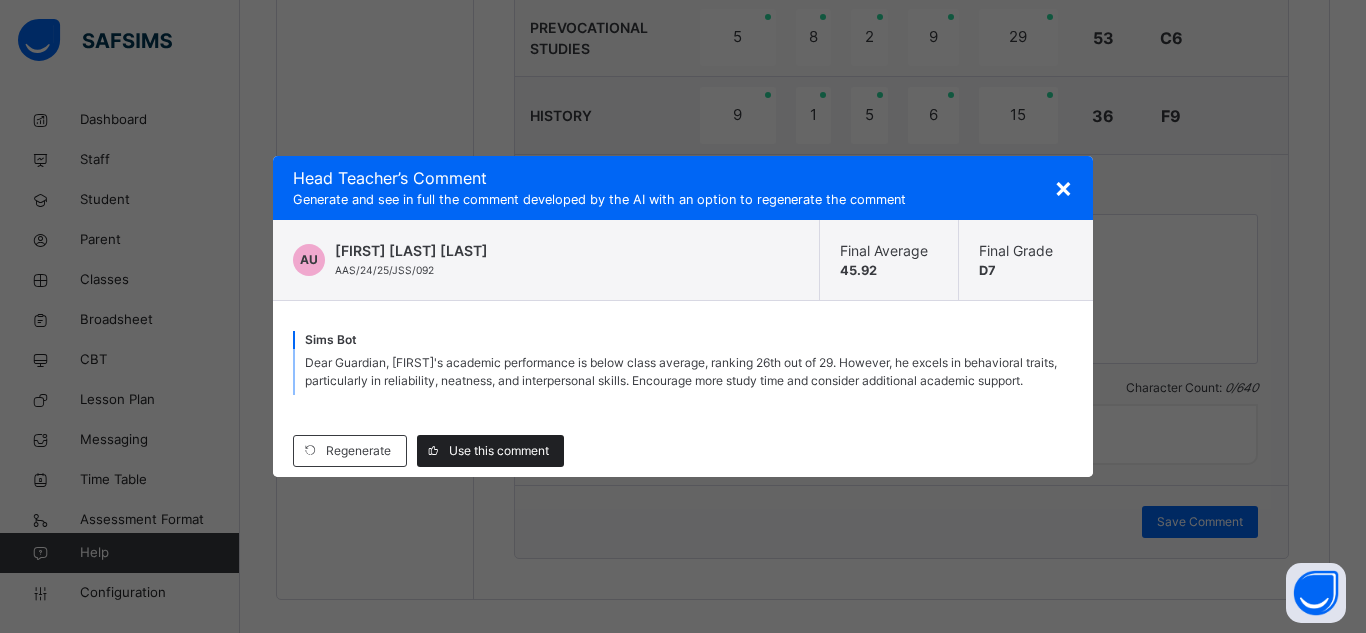 click on "Use this comment" at bounding box center [499, 451] 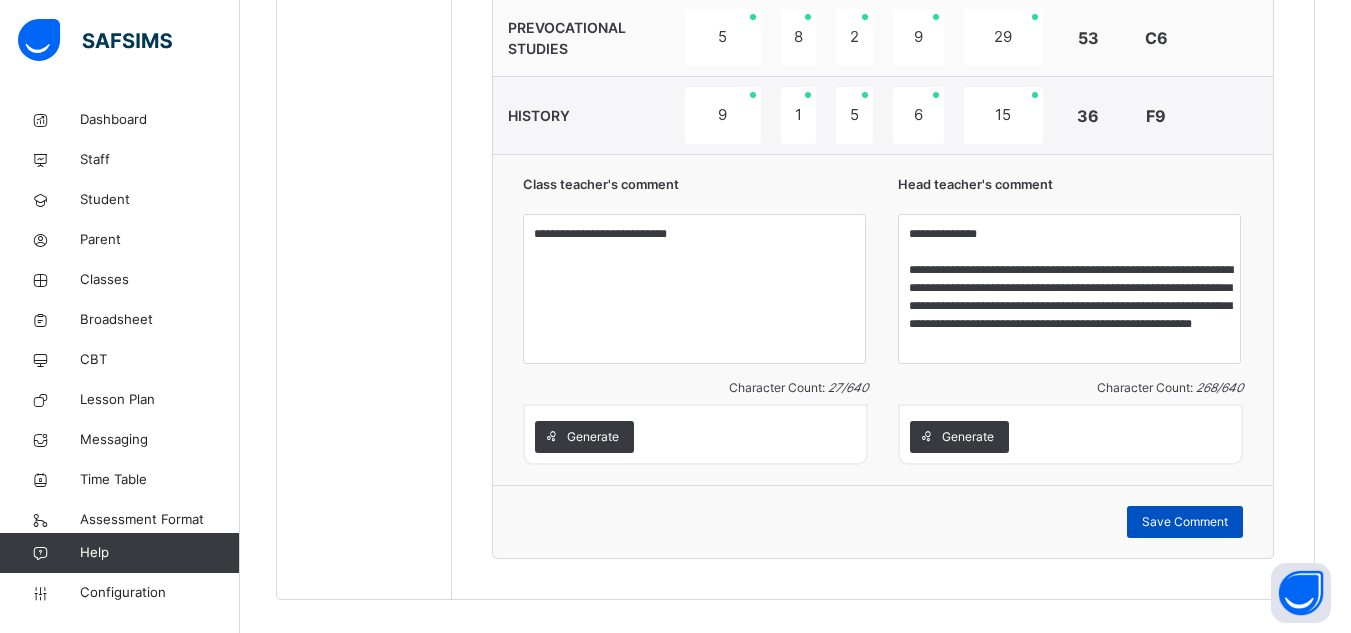 click on "Save Comment" at bounding box center (1185, 522) 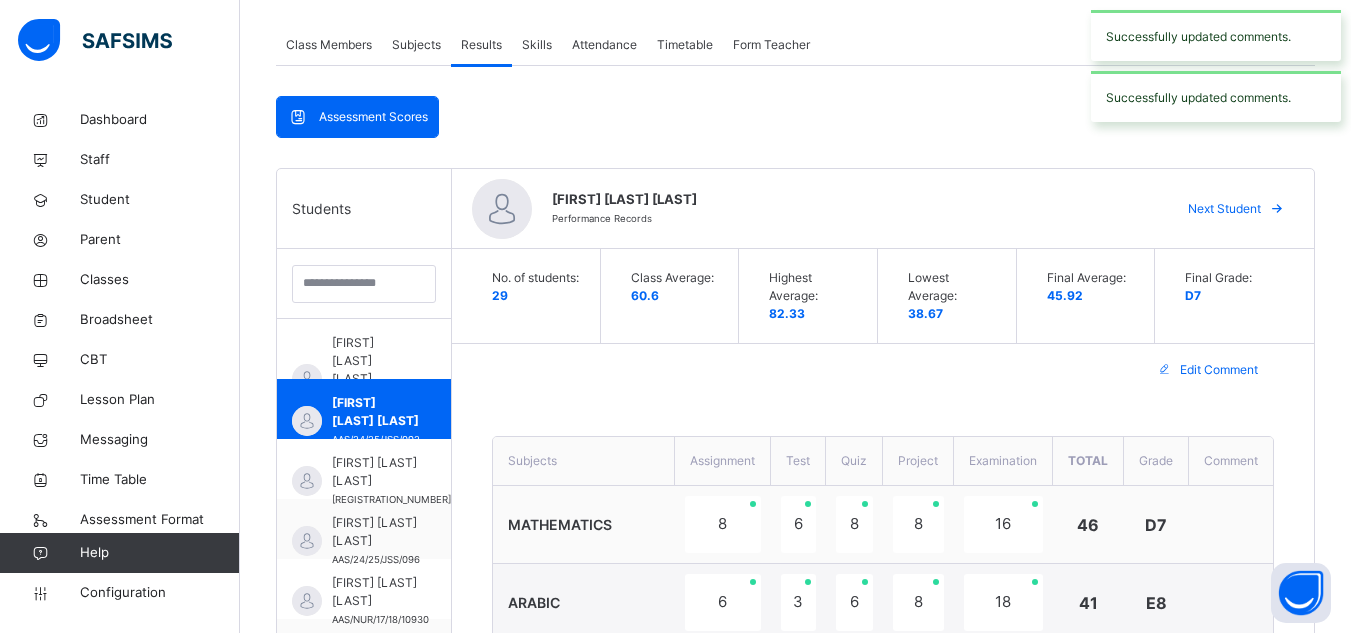 scroll, scrollTop: 340, scrollLeft: 0, axis: vertical 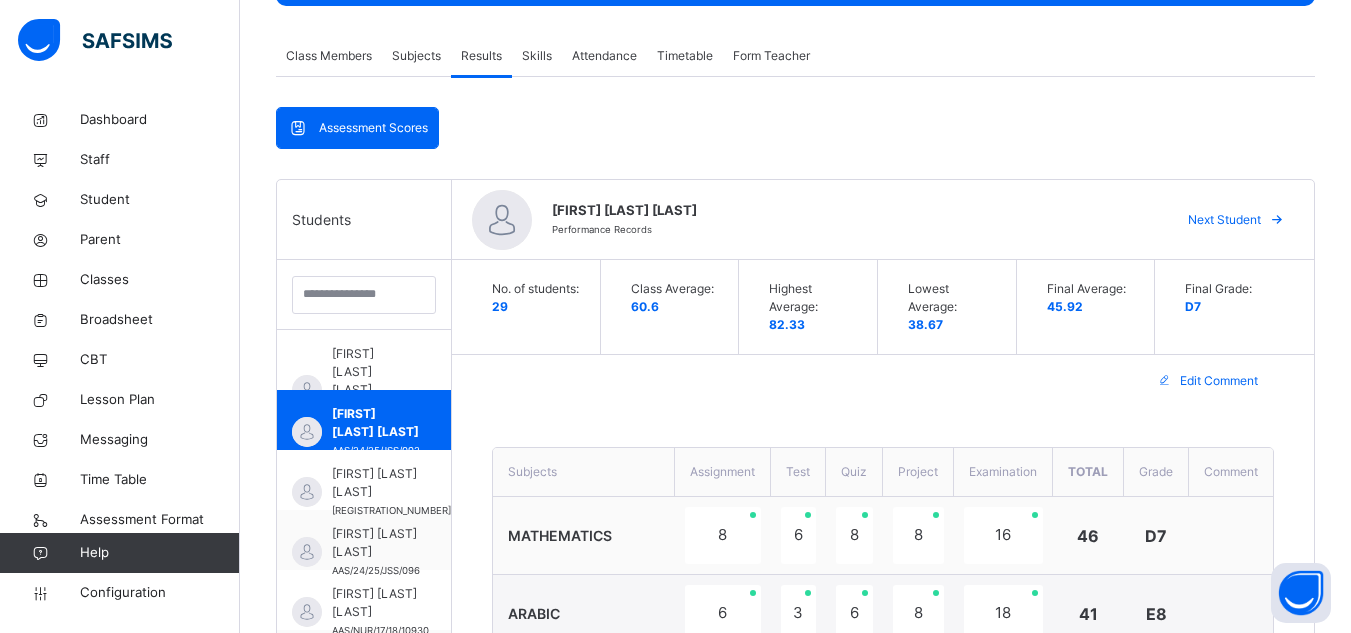 click on "Next Student" at bounding box center (1224, 220) 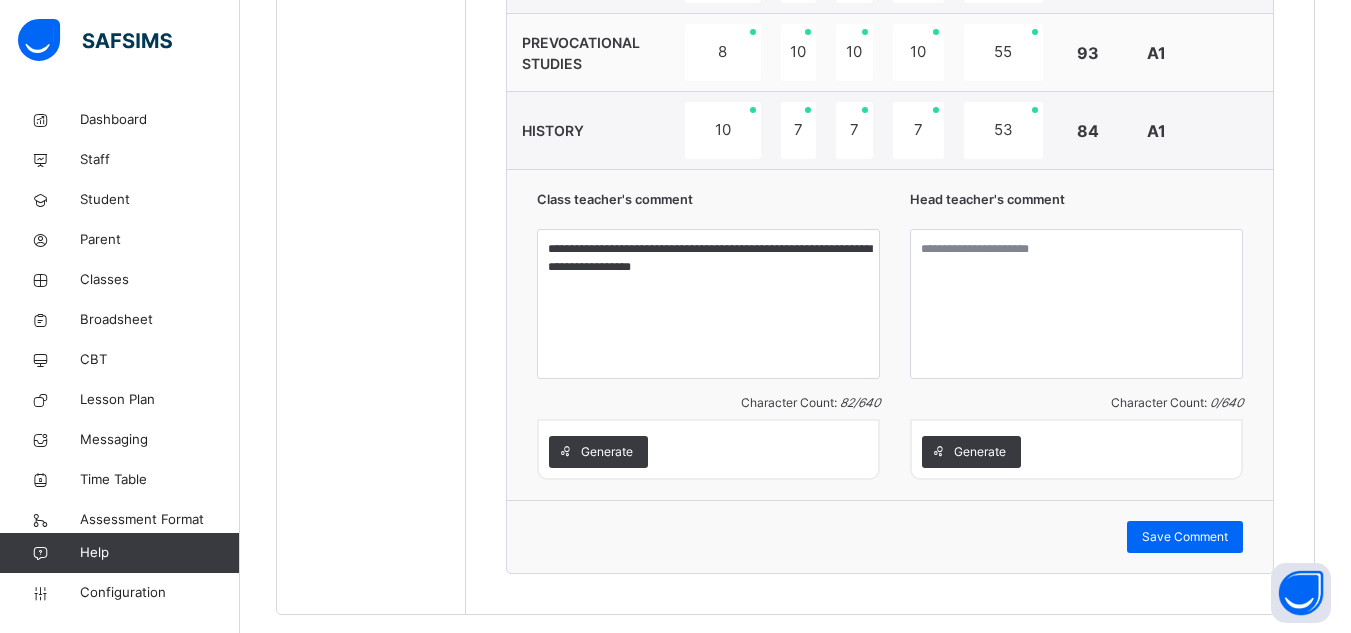 scroll, scrollTop: 1607, scrollLeft: 0, axis: vertical 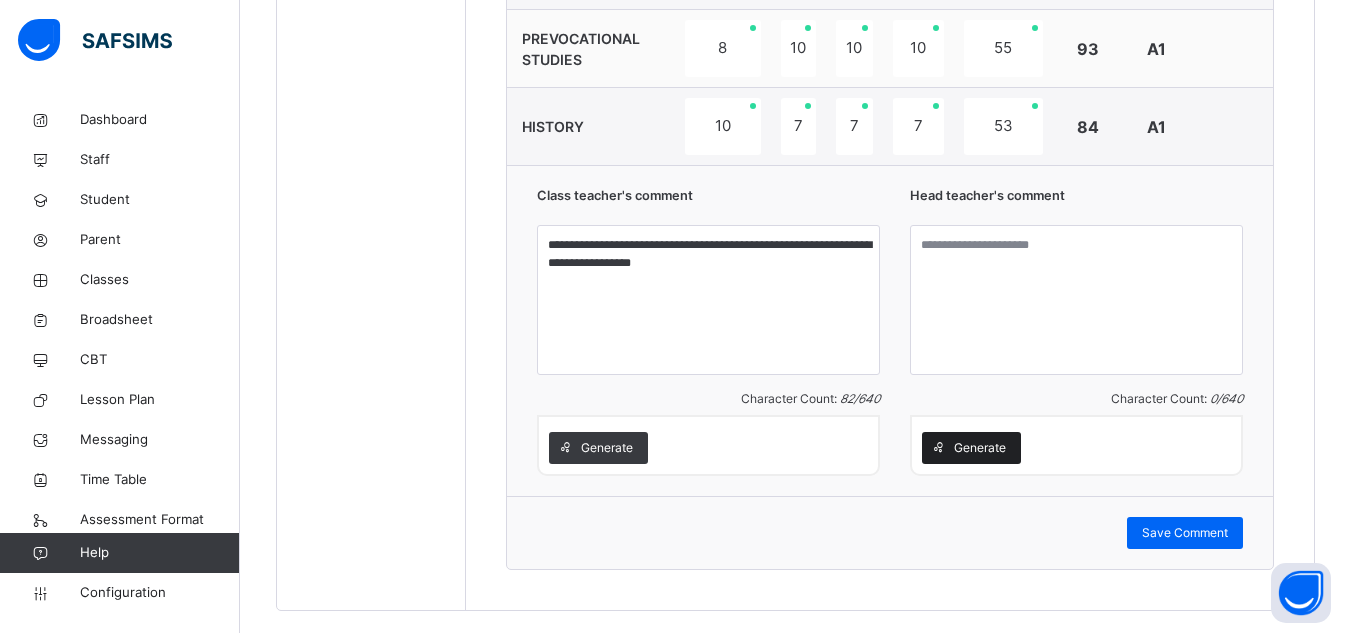 click on "Generate" at bounding box center (980, 448) 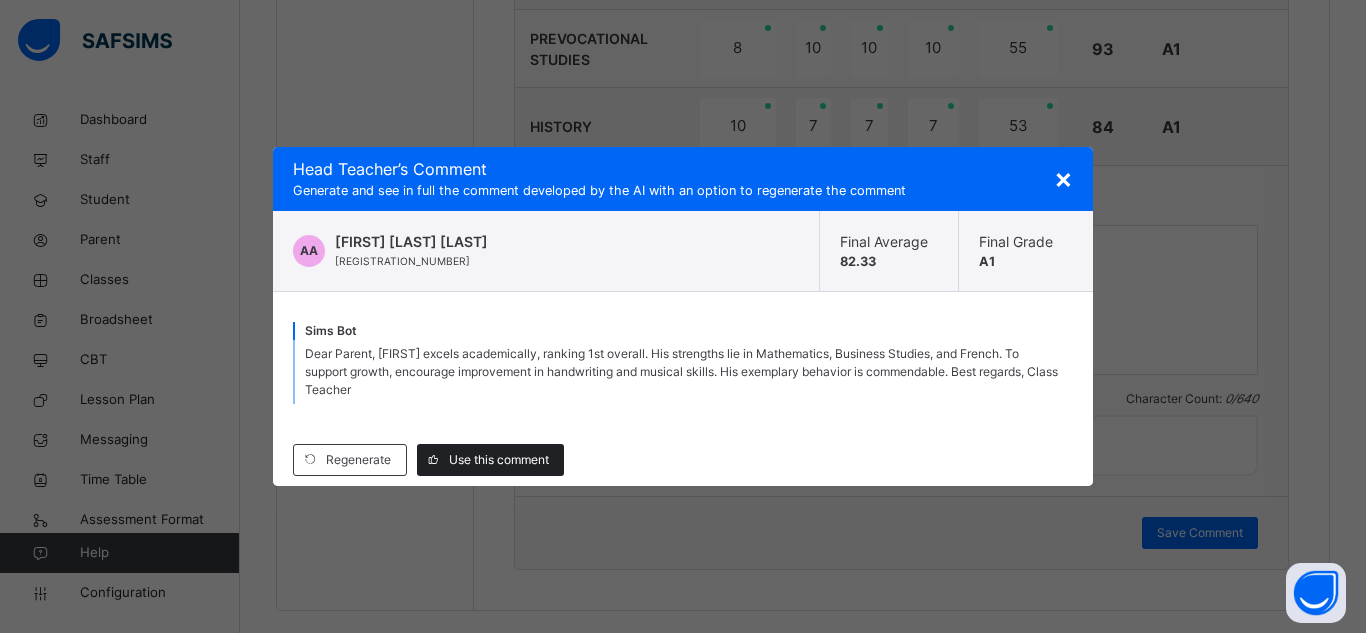 click on "Use this comment" at bounding box center (499, 460) 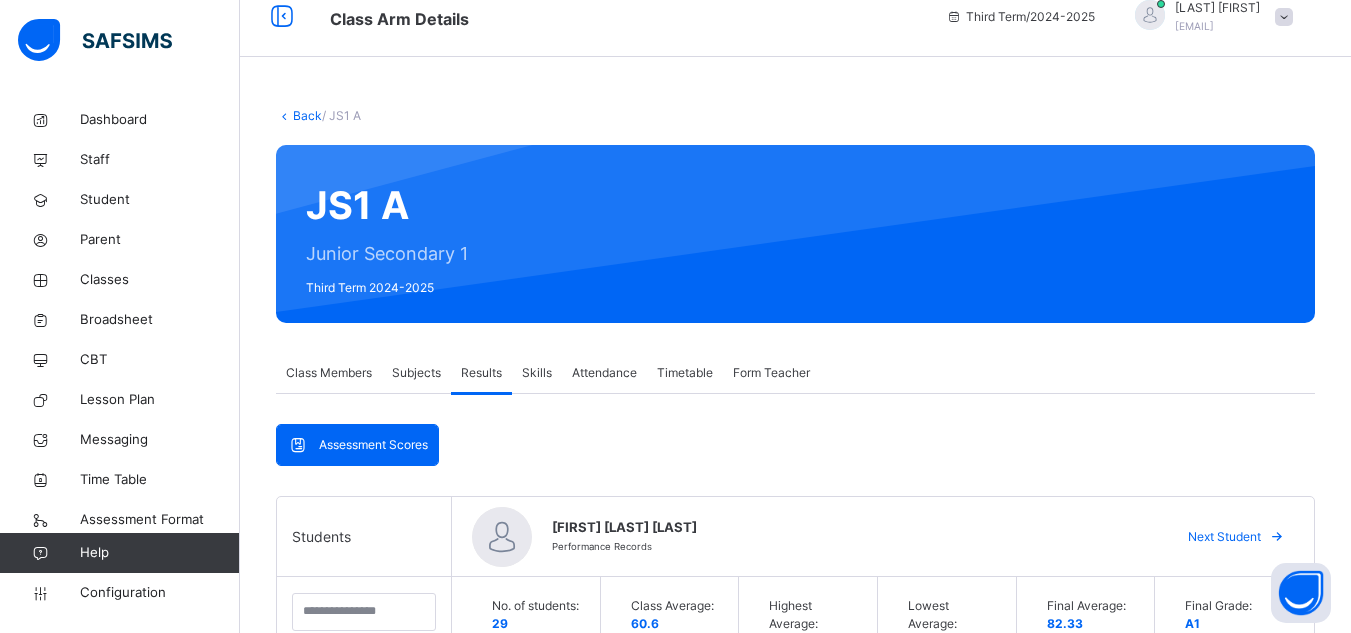 scroll, scrollTop: 0, scrollLeft: 0, axis: both 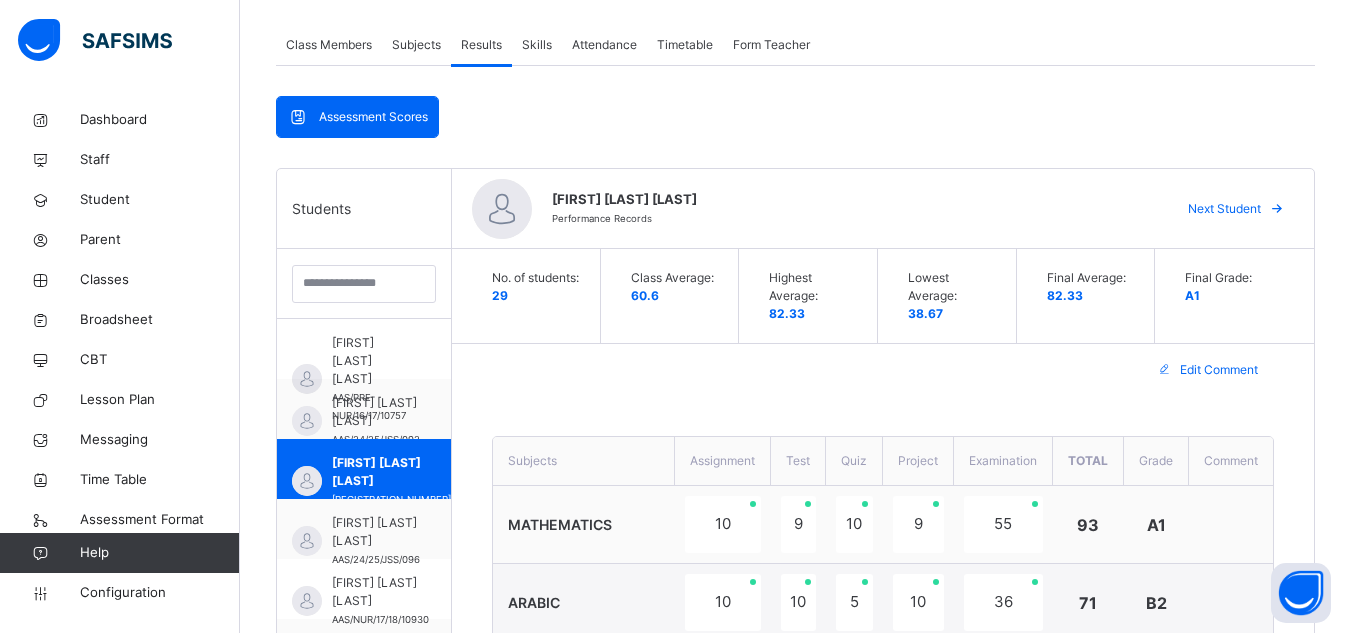 click on "Next Student" at bounding box center [1224, 209] 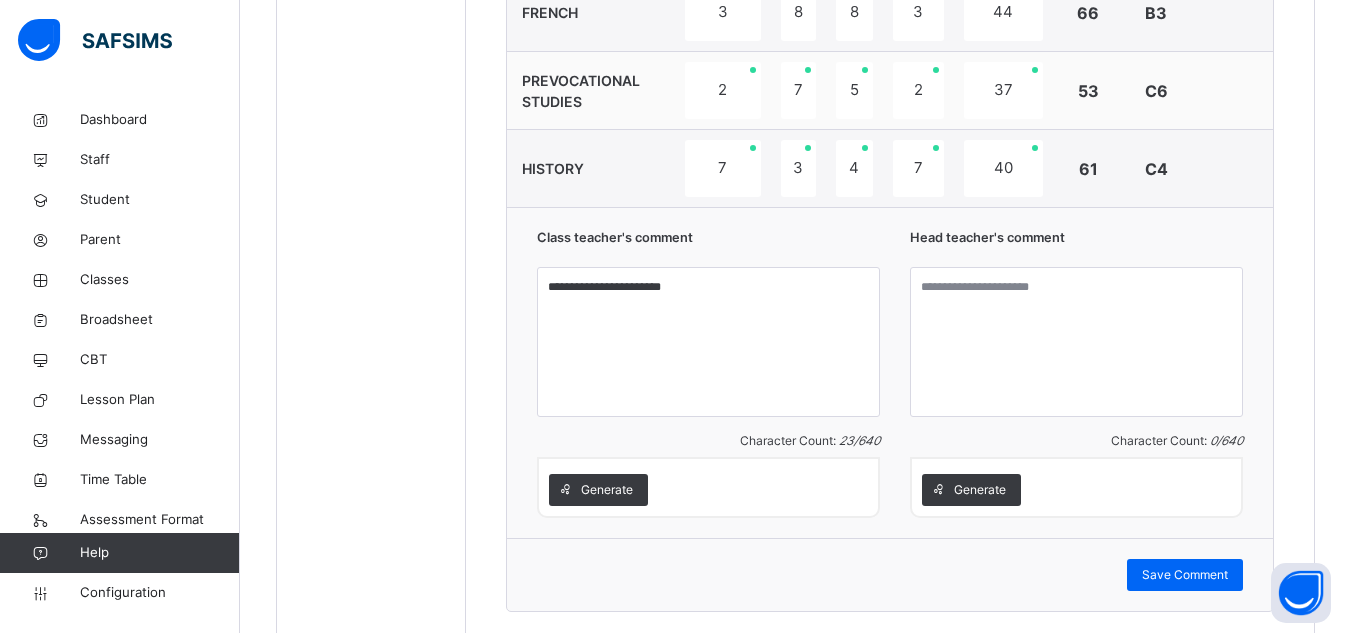 scroll, scrollTop: 1572, scrollLeft: 0, axis: vertical 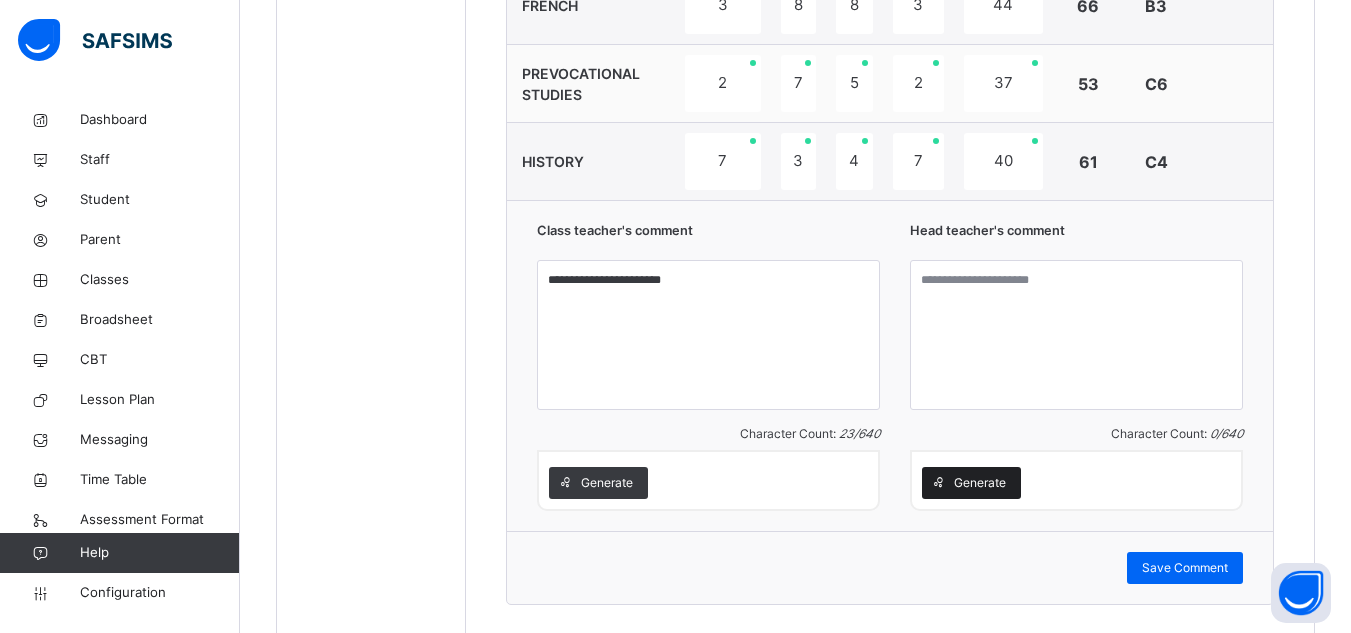 click on "Generate" at bounding box center (980, 483) 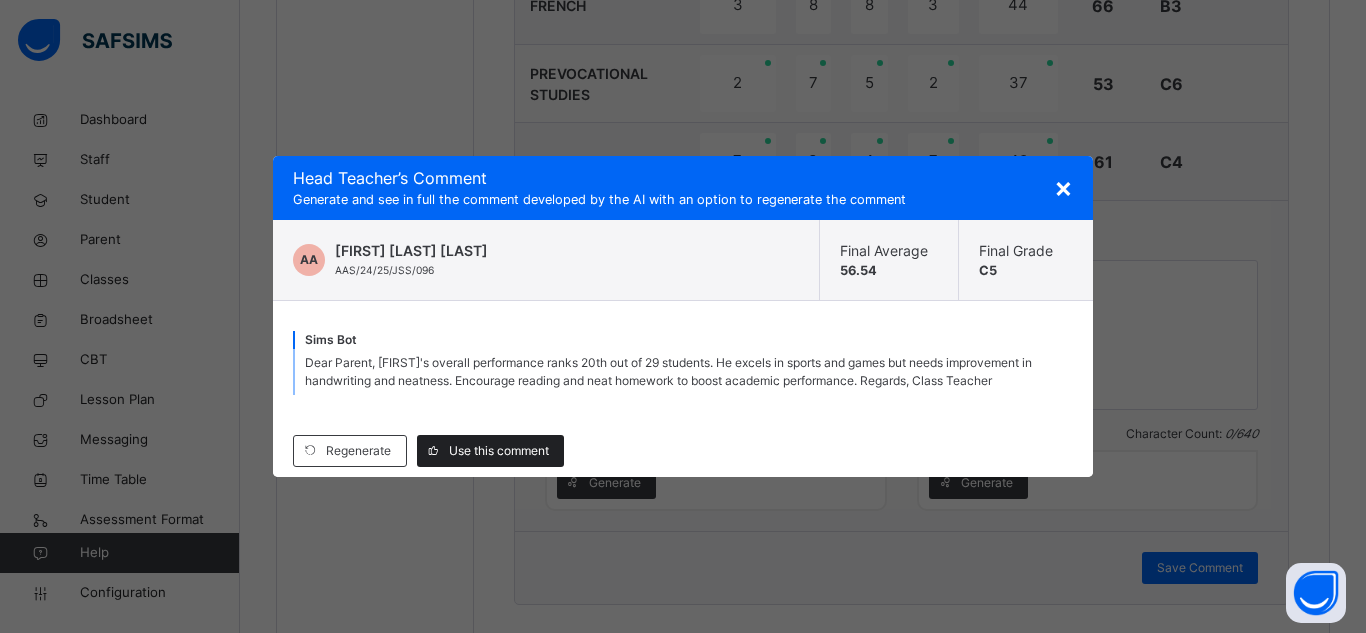click on "Use this comment" at bounding box center (499, 451) 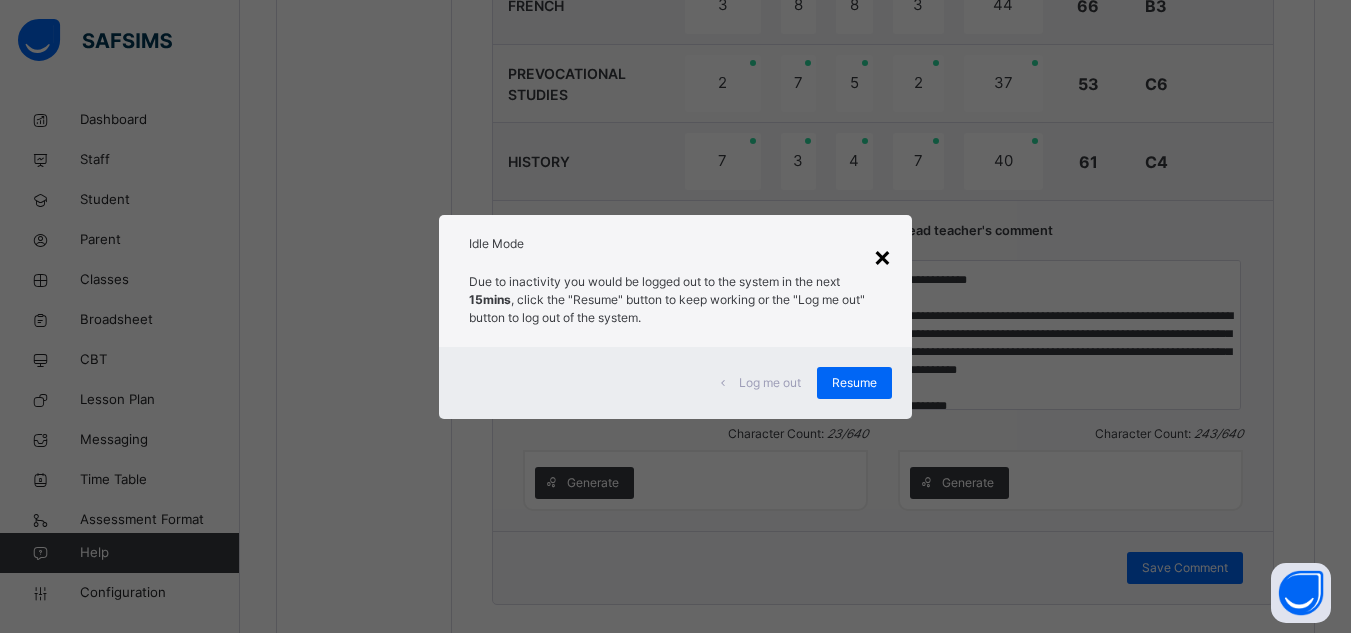 click on "×" at bounding box center (882, 256) 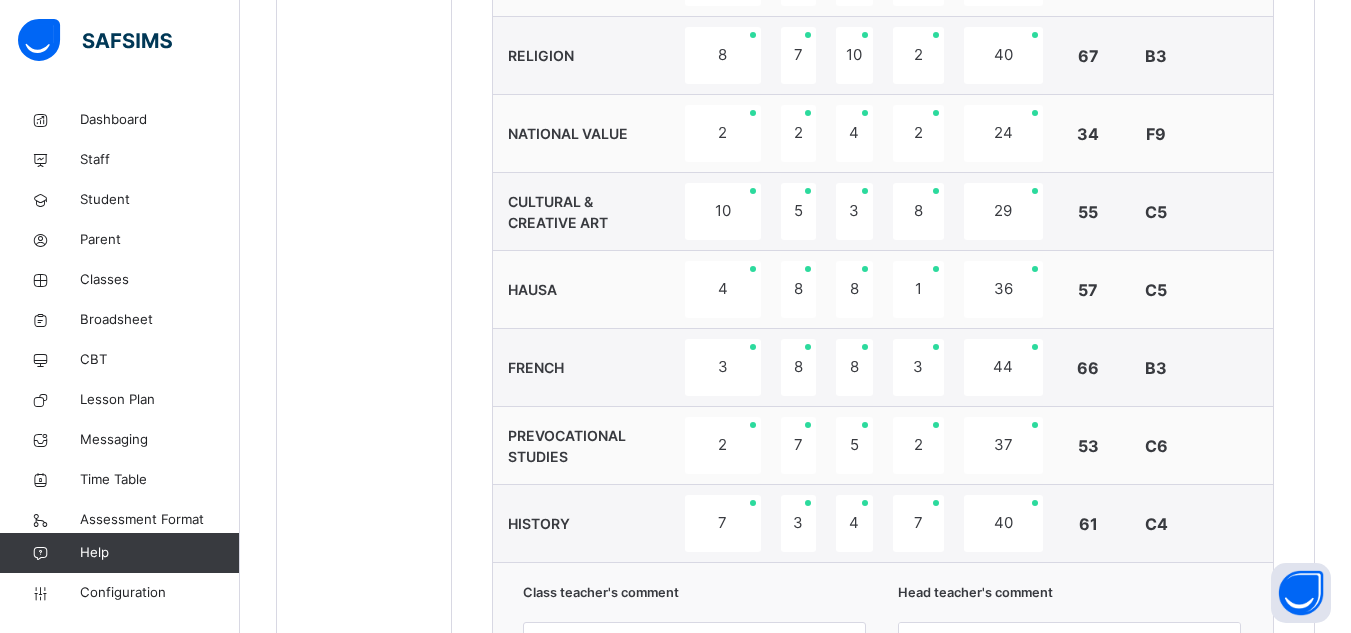 scroll, scrollTop: 1645, scrollLeft: 0, axis: vertical 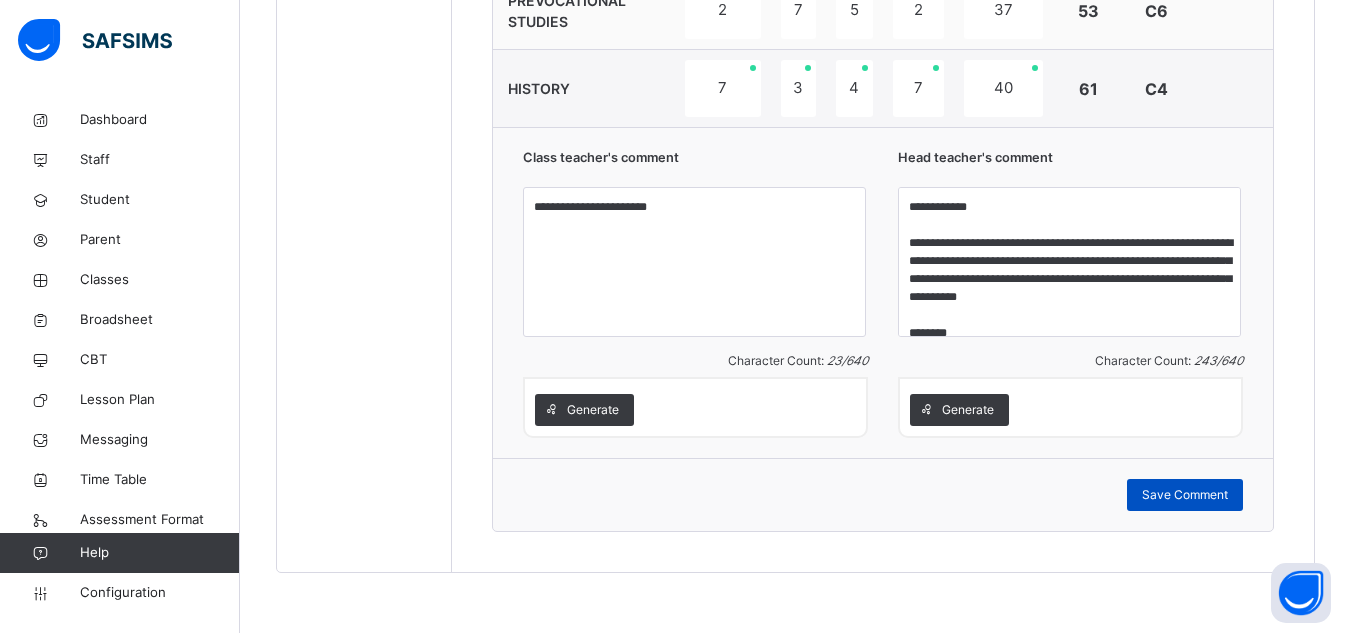 click on "Save Comment" at bounding box center [1185, 495] 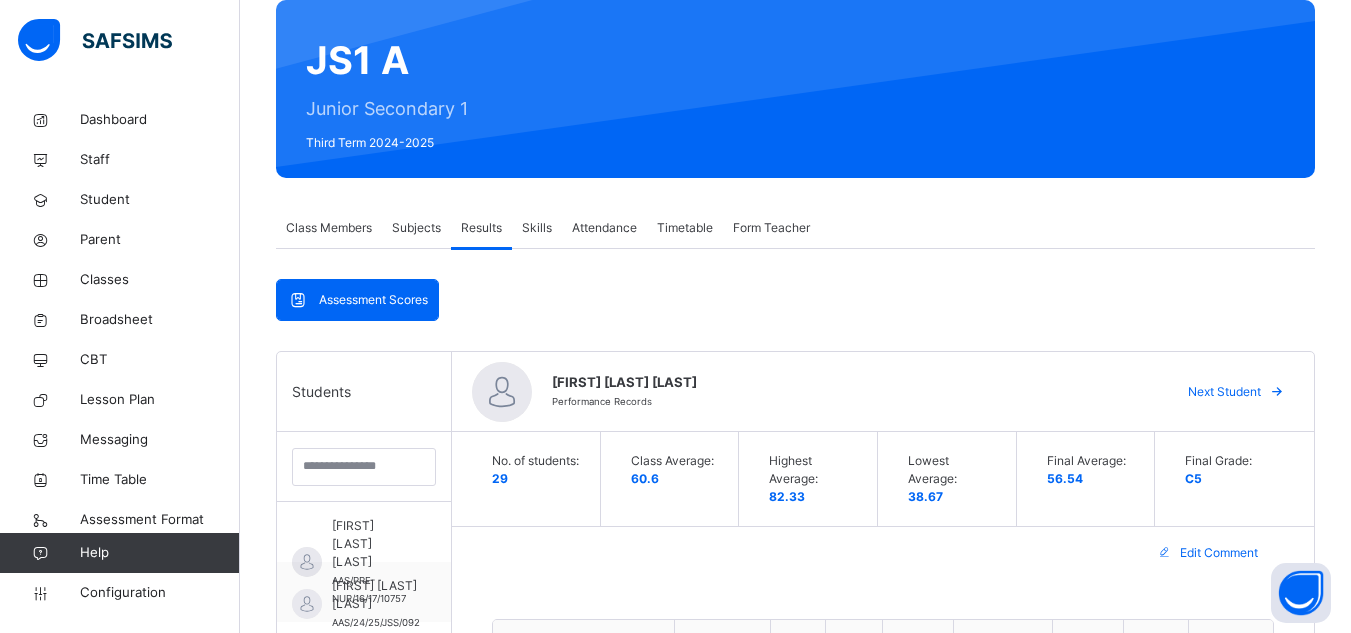 scroll, scrollTop: 156, scrollLeft: 0, axis: vertical 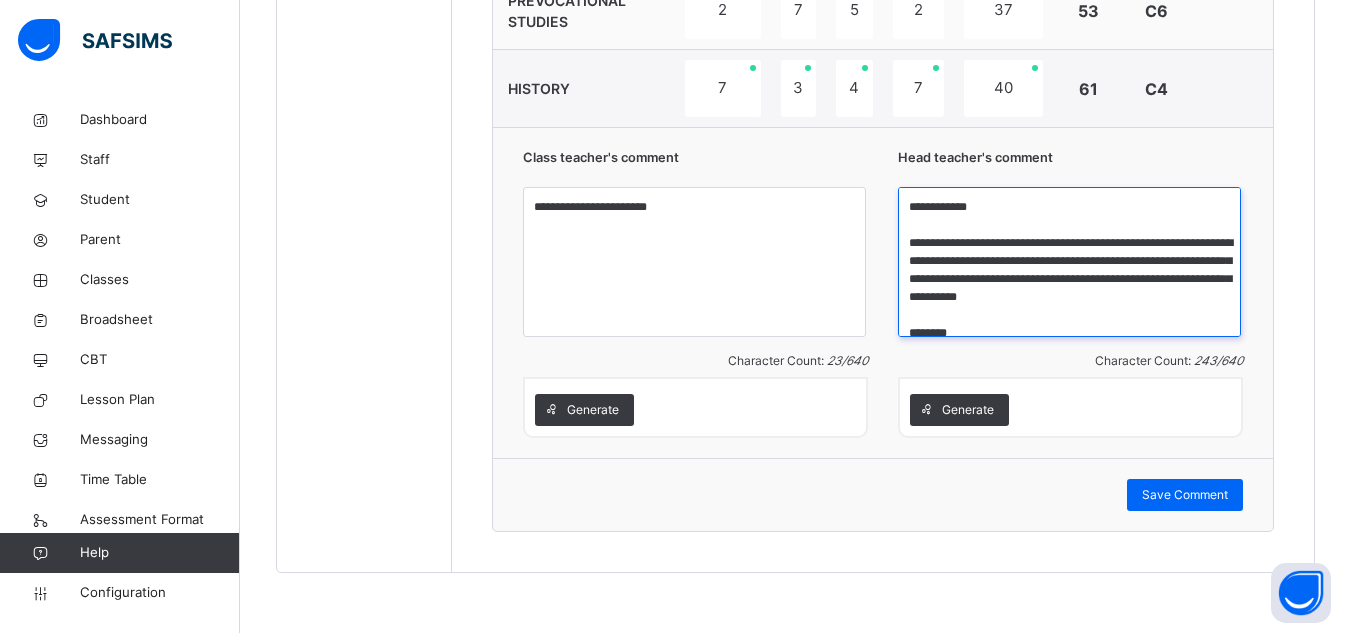 click on "**********" at bounding box center (1069, 262) 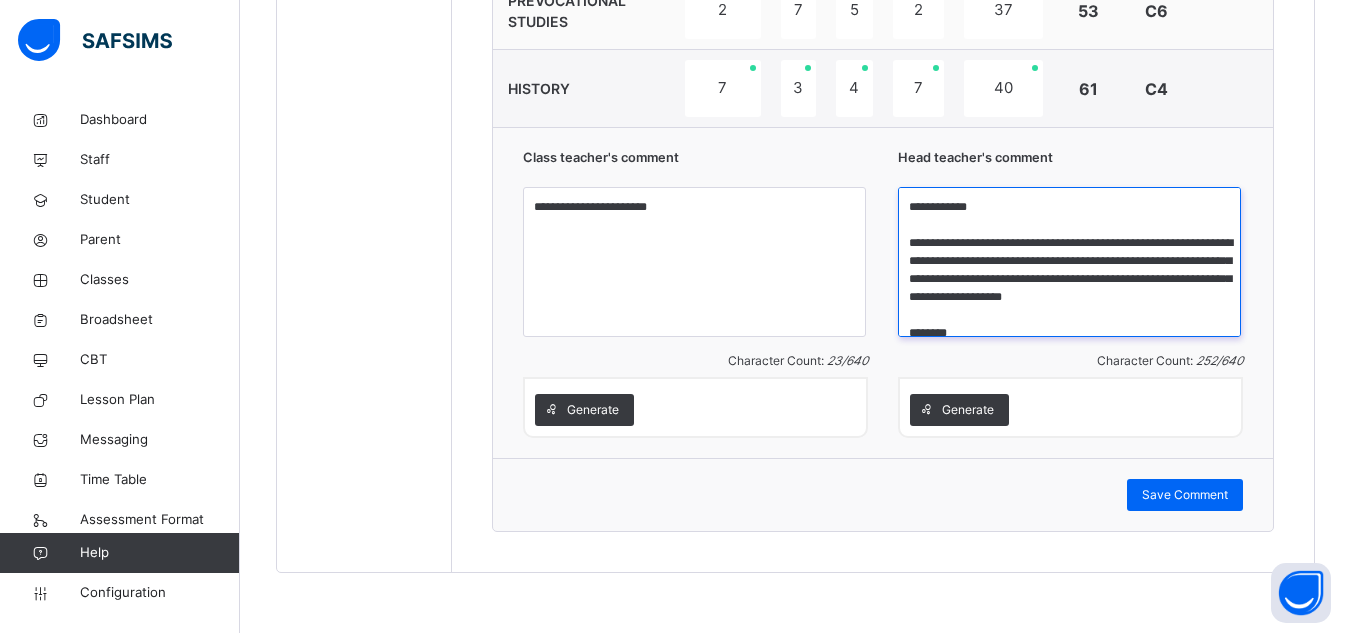 click on "**********" at bounding box center [1069, 262] 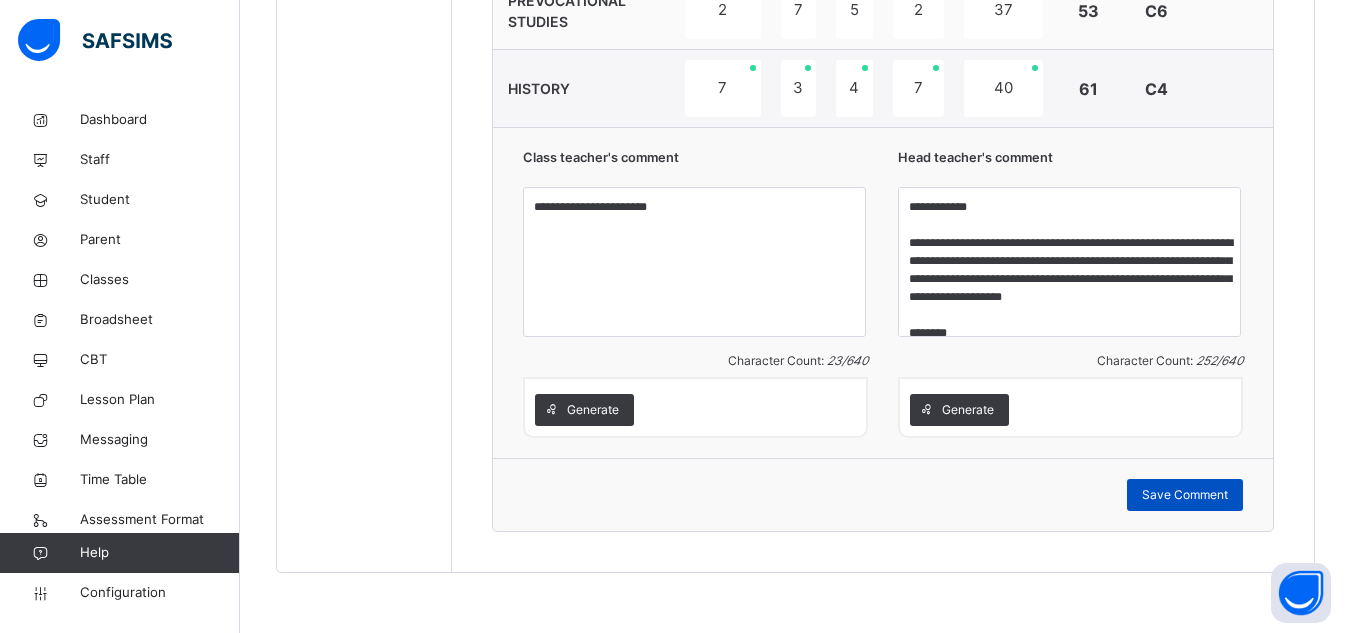 click on "Save Comment" at bounding box center [1185, 495] 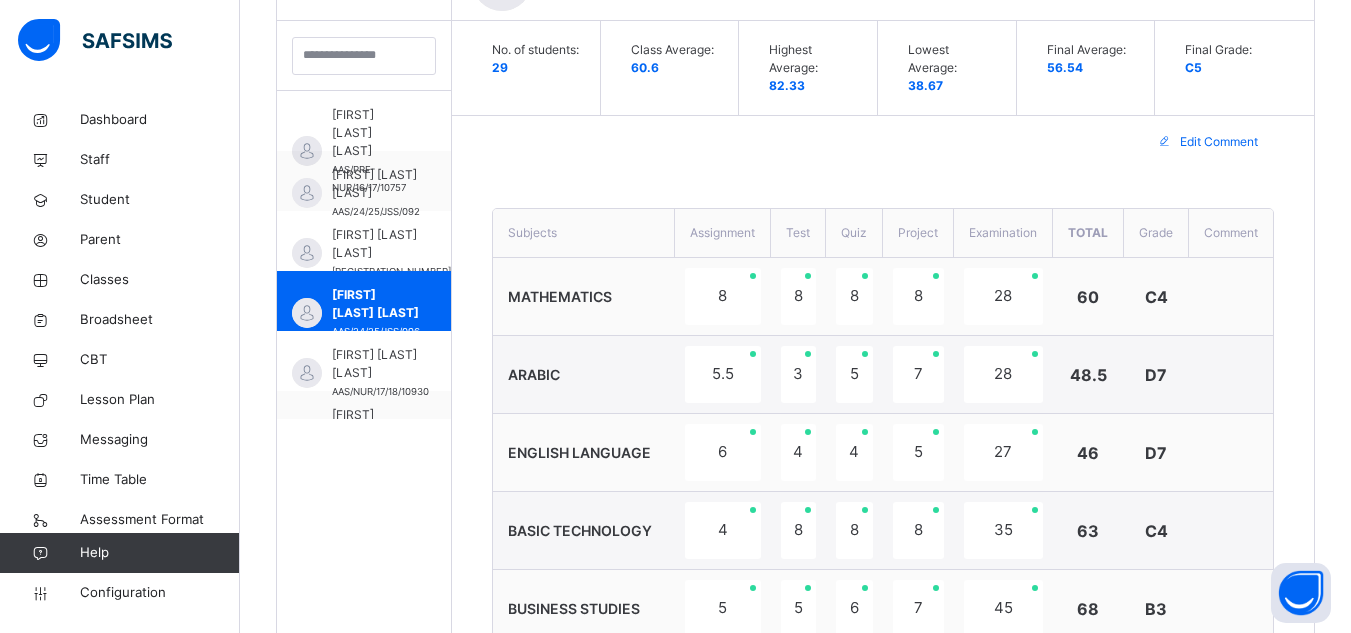 scroll, scrollTop: 539, scrollLeft: 0, axis: vertical 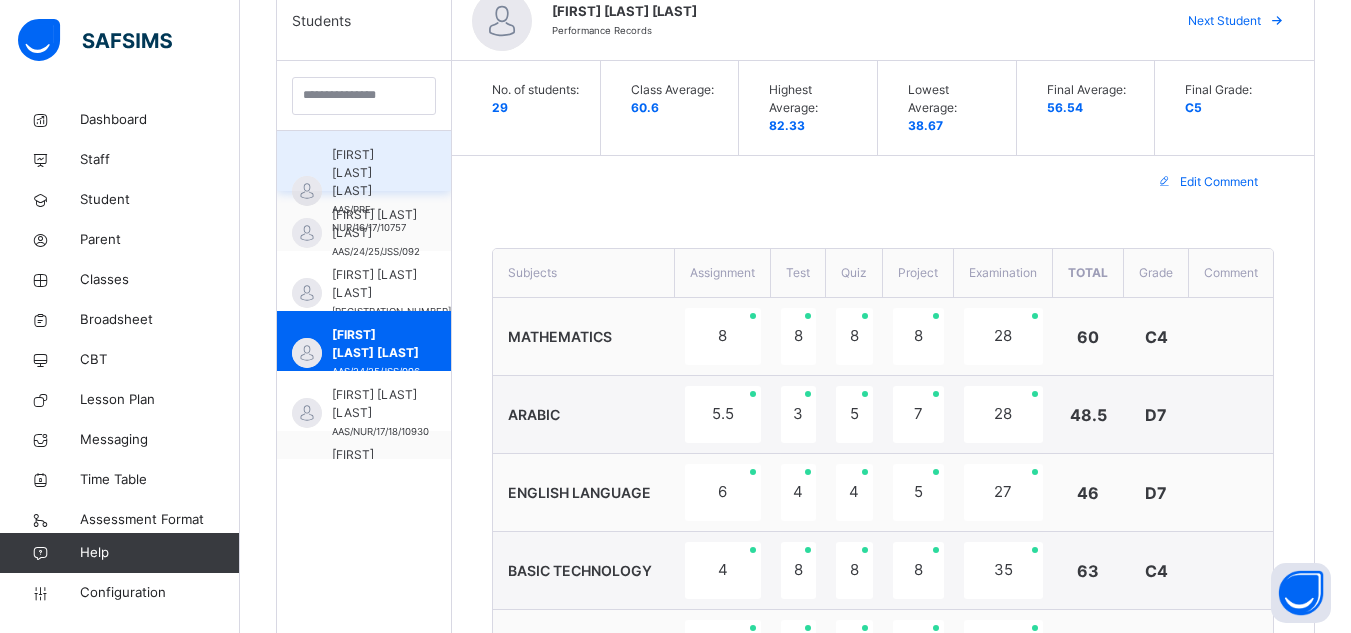 click on "[FIRST] [LAST] [LAST] [ID]" at bounding box center [364, 161] 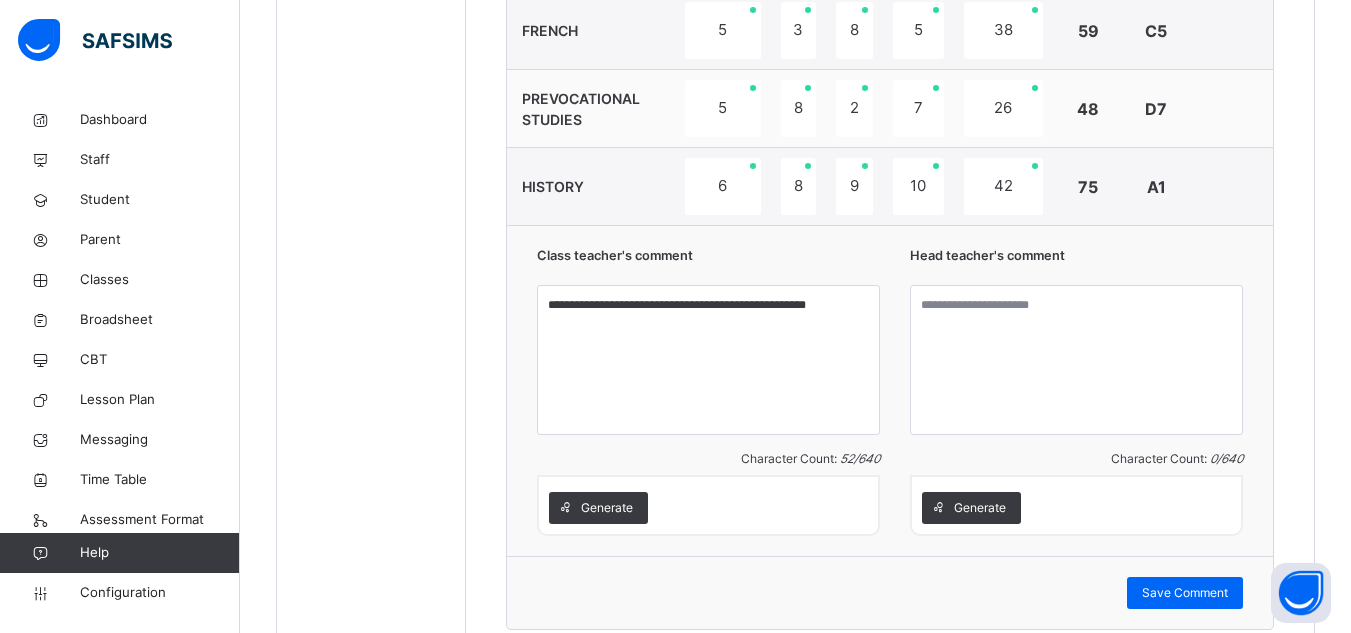 scroll, scrollTop: 1551, scrollLeft: 0, axis: vertical 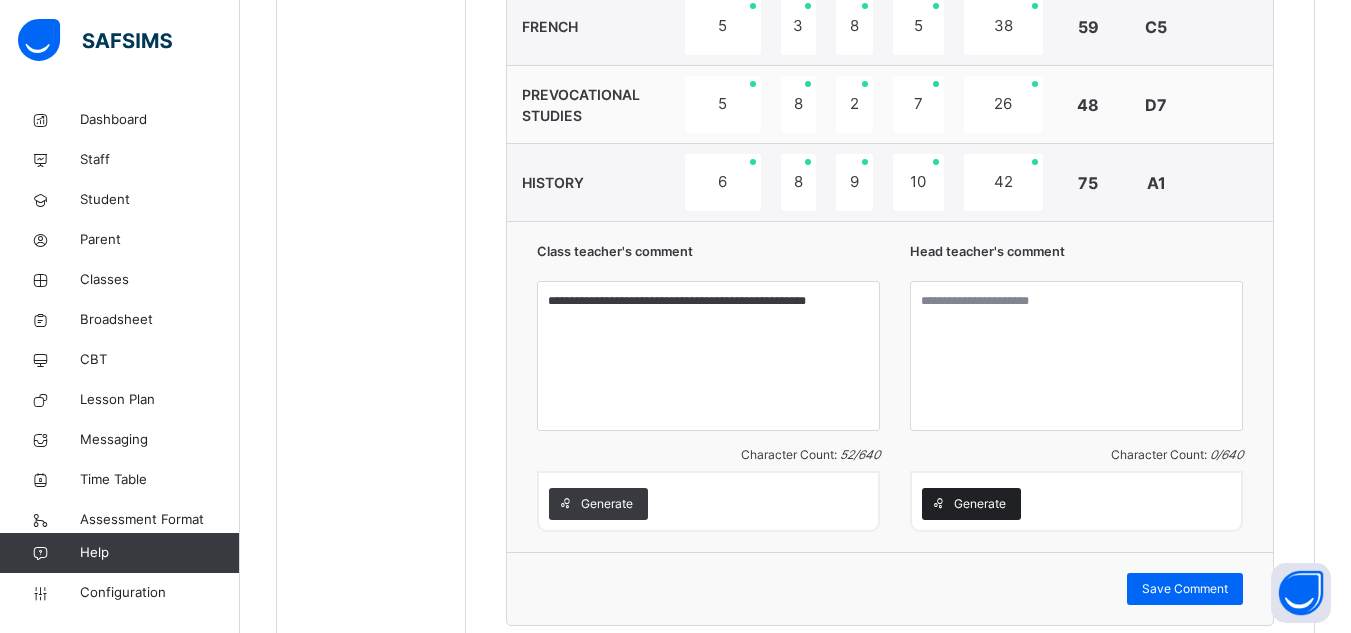 click on "Generate" at bounding box center (980, 504) 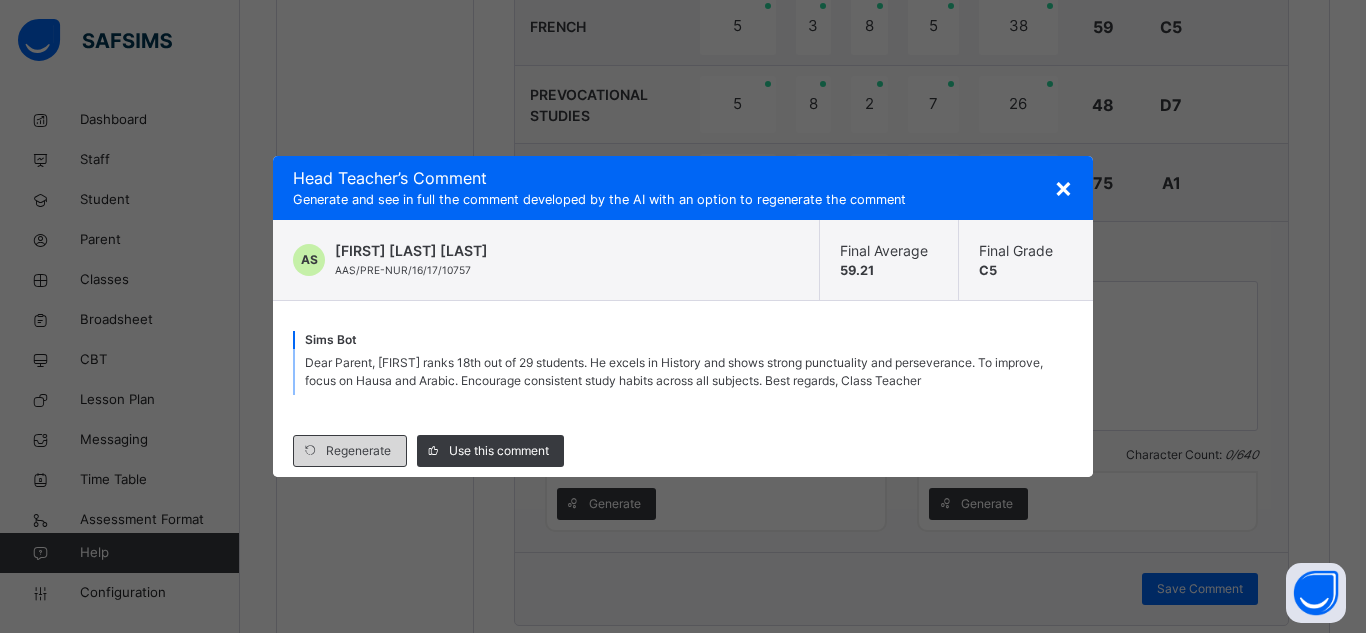 click on "Regenerate" at bounding box center [358, 451] 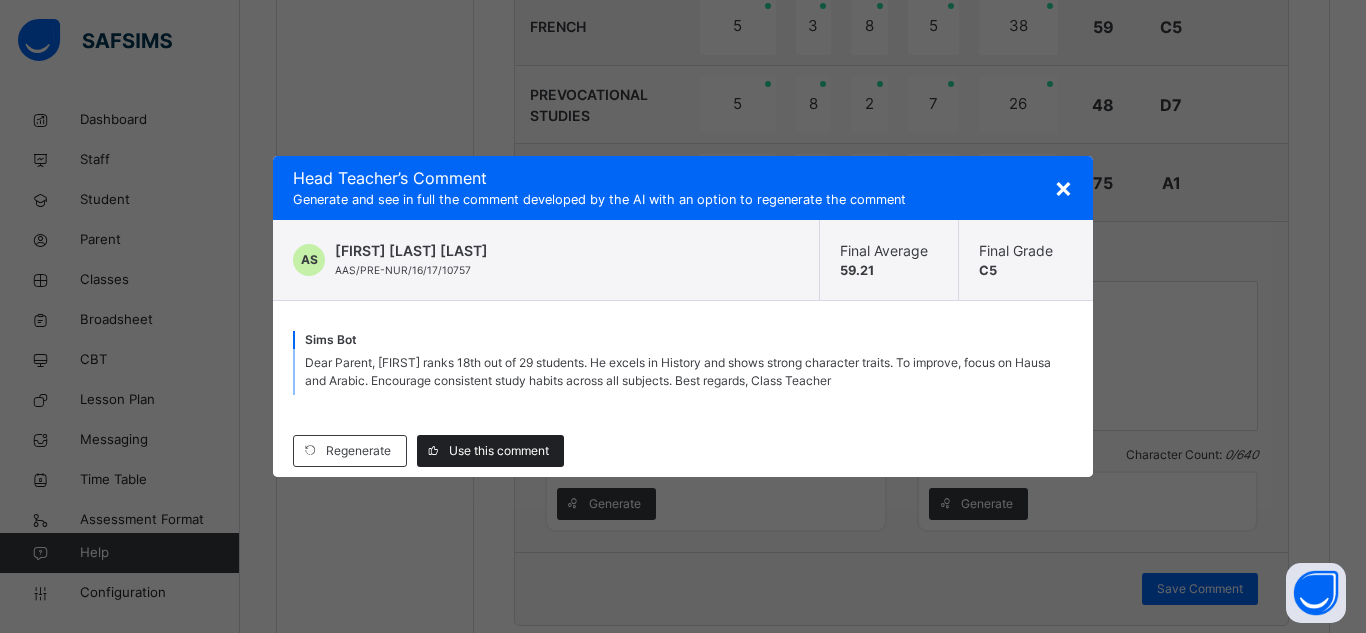 click on "Use this comment" at bounding box center (499, 451) 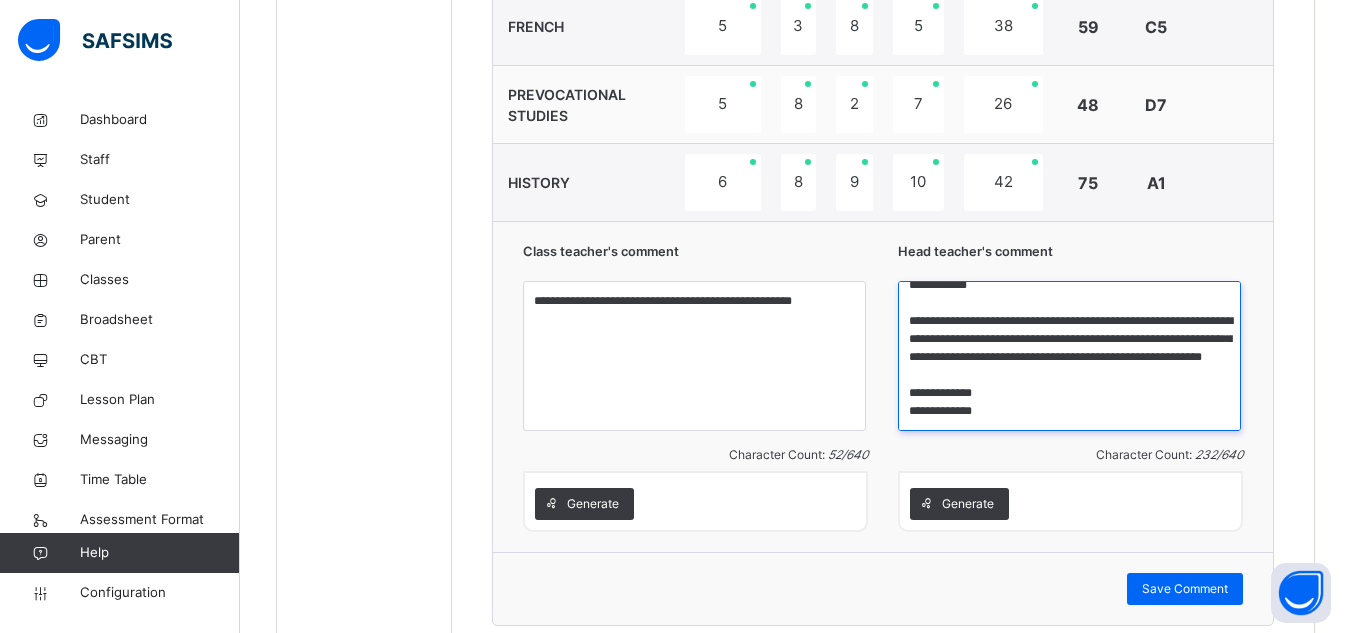 scroll, scrollTop: 34, scrollLeft: 0, axis: vertical 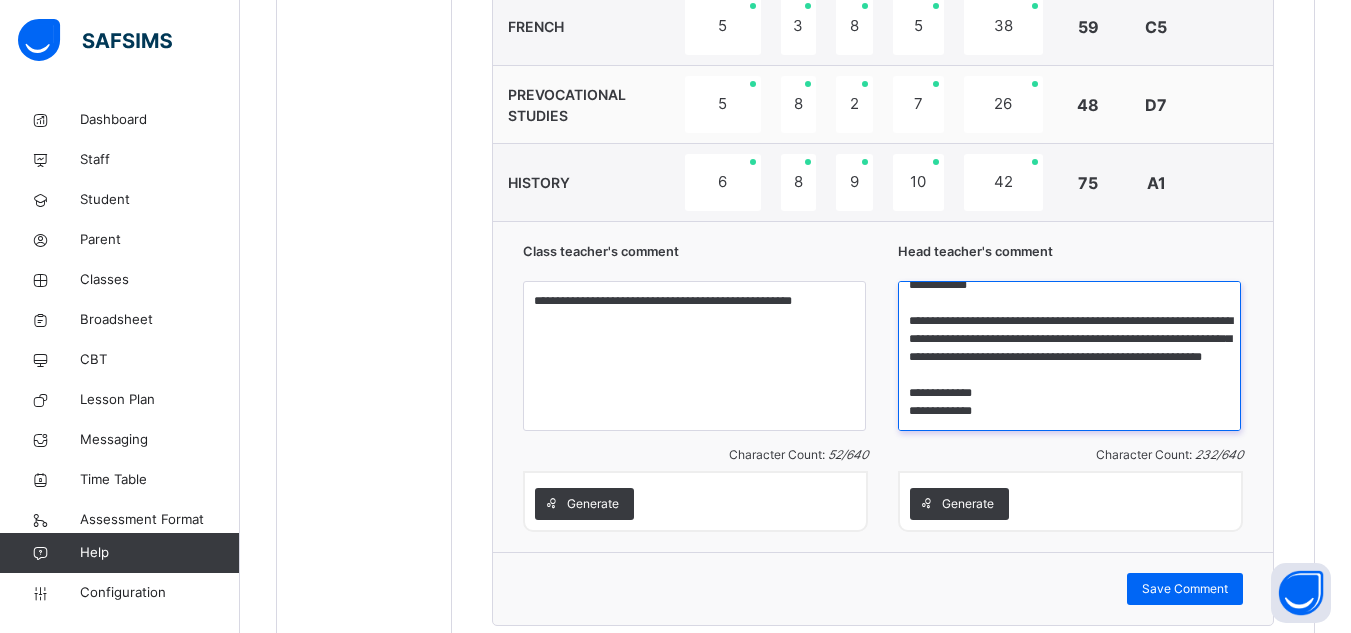click on "**********" at bounding box center [1069, 356] 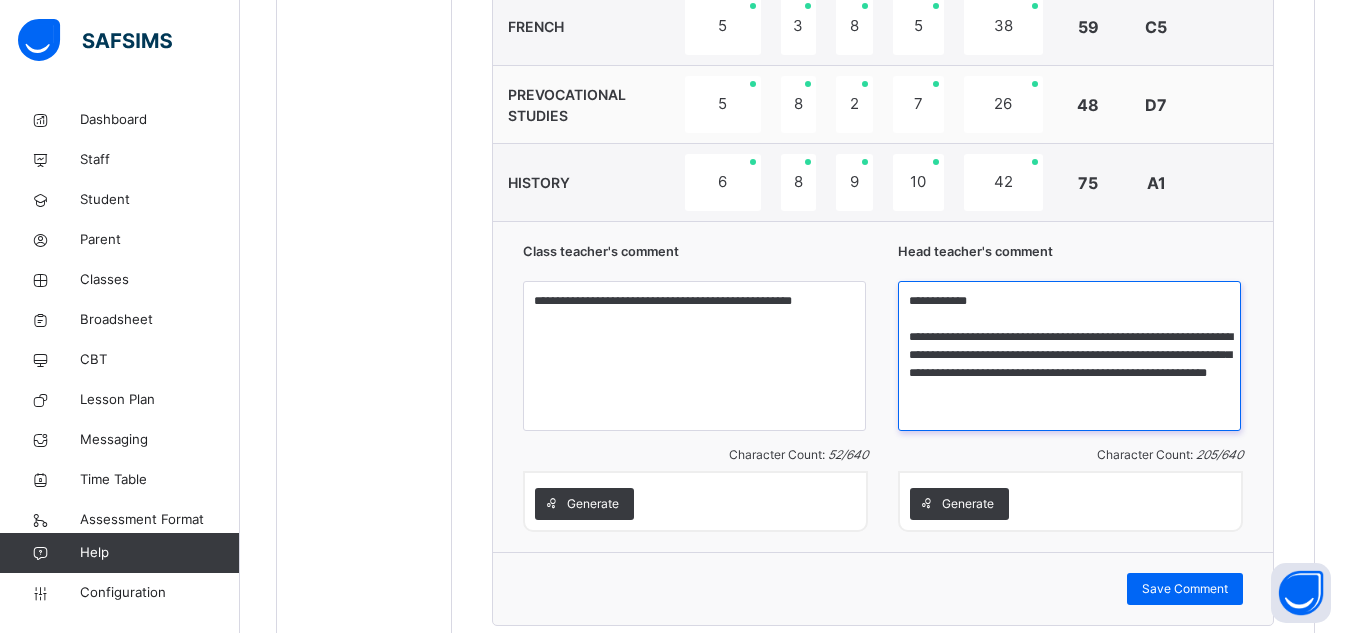 scroll, scrollTop: 0, scrollLeft: 0, axis: both 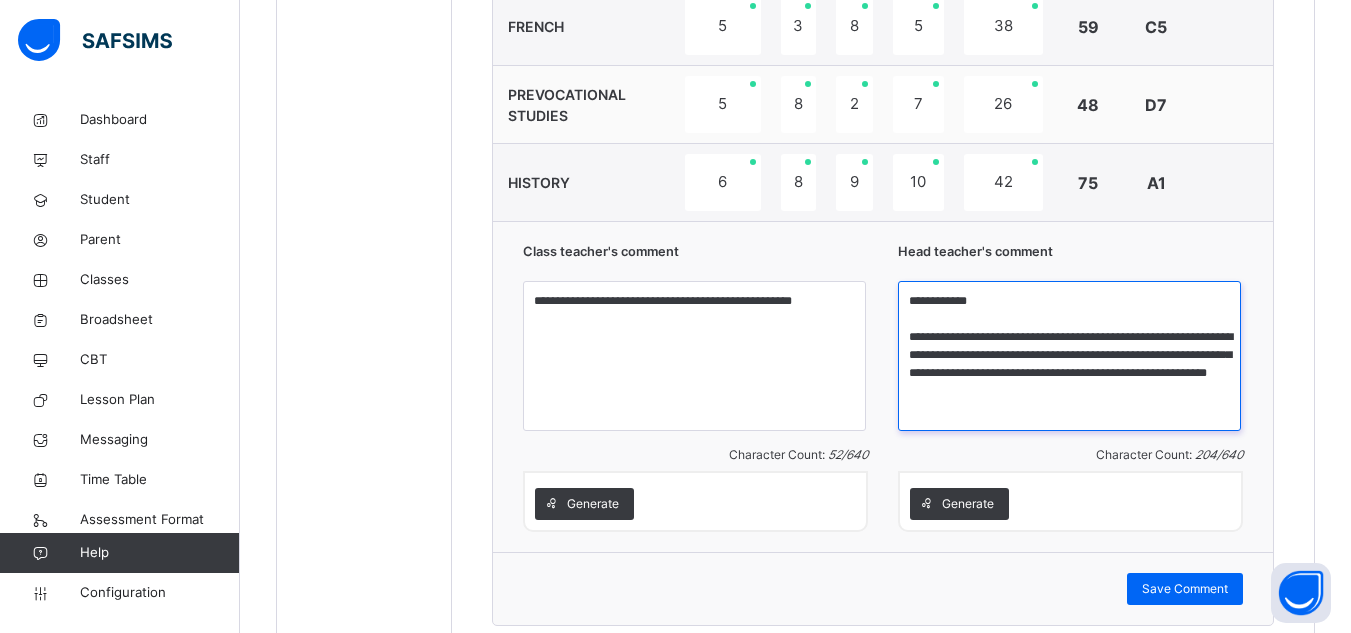 click on "**********" at bounding box center [1069, 356] 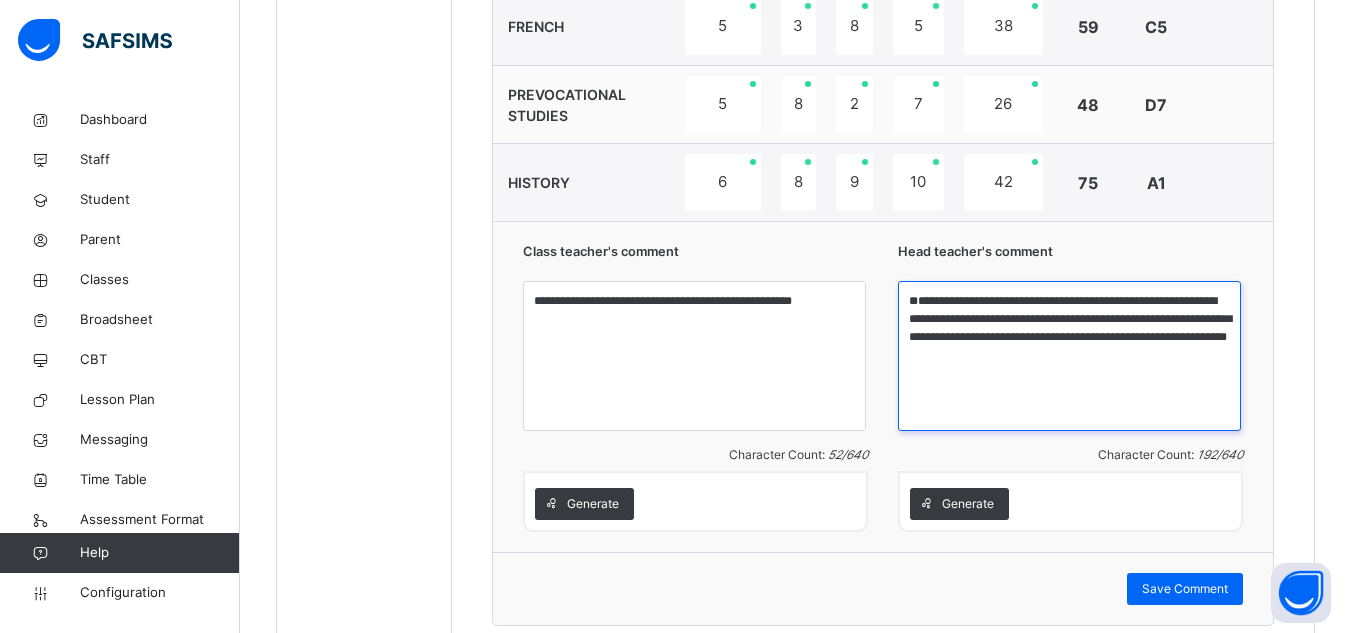 click on "**********" at bounding box center (1069, 356) 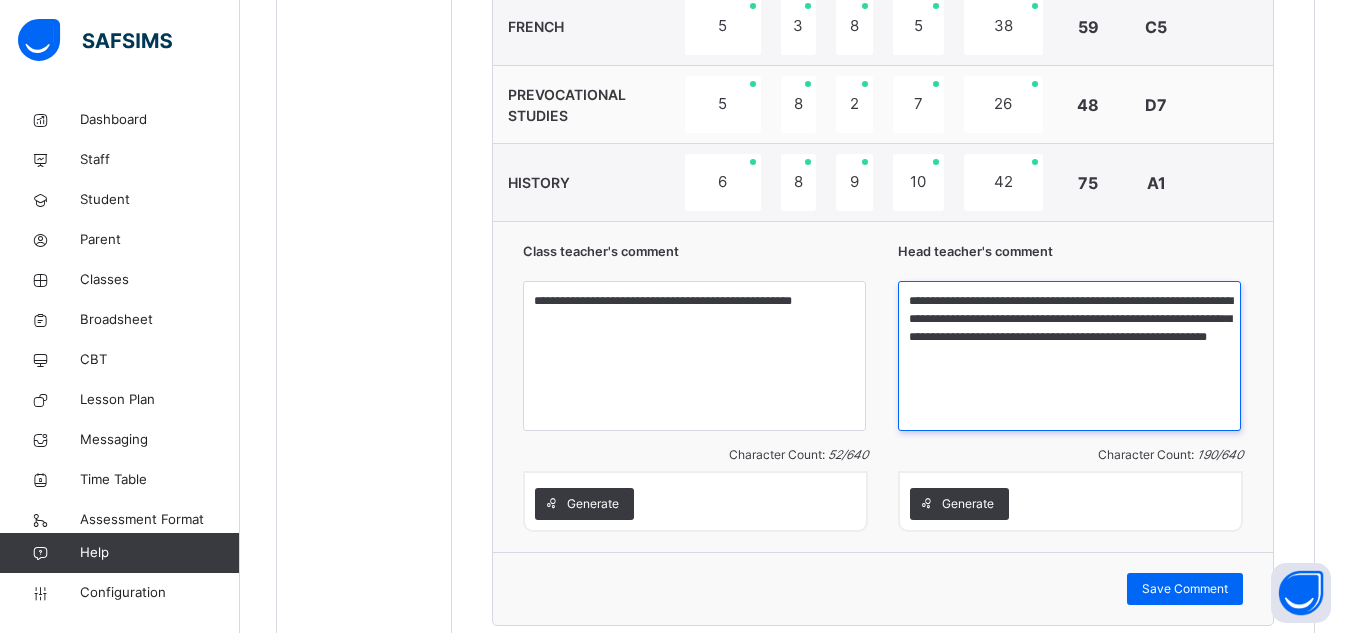 click on "**********" at bounding box center (1069, 356) 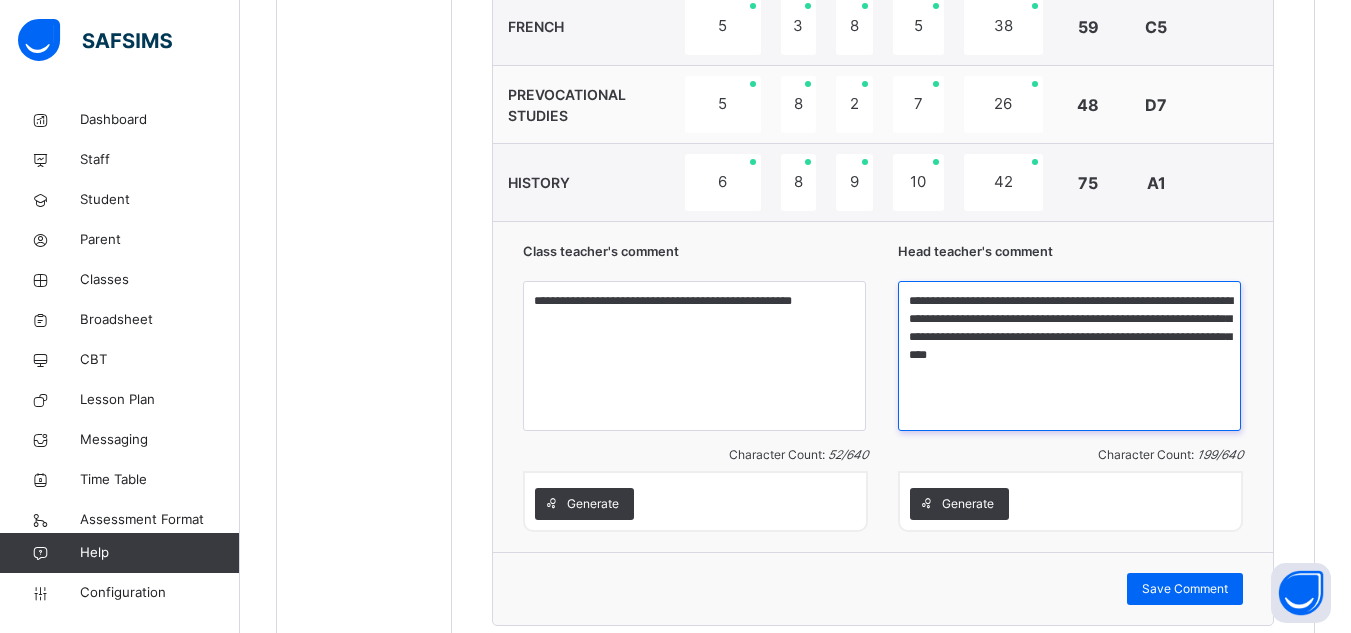 type on "**********" 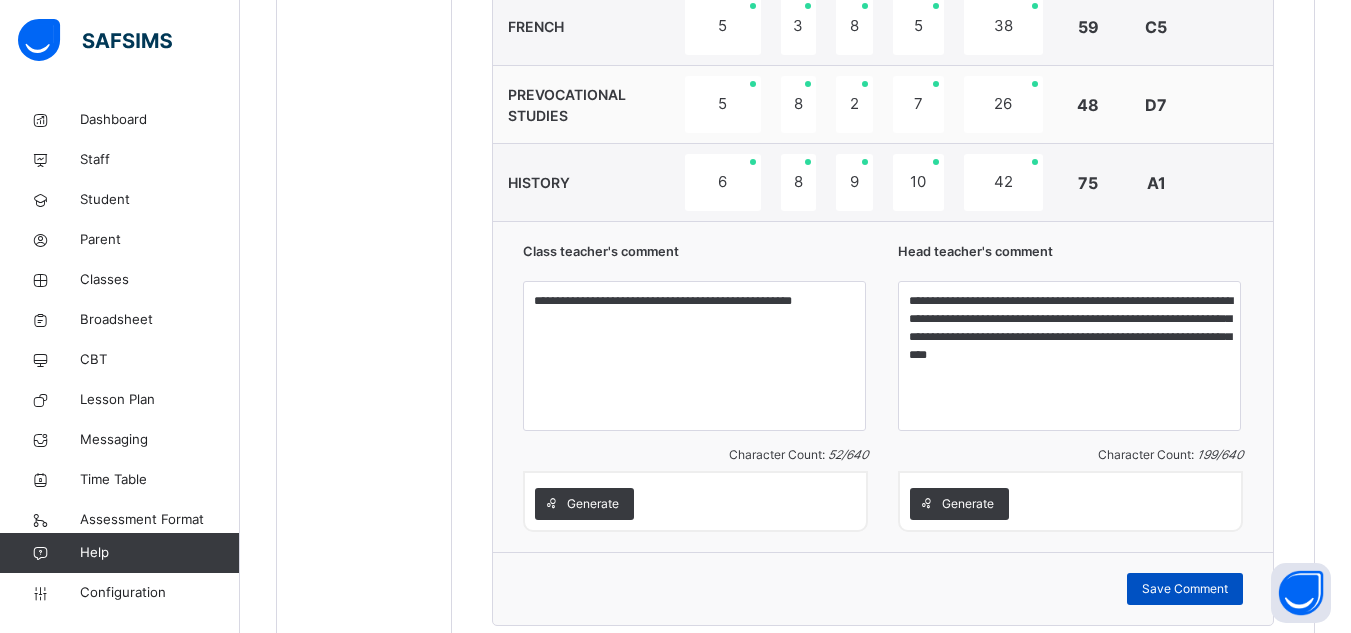 click on "Save Comment" at bounding box center [1185, 589] 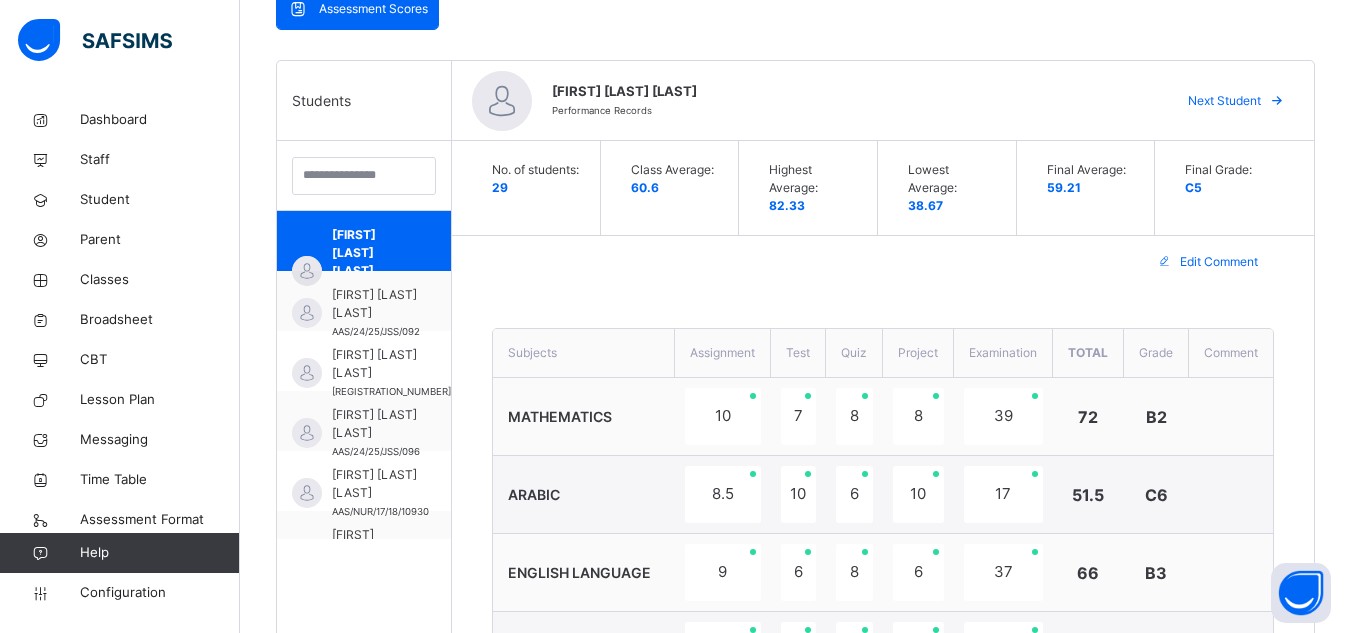 scroll, scrollTop: 249, scrollLeft: 0, axis: vertical 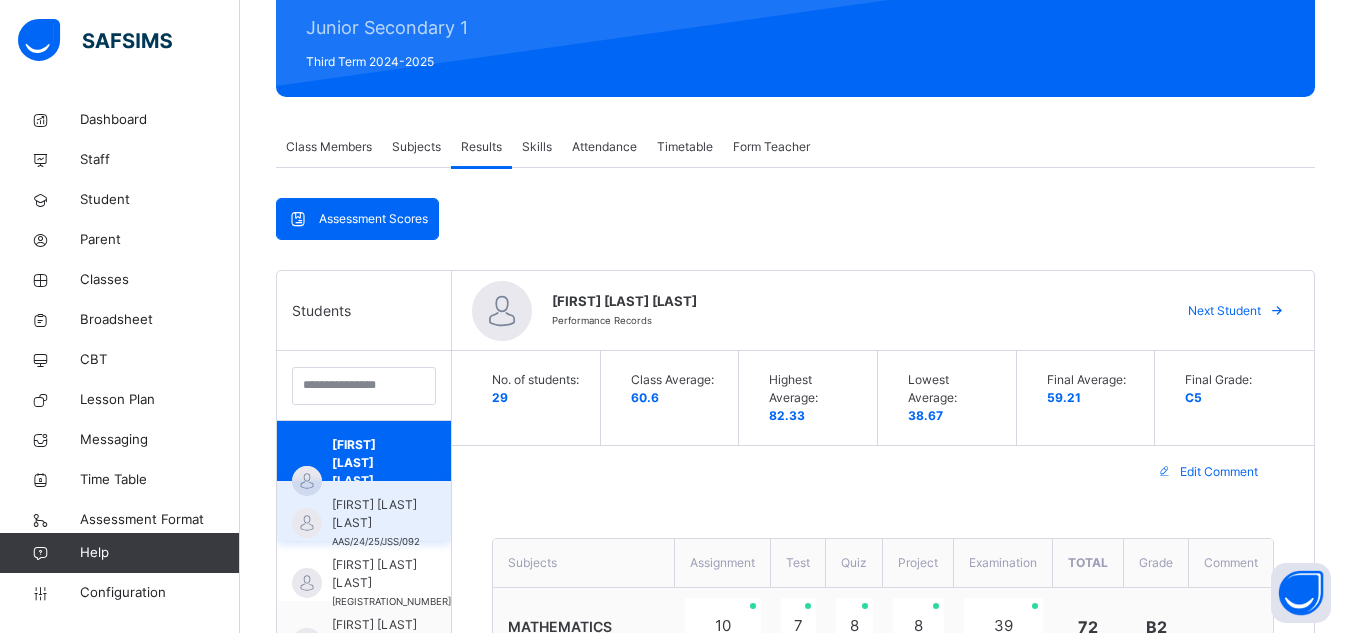 click on "[FIRST] [LAST] [LAST] [REGISTRATION_NUMBER]" at bounding box center (364, 511) 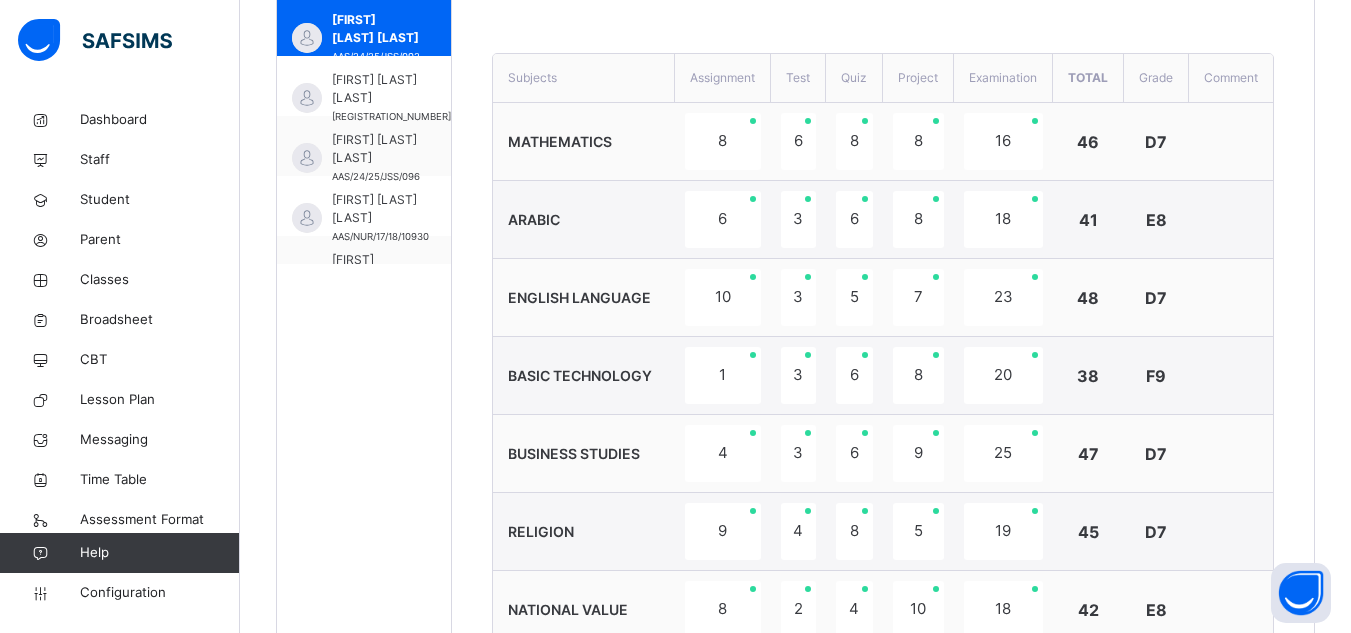 scroll, scrollTop: 764, scrollLeft: 0, axis: vertical 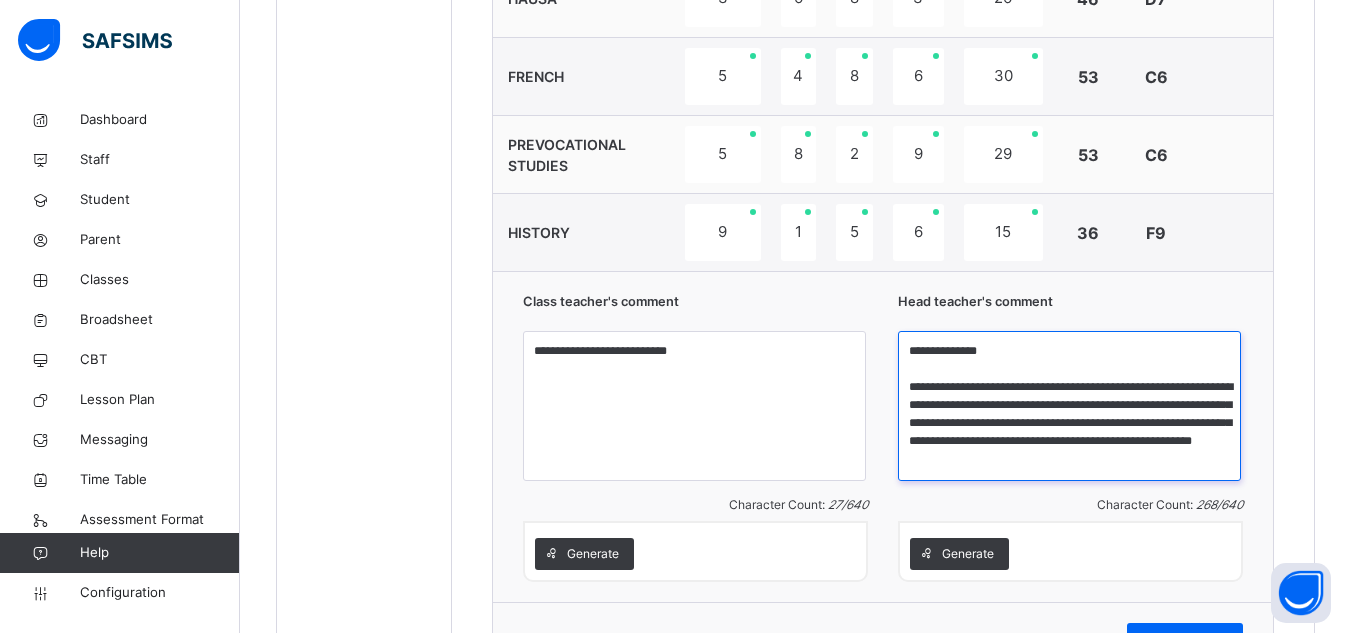 click on "**********" at bounding box center [1069, 406] 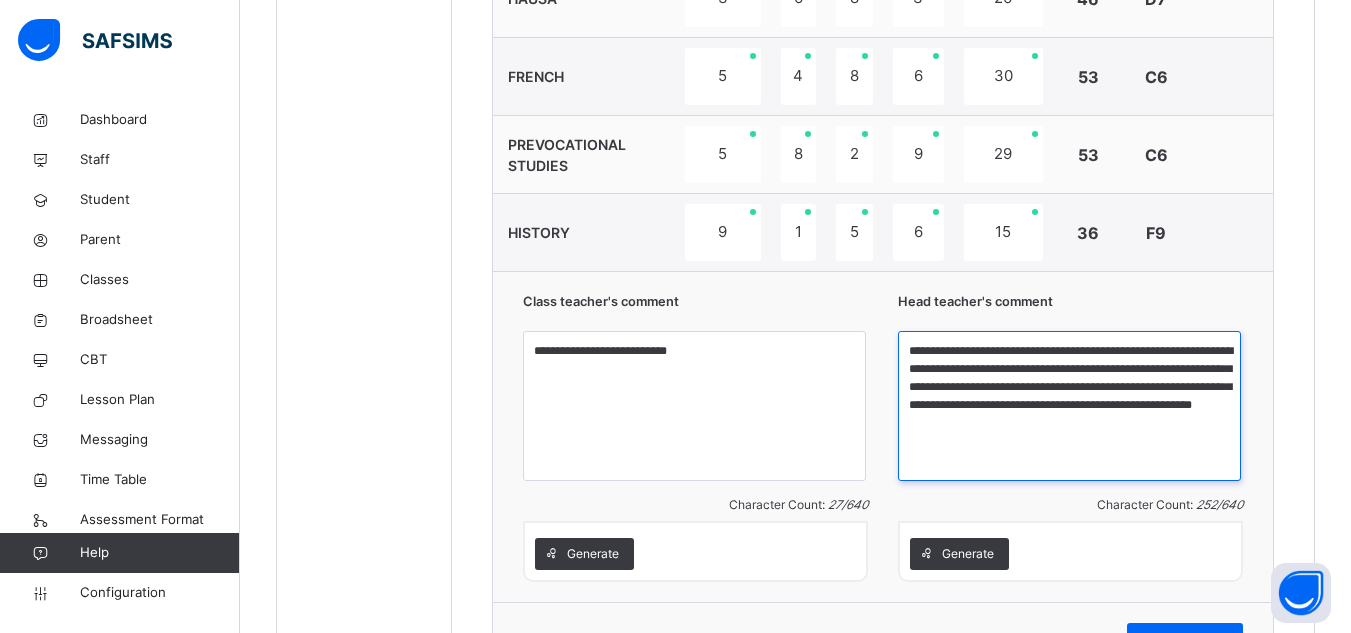 click on "**********" at bounding box center (1069, 406) 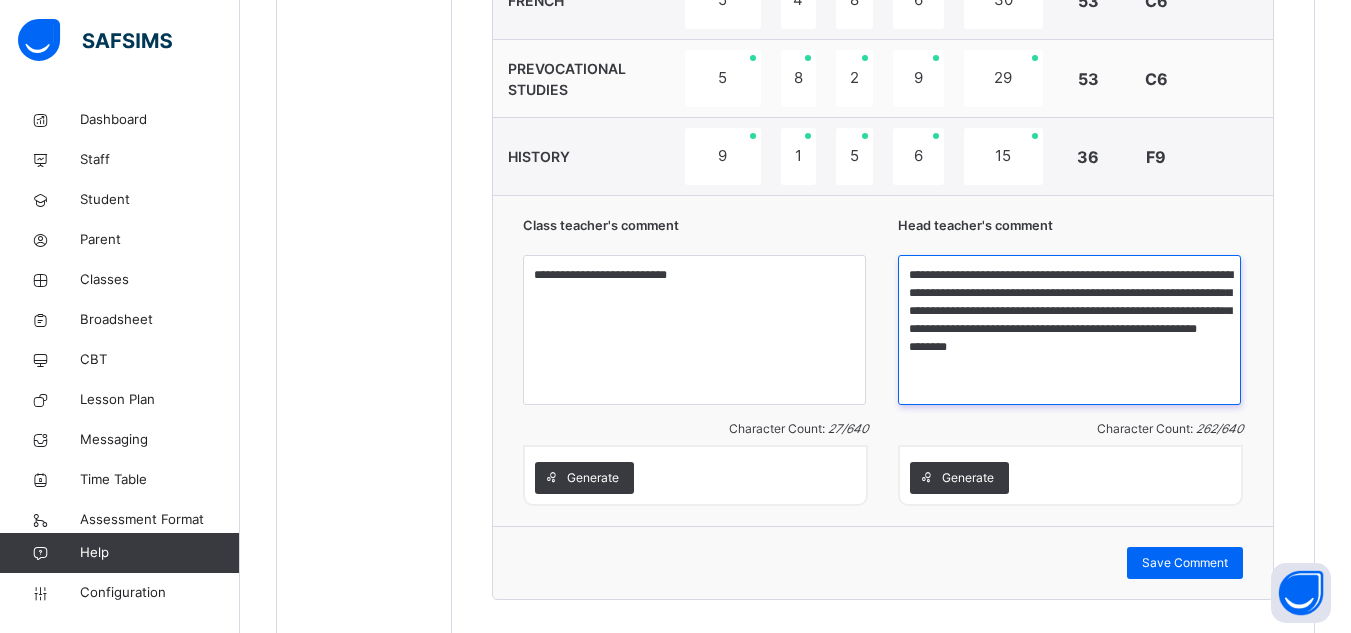 scroll, scrollTop: 1585, scrollLeft: 0, axis: vertical 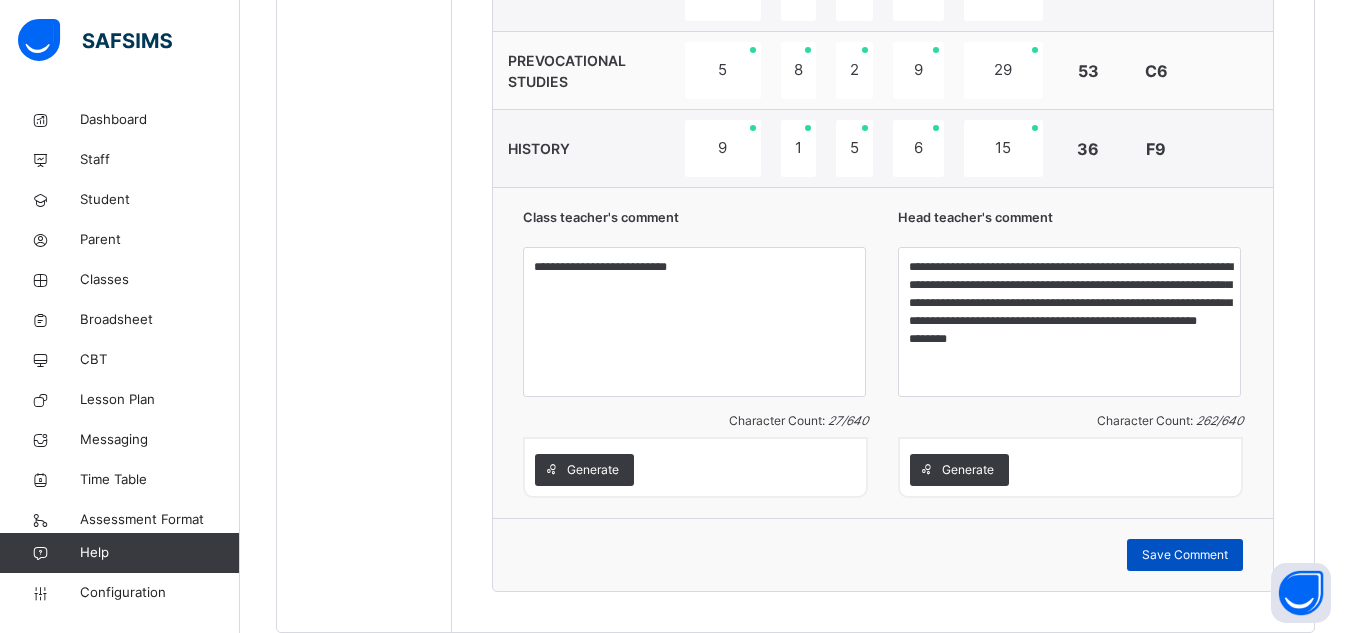 click on "Save Comment" at bounding box center [1185, 555] 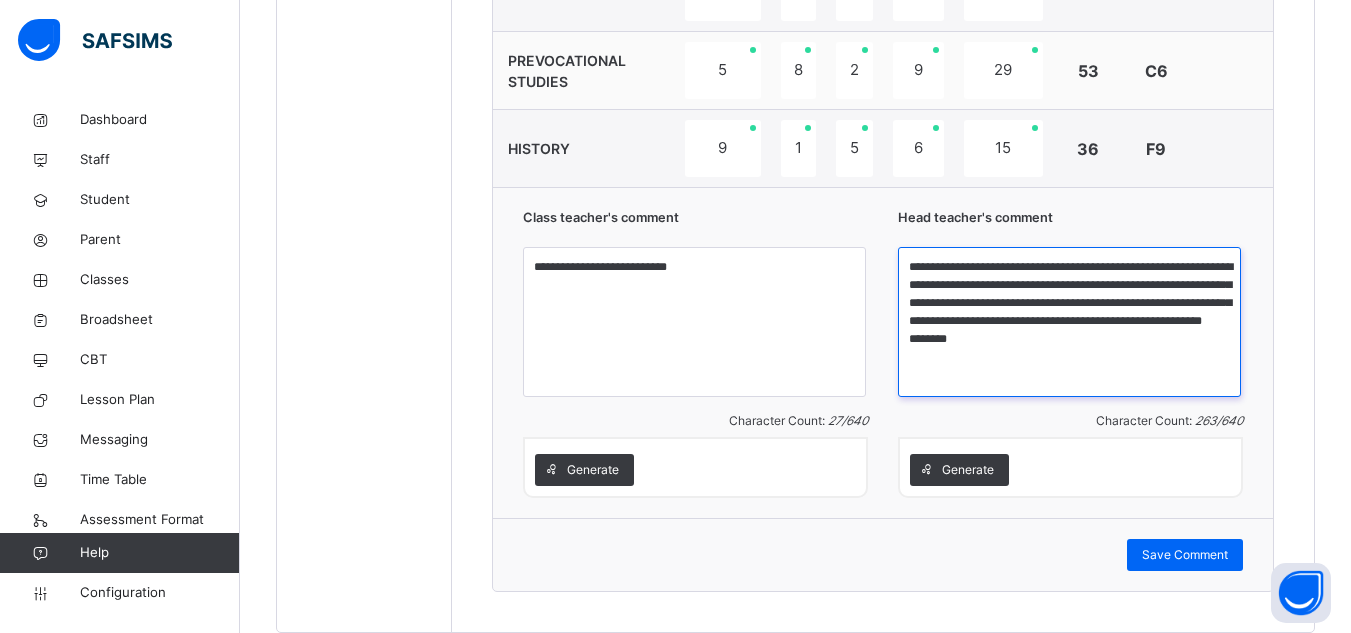type on "**********" 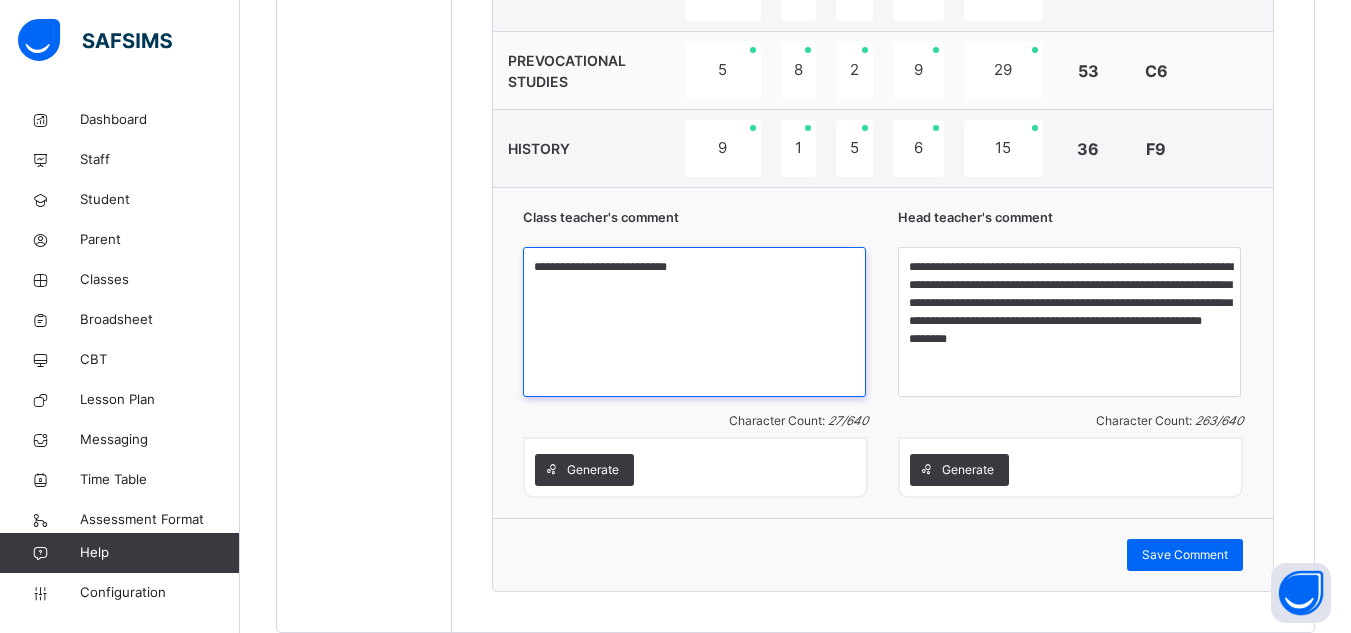 click on "**********" at bounding box center (694, 322) 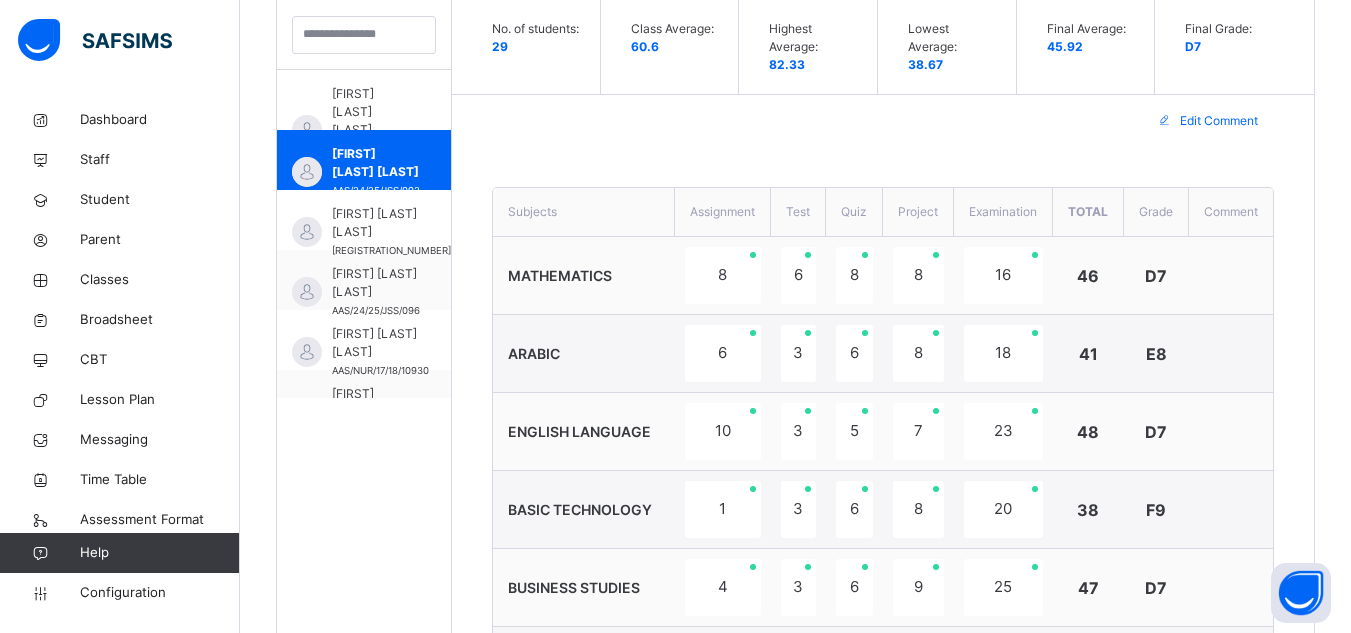 scroll, scrollTop: 402, scrollLeft: 0, axis: vertical 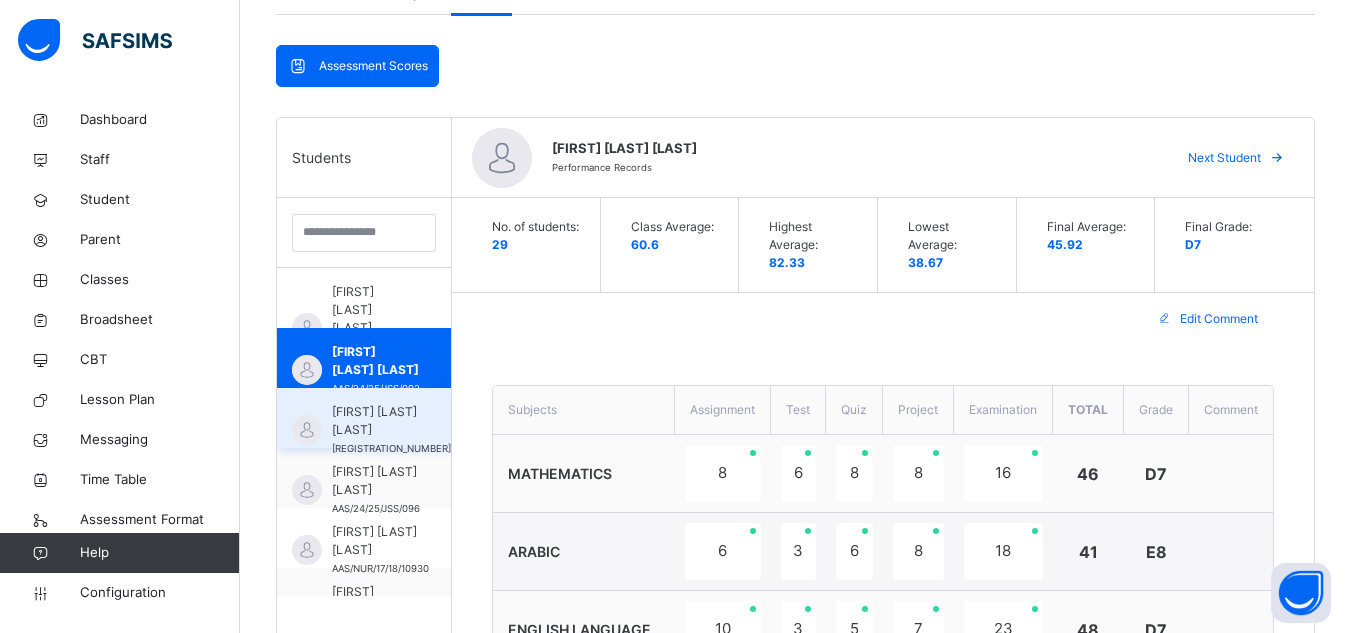 click on "[FIRST] [LAST] [LAST]" at bounding box center [391, 421] 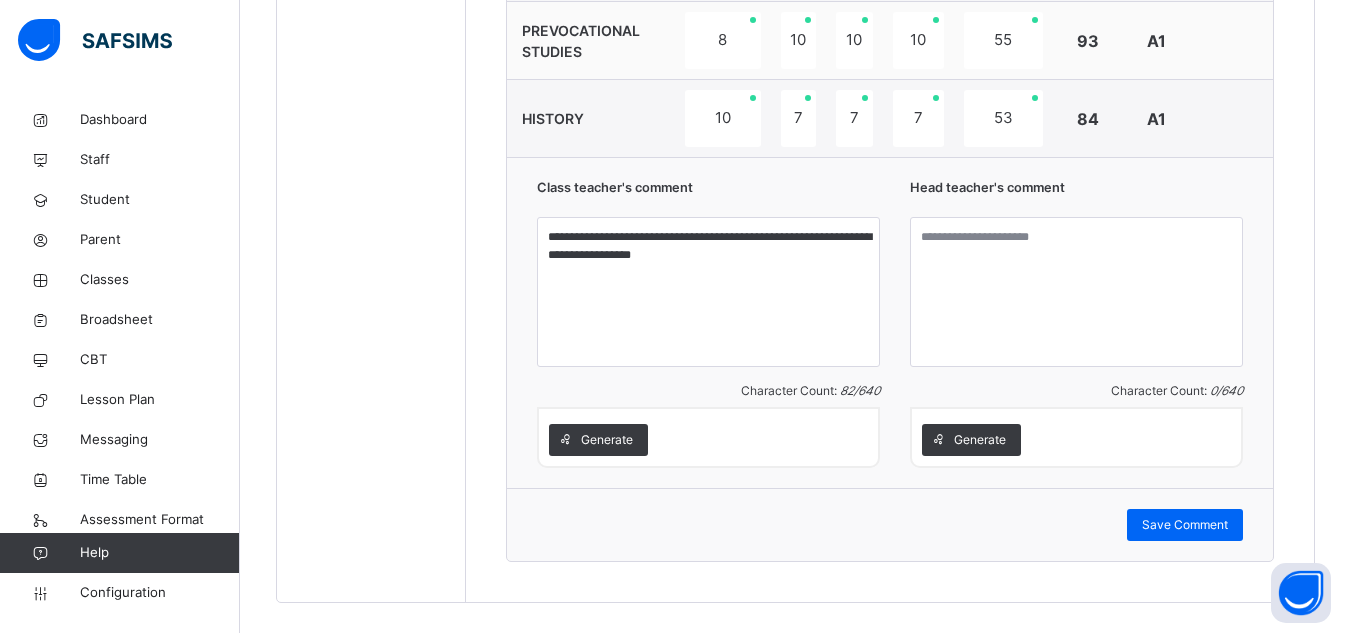 scroll, scrollTop: 1645, scrollLeft: 0, axis: vertical 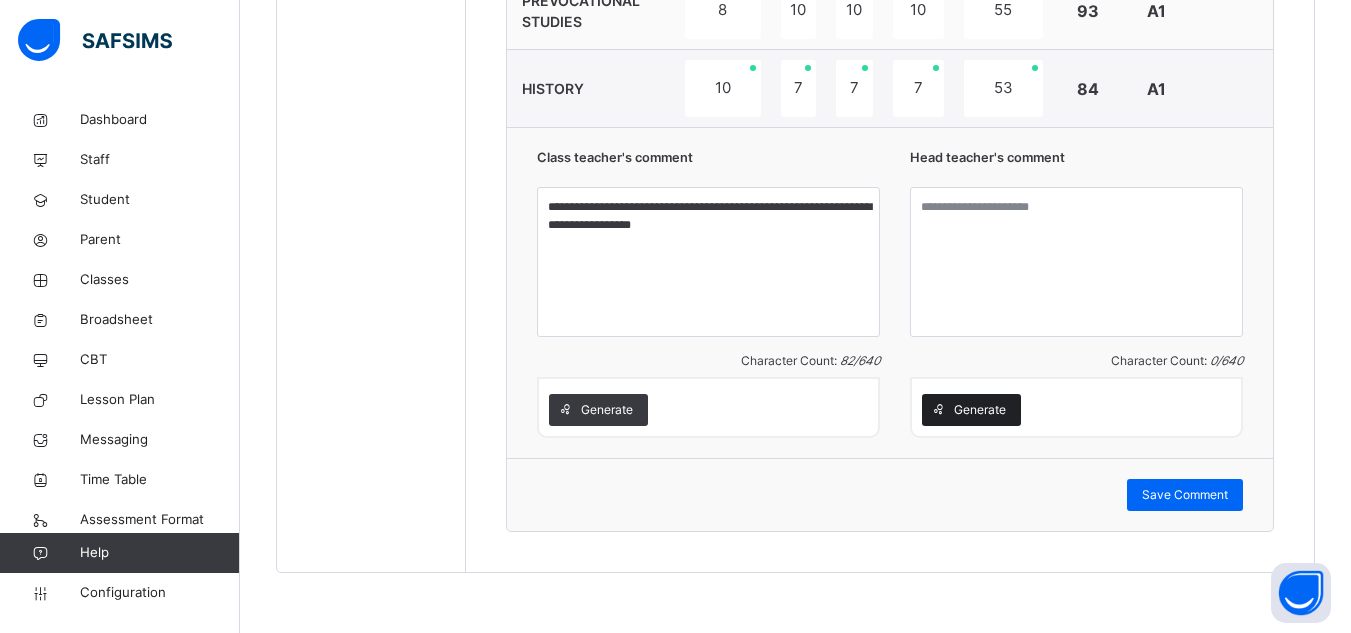 click on "Generate" at bounding box center [971, 410] 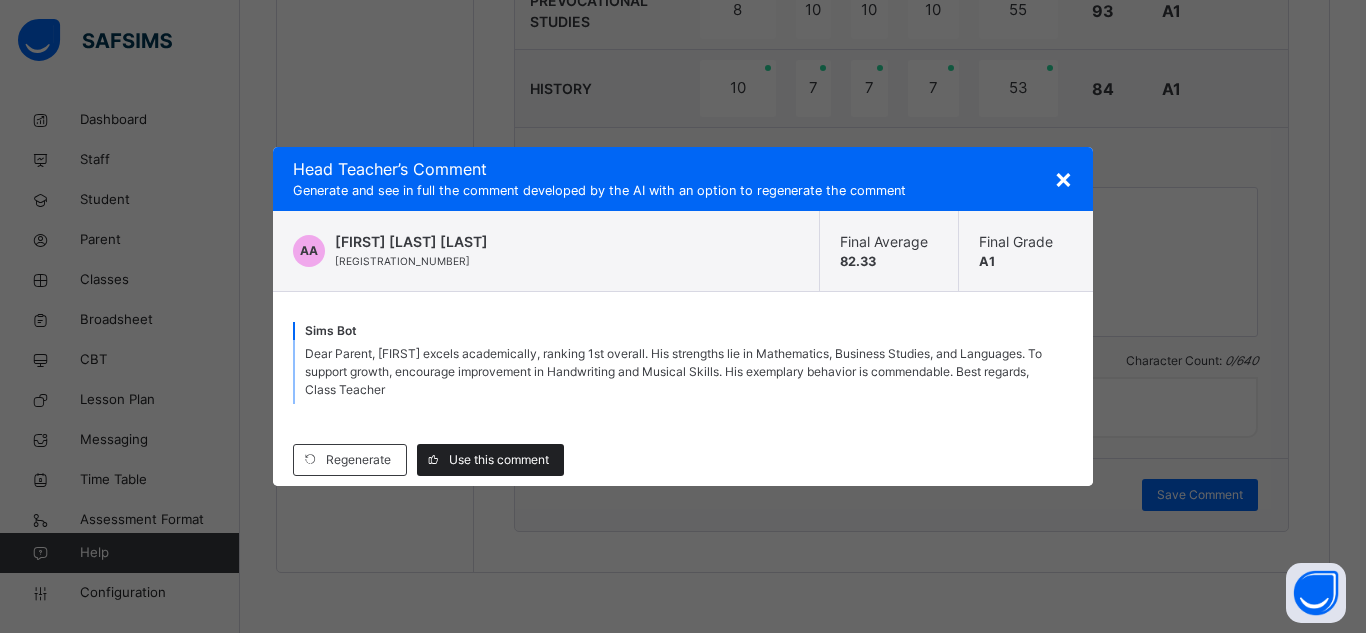 click on "Use this comment" at bounding box center (499, 460) 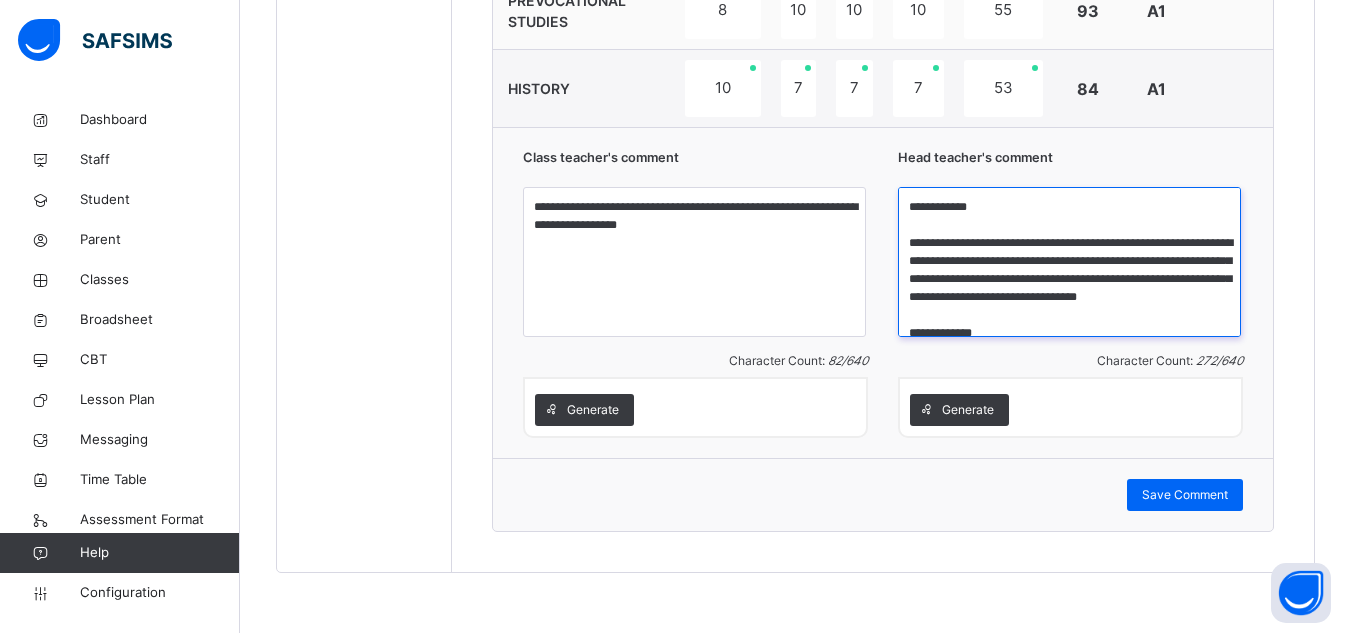 click on "**********" at bounding box center (1069, 262) 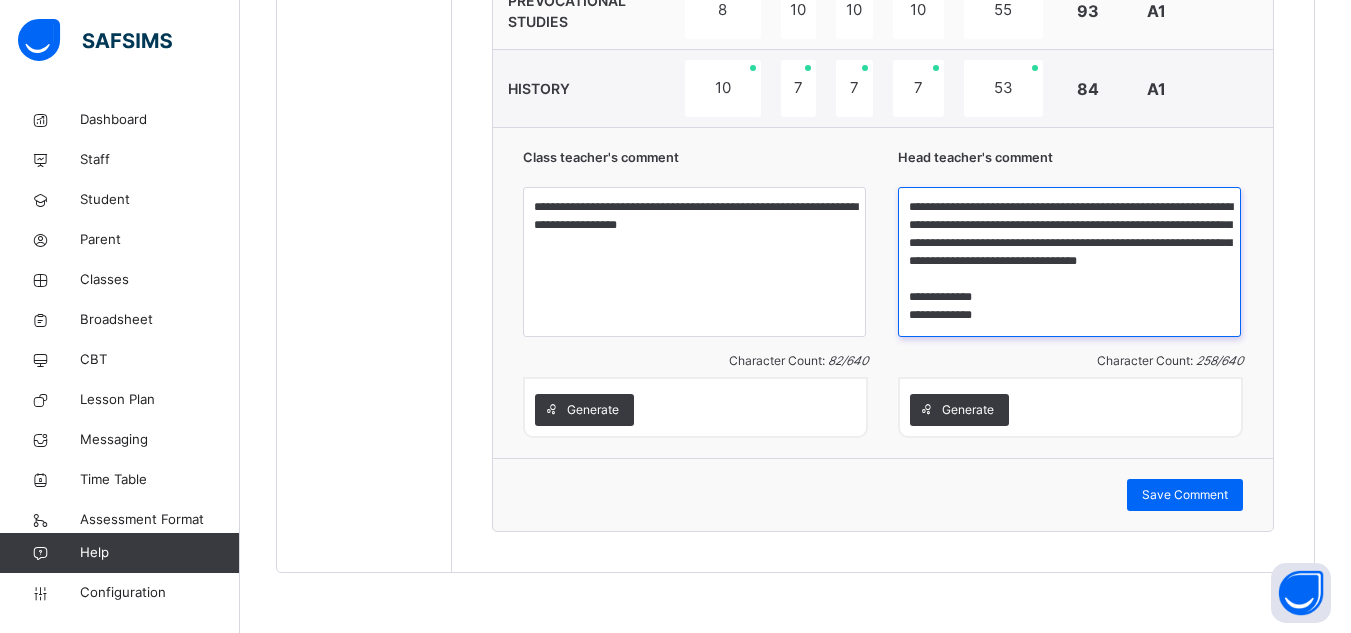 click on "**********" at bounding box center (1069, 262) 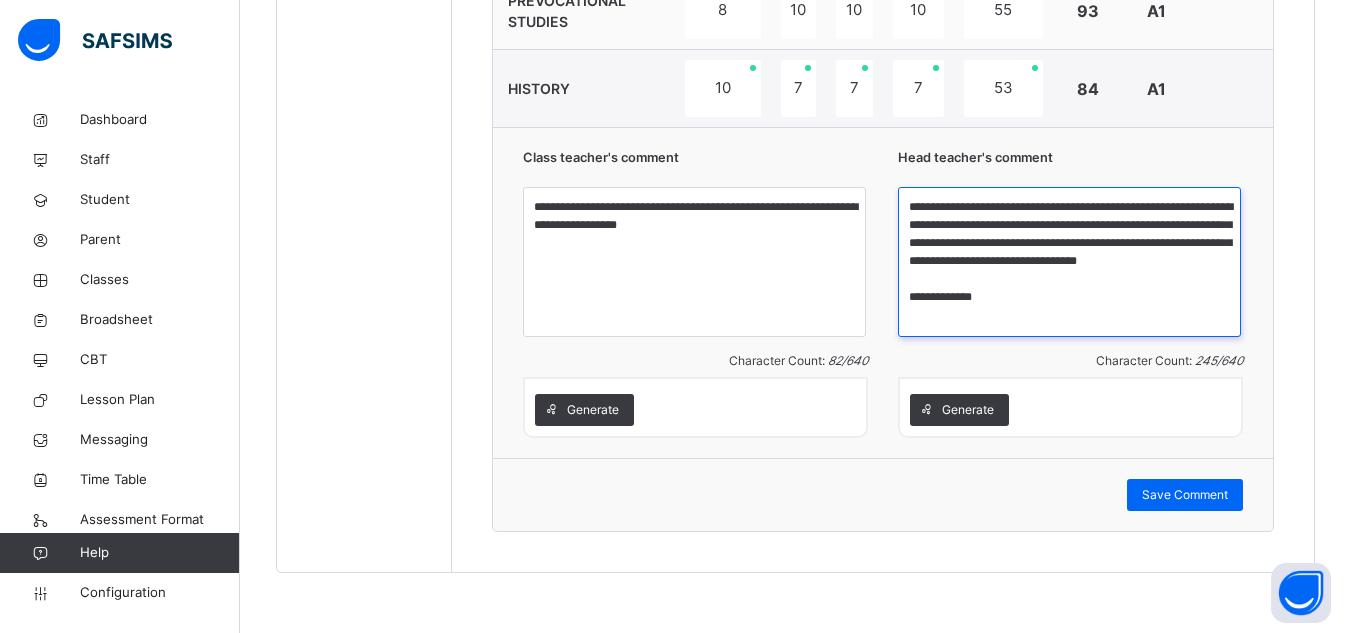 scroll, scrollTop: 0, scrollLeft: 0, axis: both 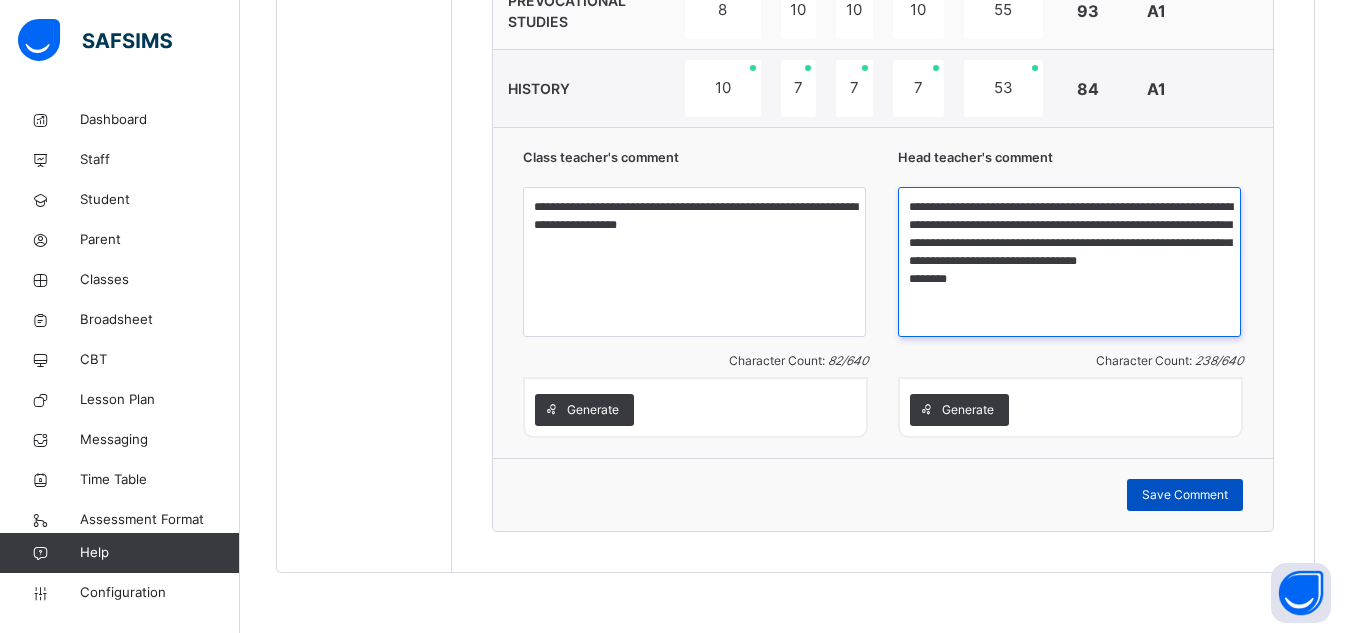 type on "[SYMBOLS]" 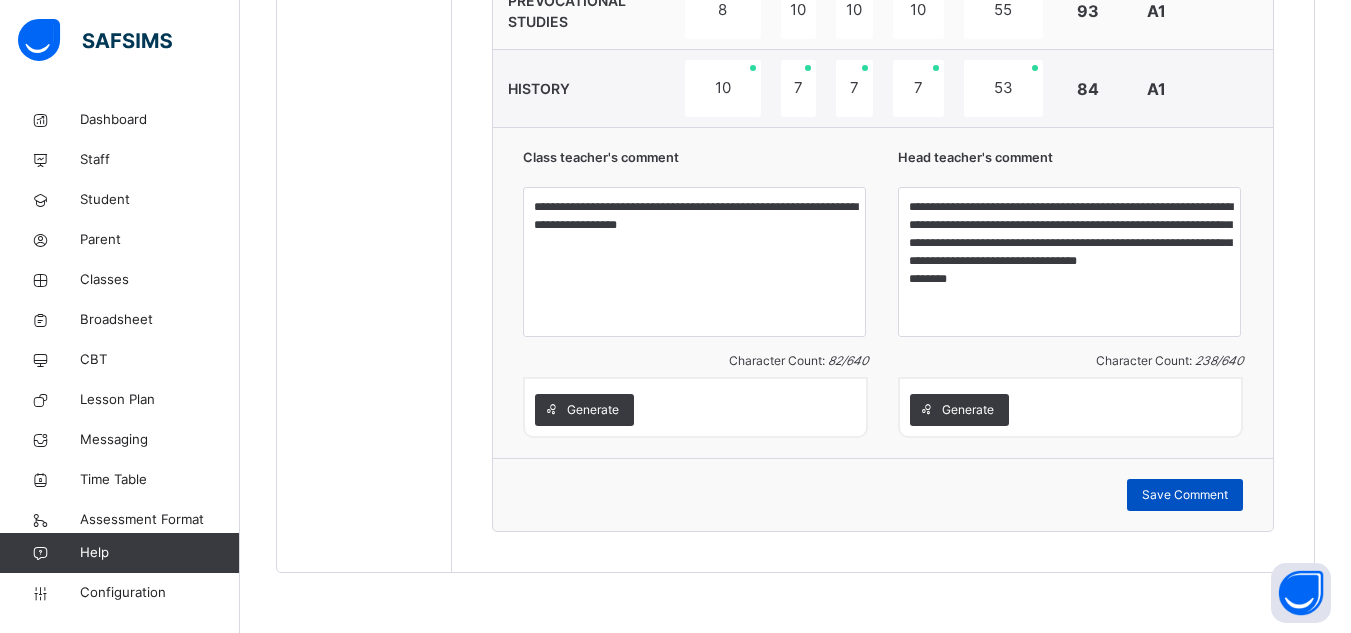 click on "Save Comment" at bounding box center (1185, 495) 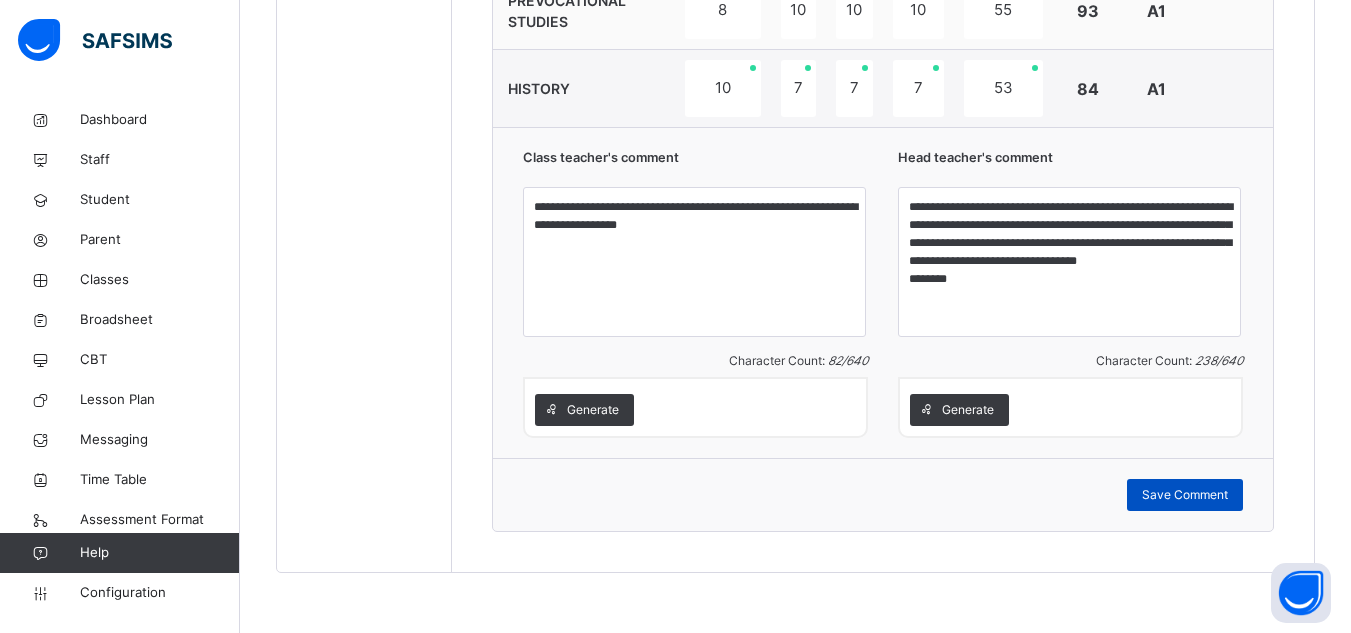 click on "Save Comment" at bounding box center [1185, 495] 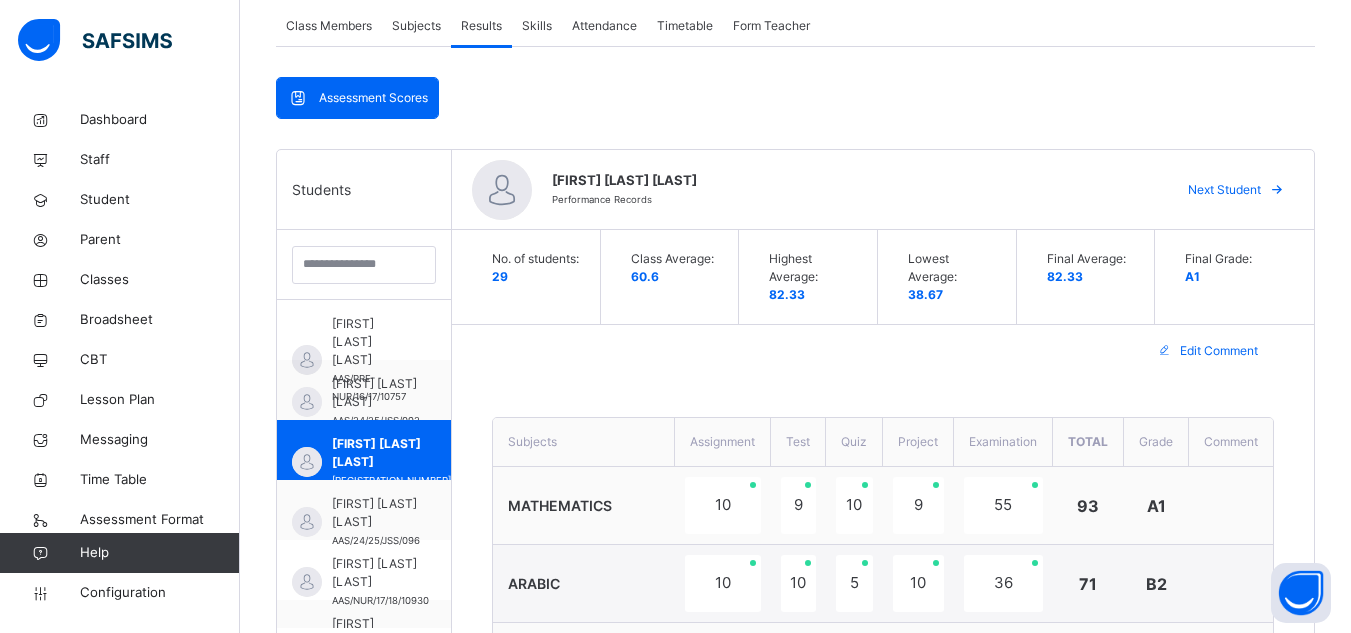 scroll, scrollTop: 355, scrollLeft: 0, axis: vertical 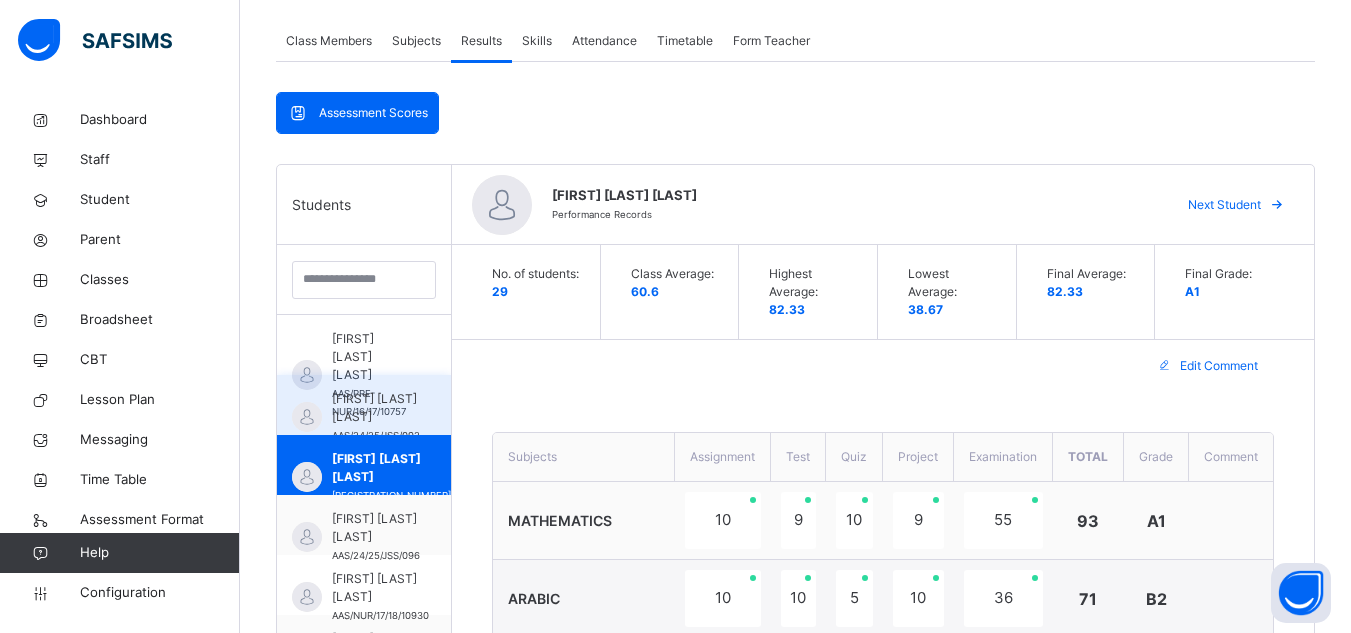 click on "[FIRST] [LAST] [LAST]" at bounding box center (376, 408) 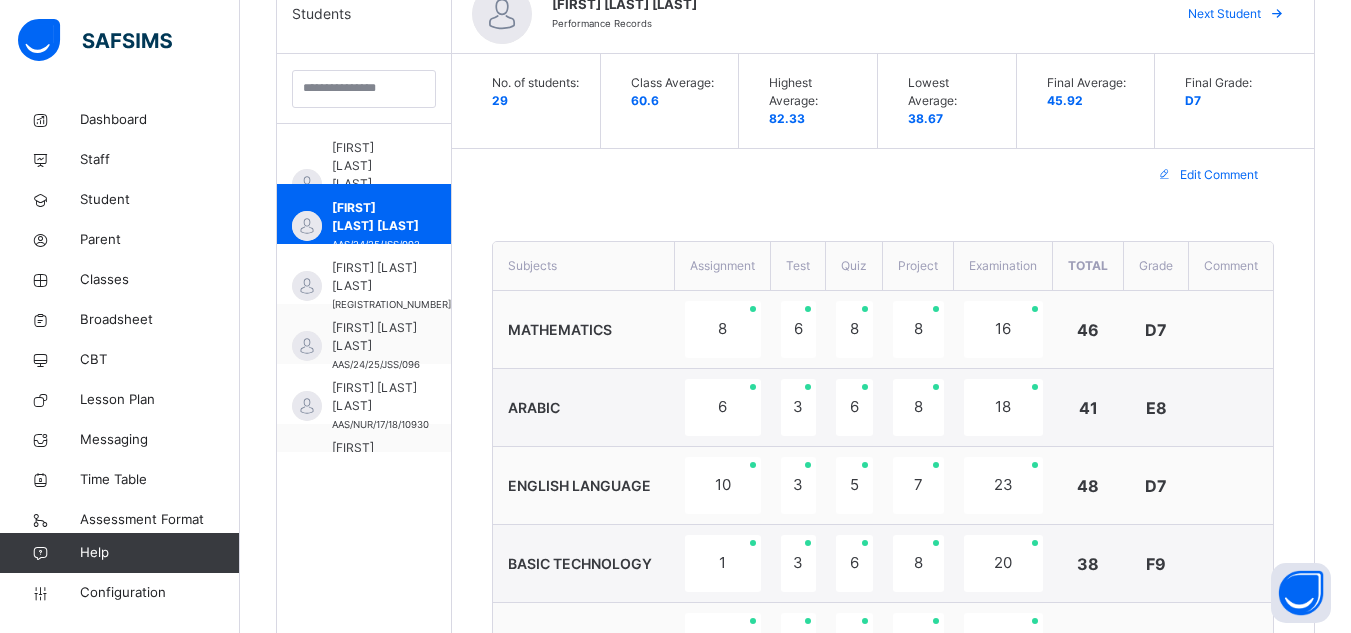 scroll, scrollTop: 553, scrollLeft: 0, axis: vertical 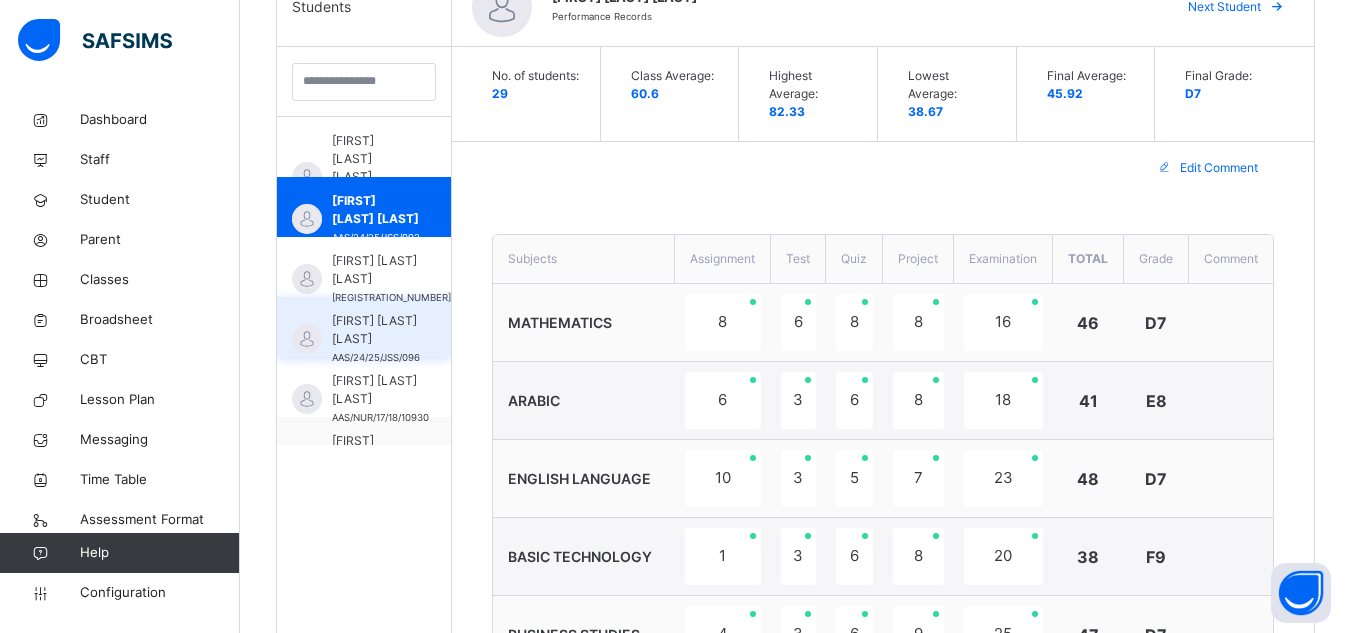 click on "[FIRST] [LAST] [LAST] [ID]" at bounding box center (376, 339) 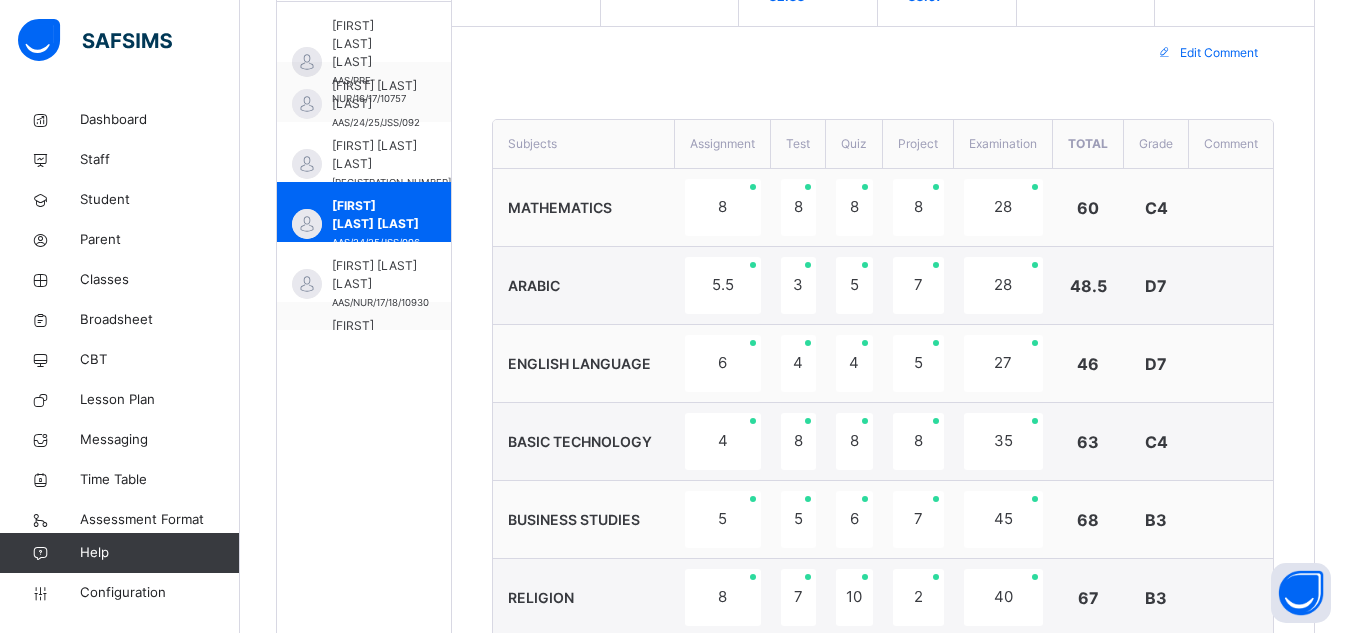 scroll, scrollTop: 447, scrollLeft: 0, axis: vertical 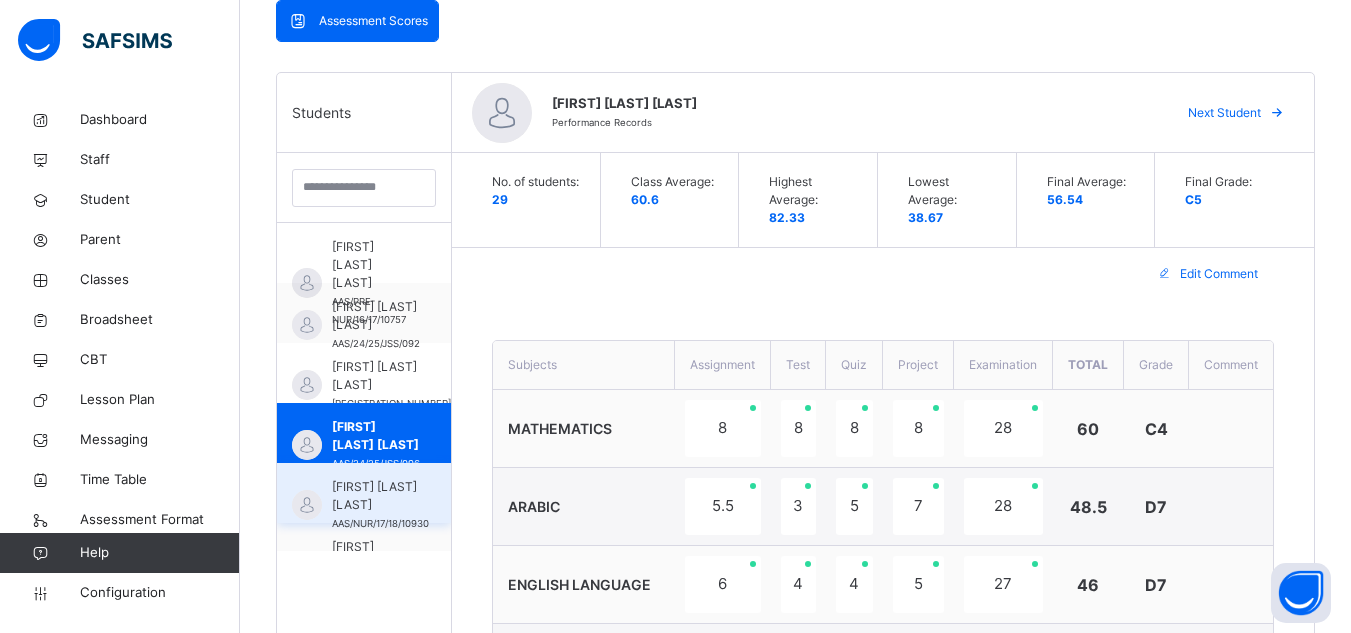 click on "[FIRST] [LAST] [LAST]" at bounding box center (380, 496) 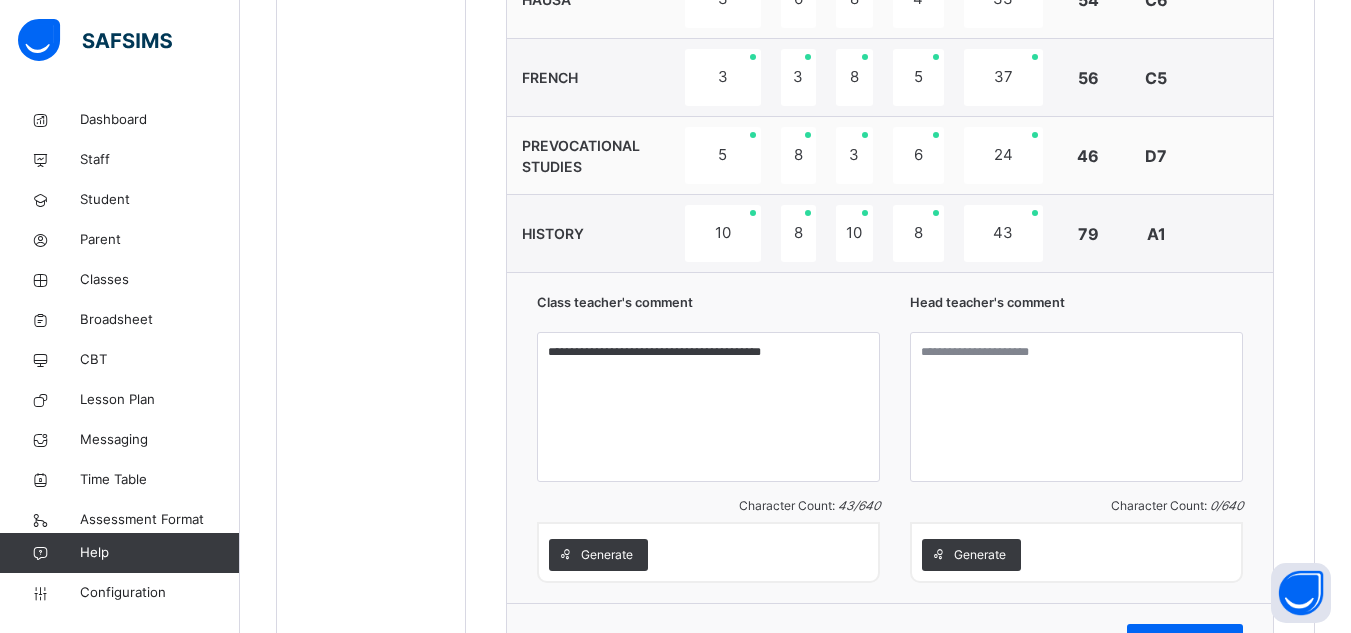 scroll, scrollTop: 1530, scrollLeft: 0, axis: vertical 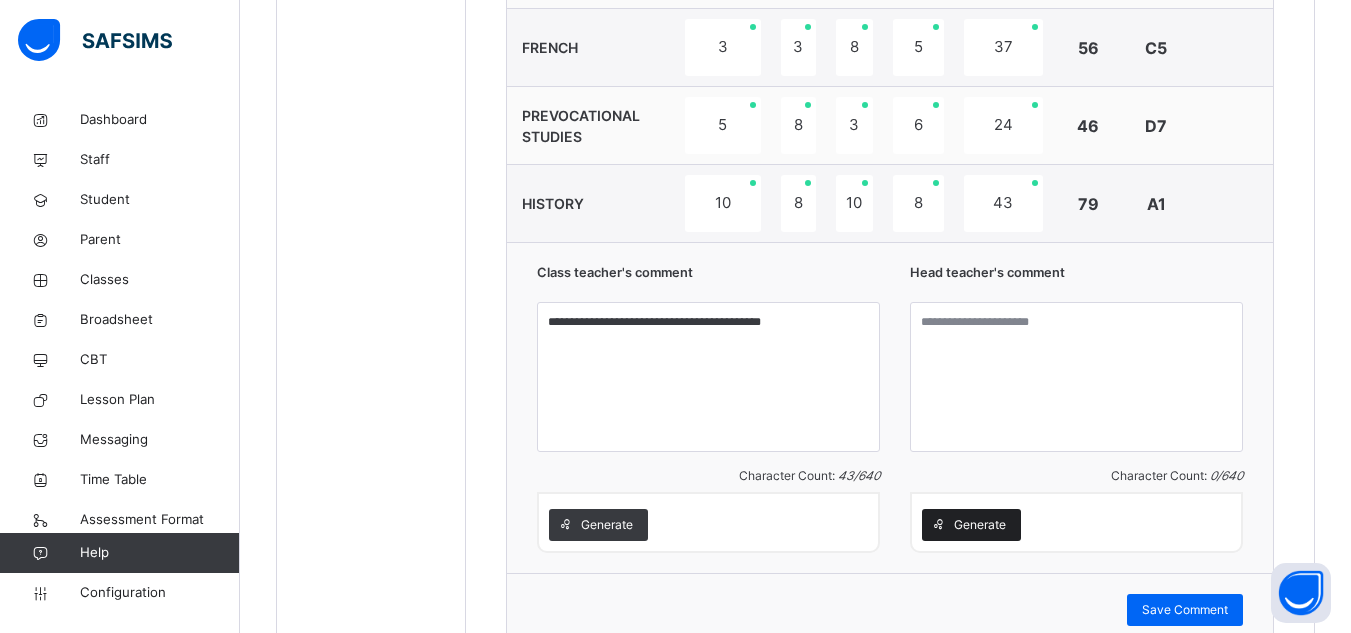 click on "Generate" at bounding box center (980, 525) 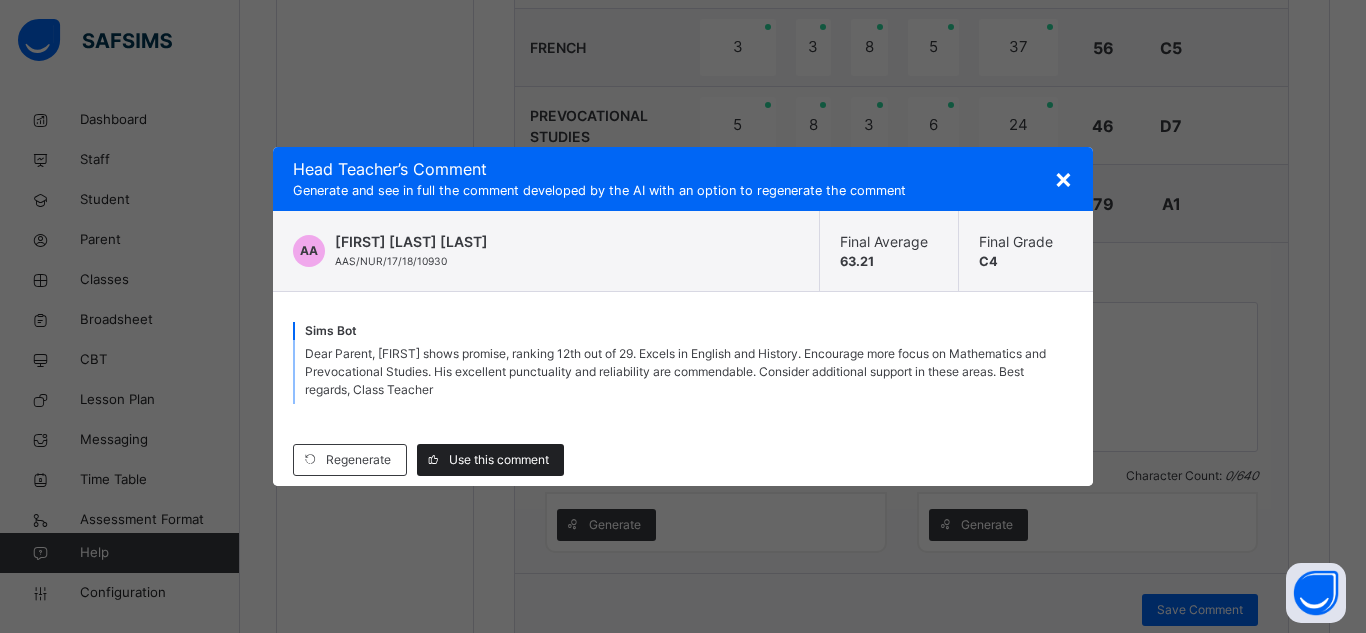 click on "Use this comment" at bounding box center (499, 460) 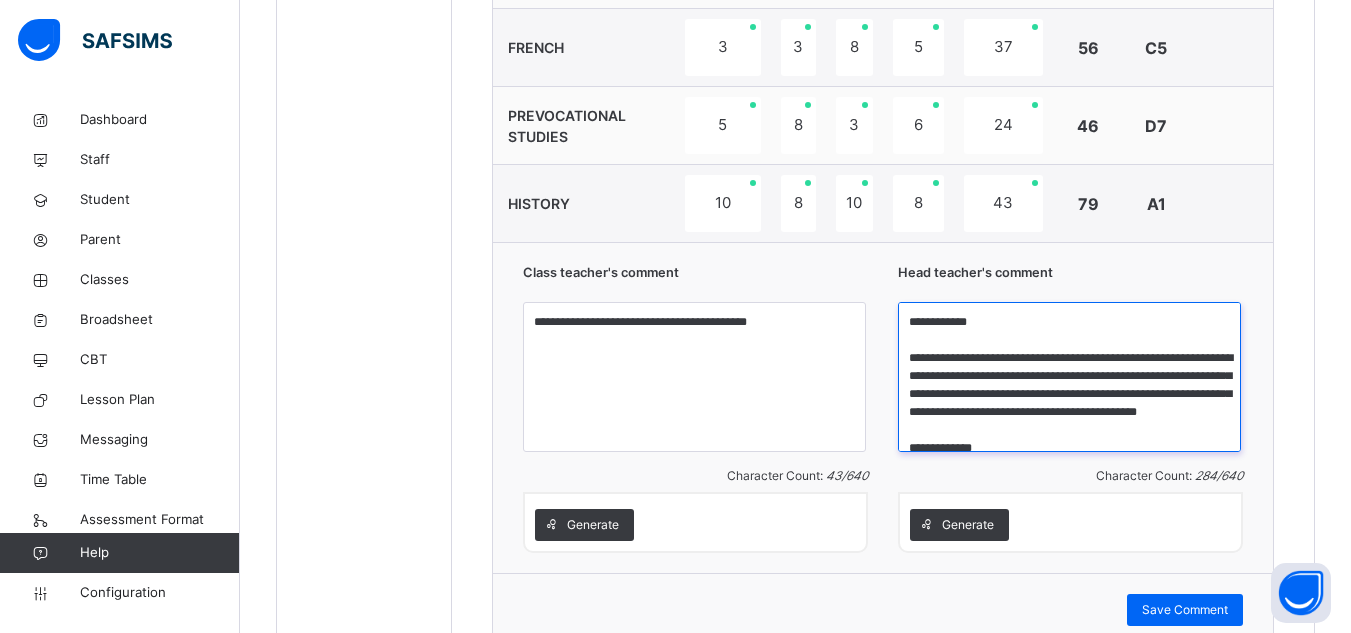 click on "**********" at bounding box center [1069, 377] 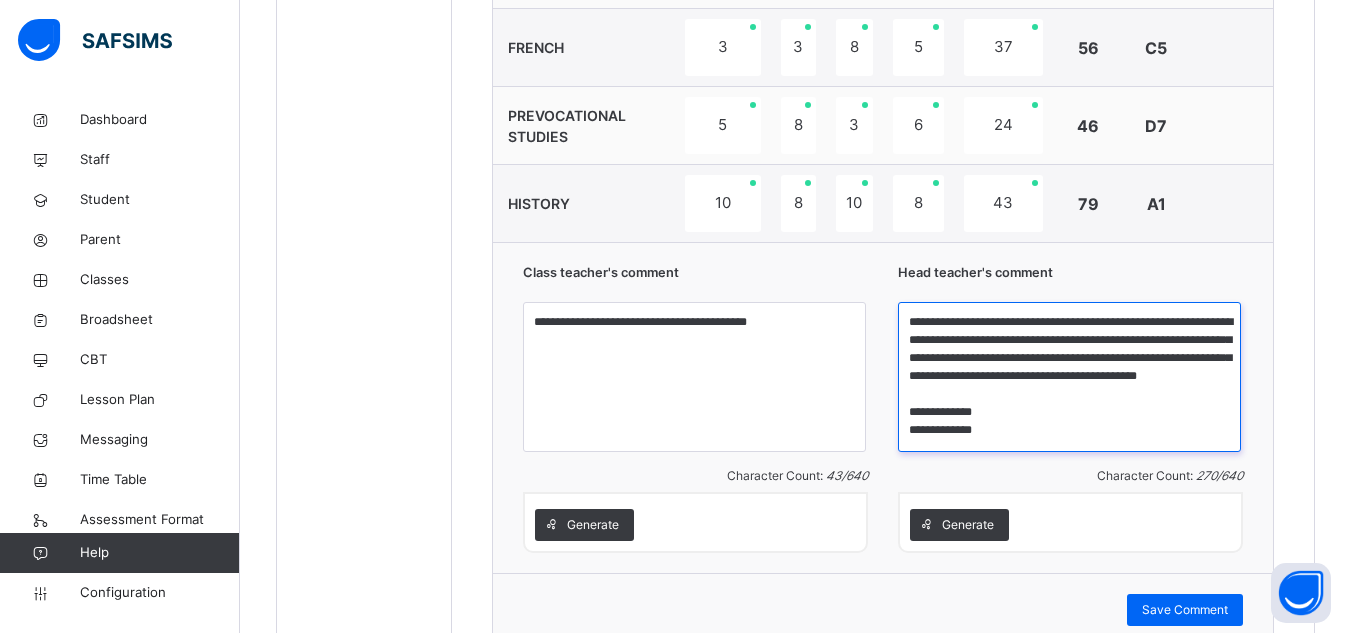 click on "**********" at bounding box center [1069, 377] 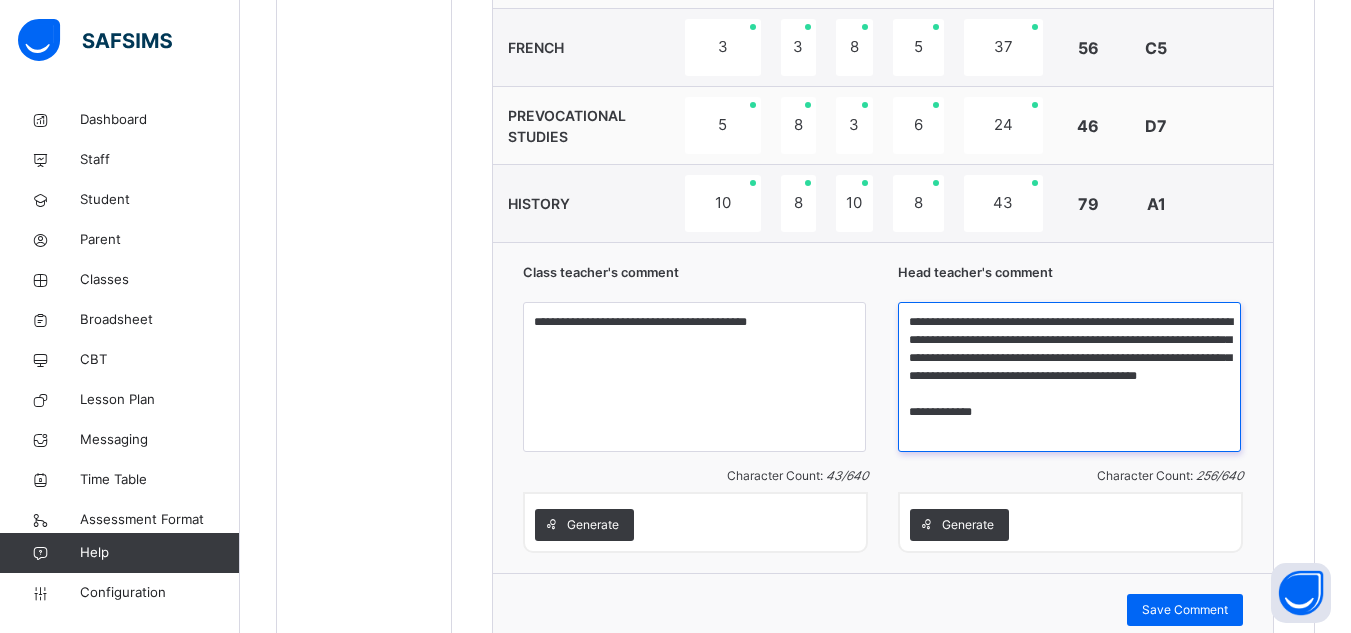click on "[SYMBOLS]" at bounding box center [1069, 377] 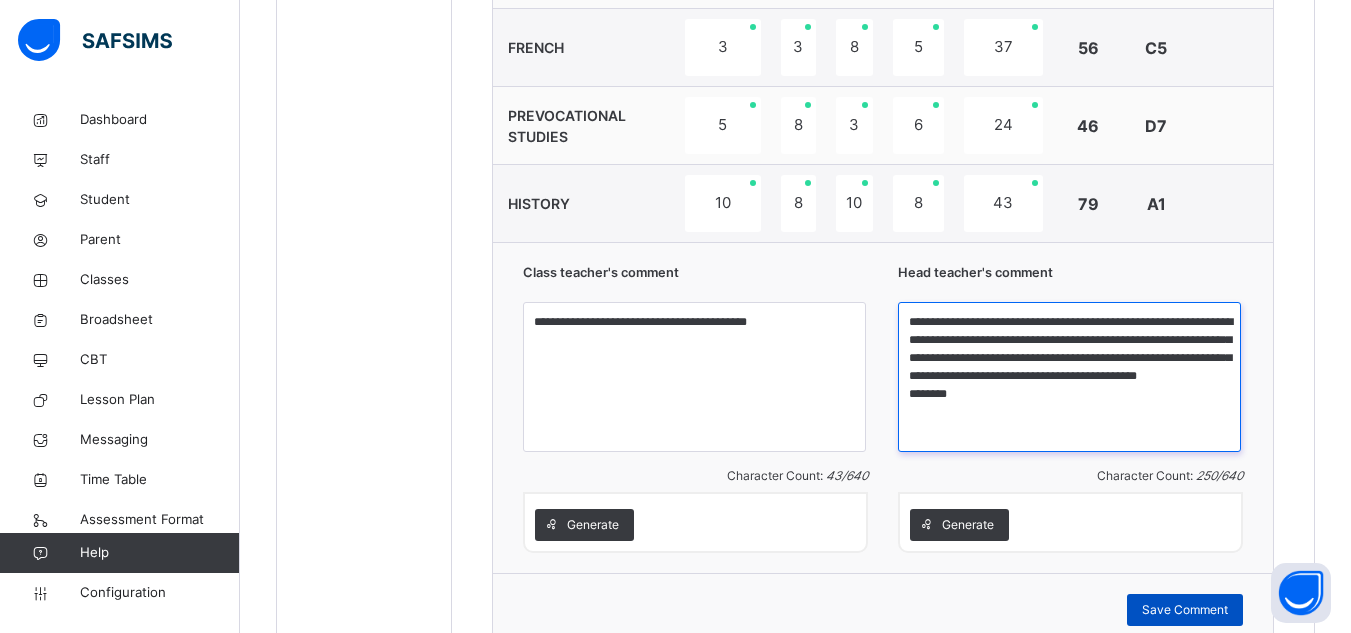 type on "**********" 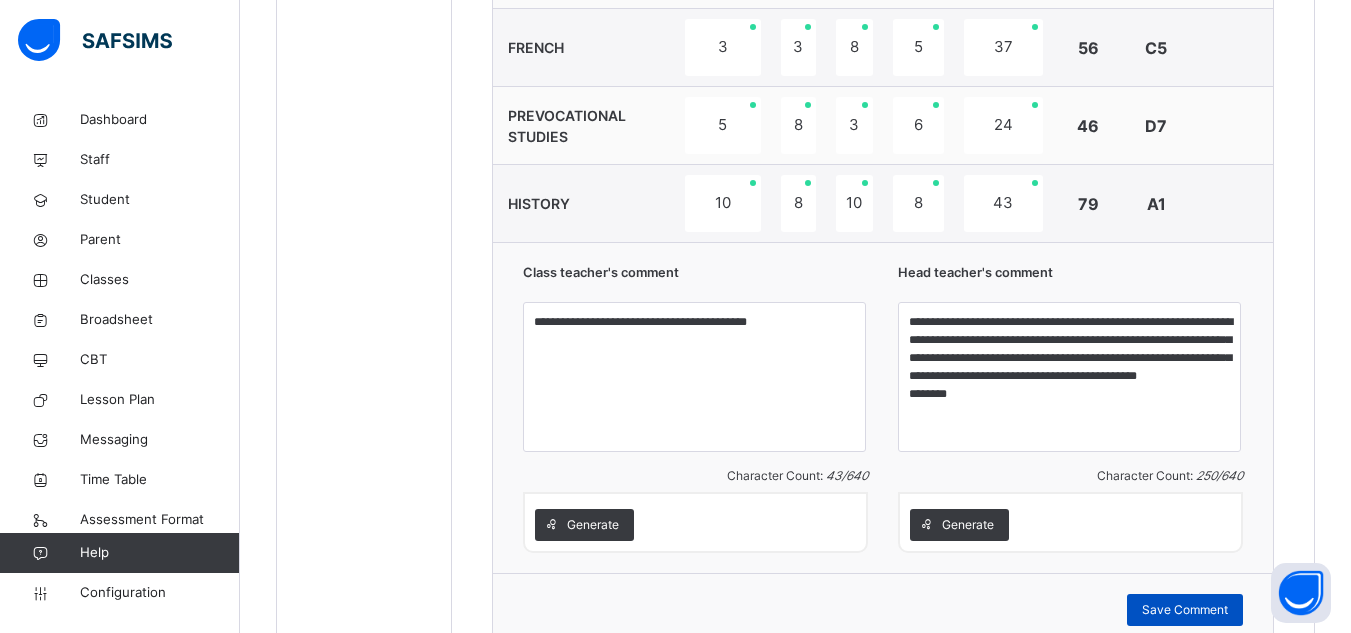 click on "Save Comment" at bounding box center (1185, 610) 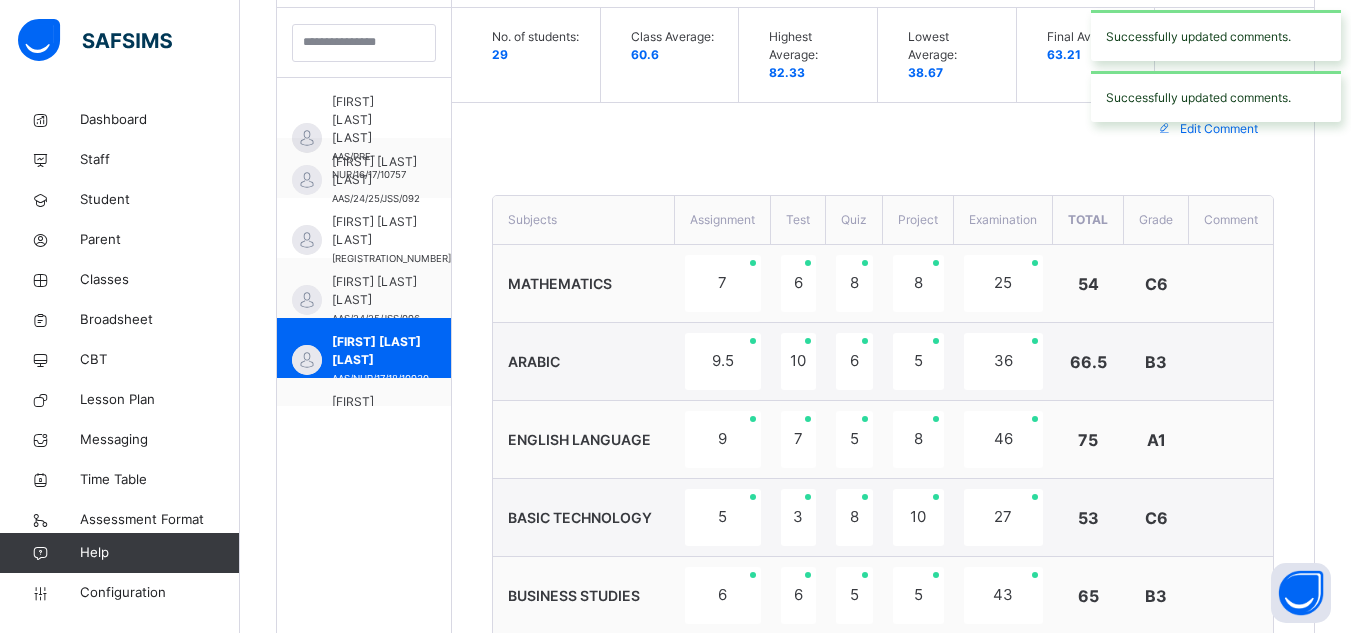 scroll, scrollTop: 557, scrollLeft: 0, axis: vertical 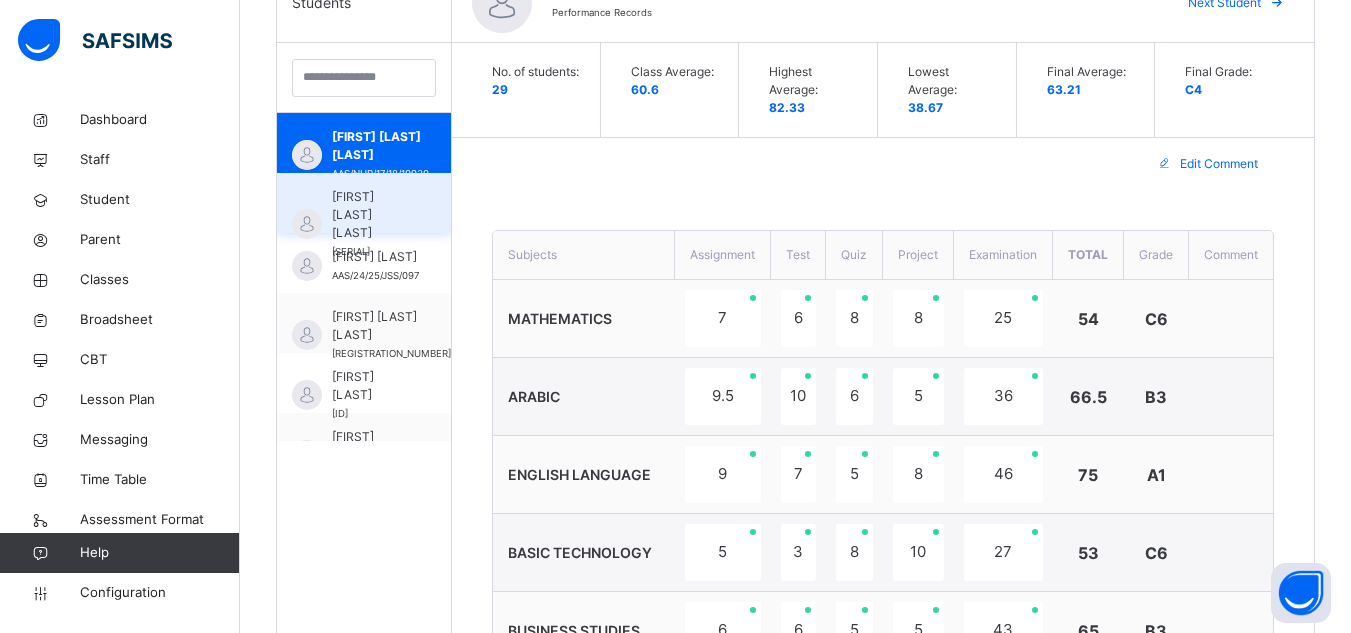 click on "[FIRST] [LAST] [LAST]" at bounding box center (369, 215) 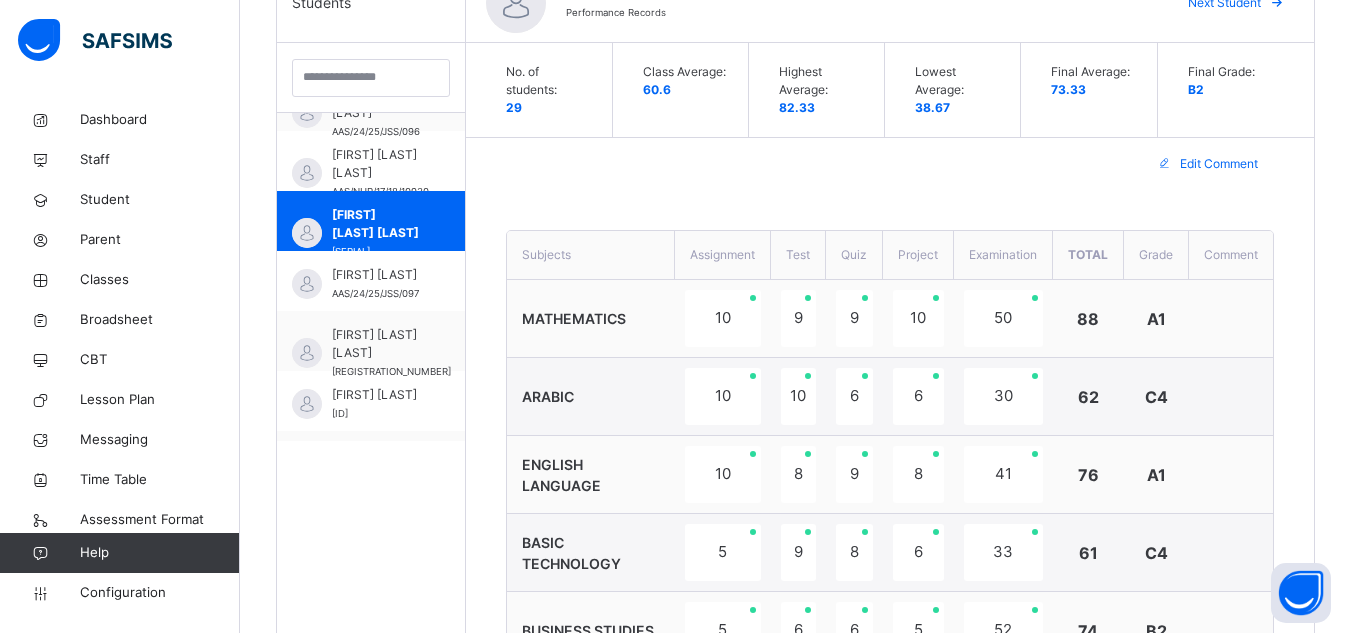 scroll, scrollTop: 240, scrollLeft: 0, axis: vertical 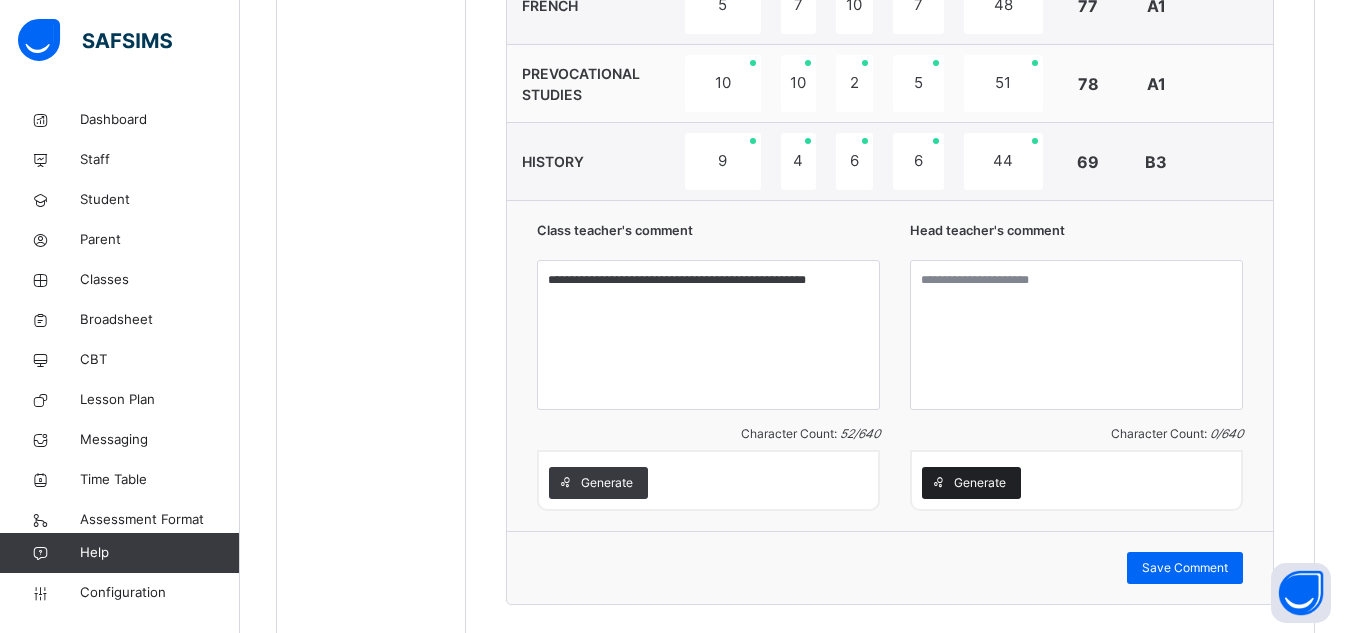 click on "Generate" at bounding box center (980, 483) 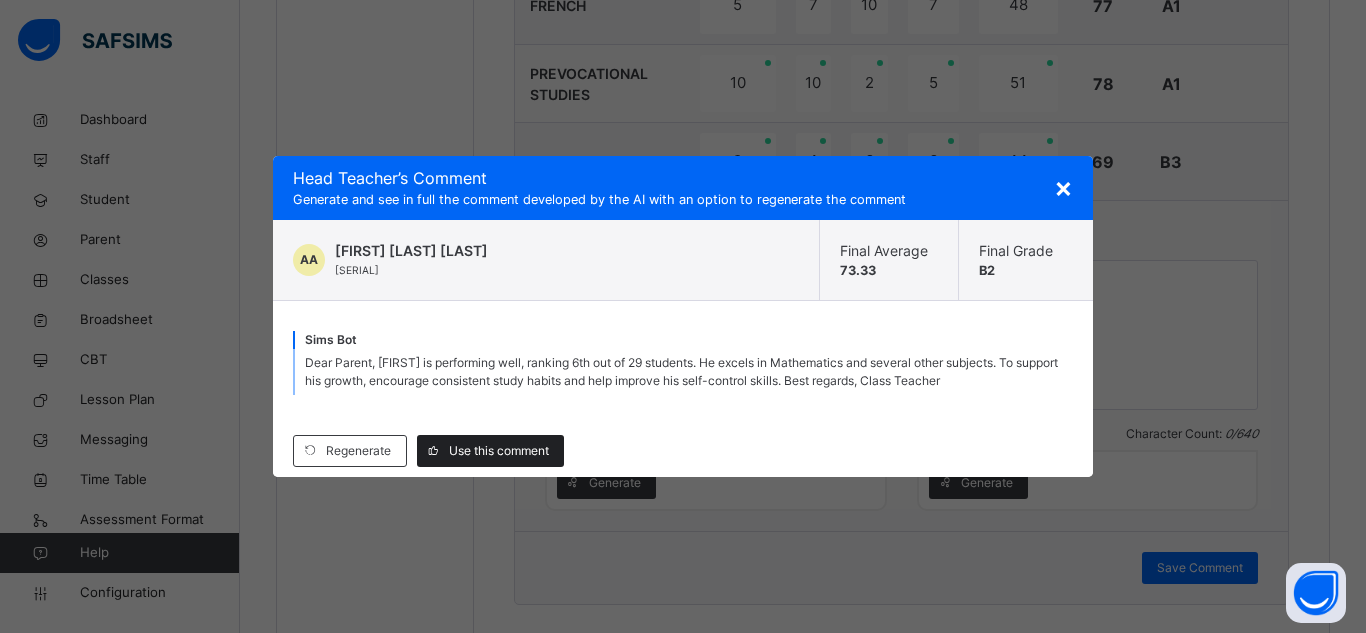 click on "Use this comment" at bounding box center (499, 451) 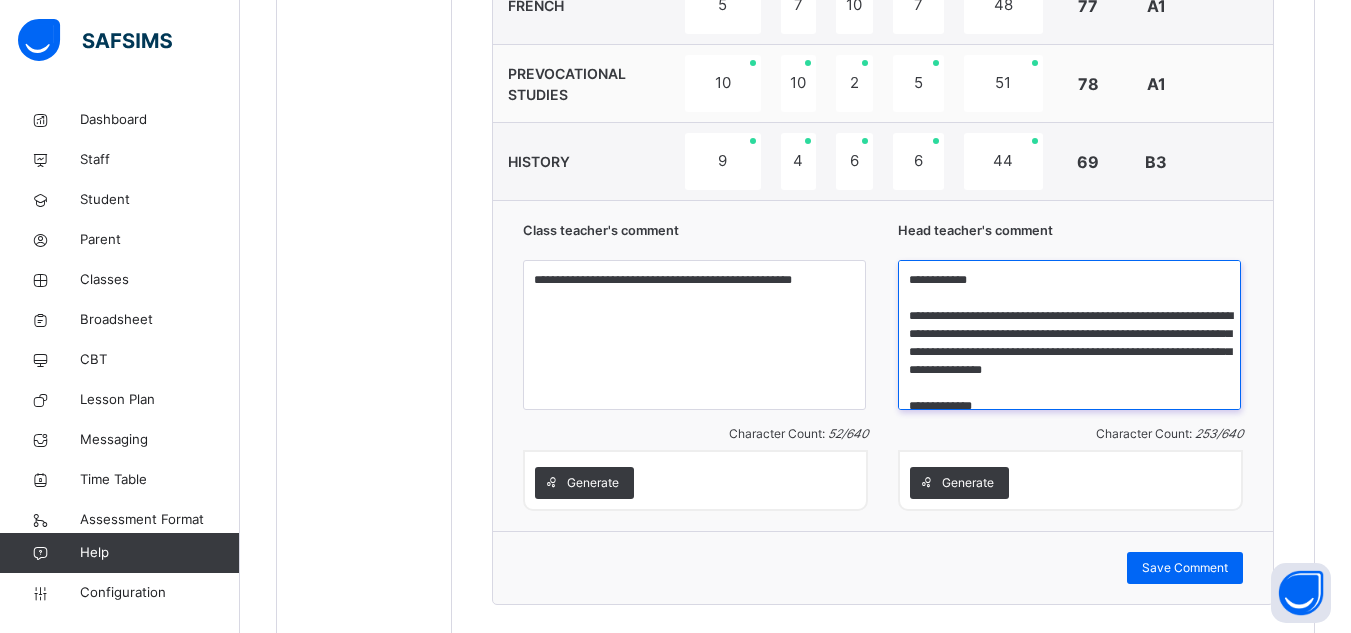 click on "**********" at bounding box center [1069, 335] 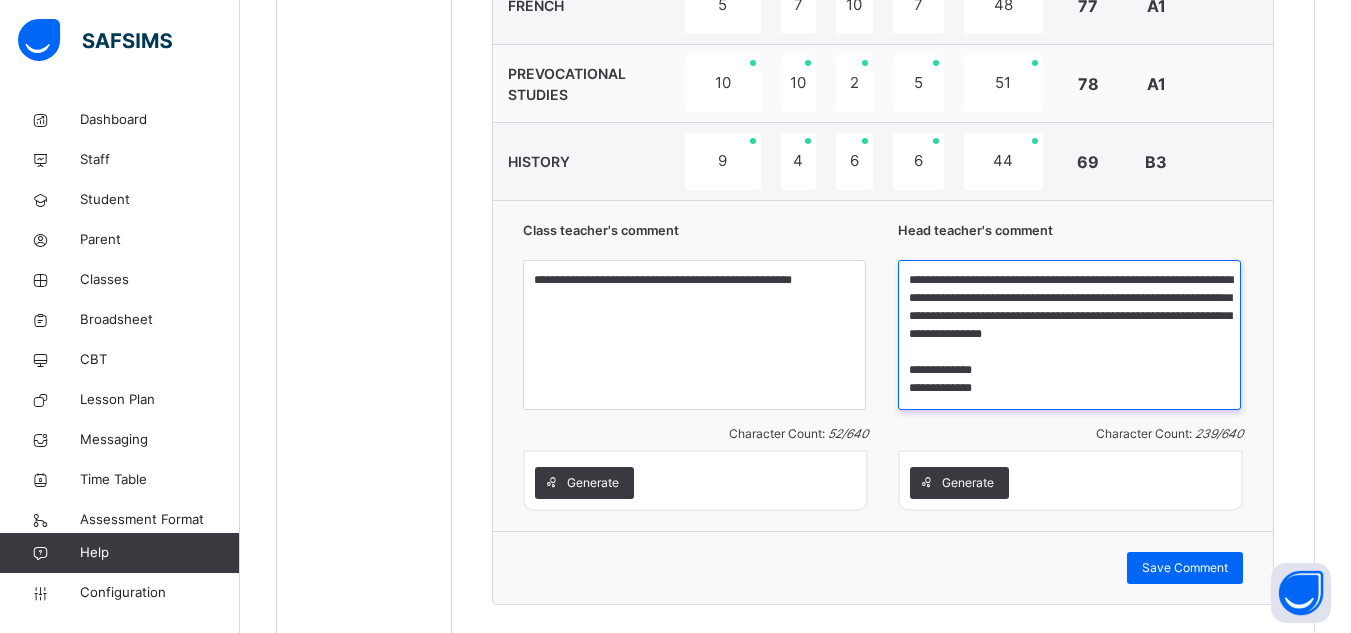 click on "**********" at bounding box center [1069, 335] 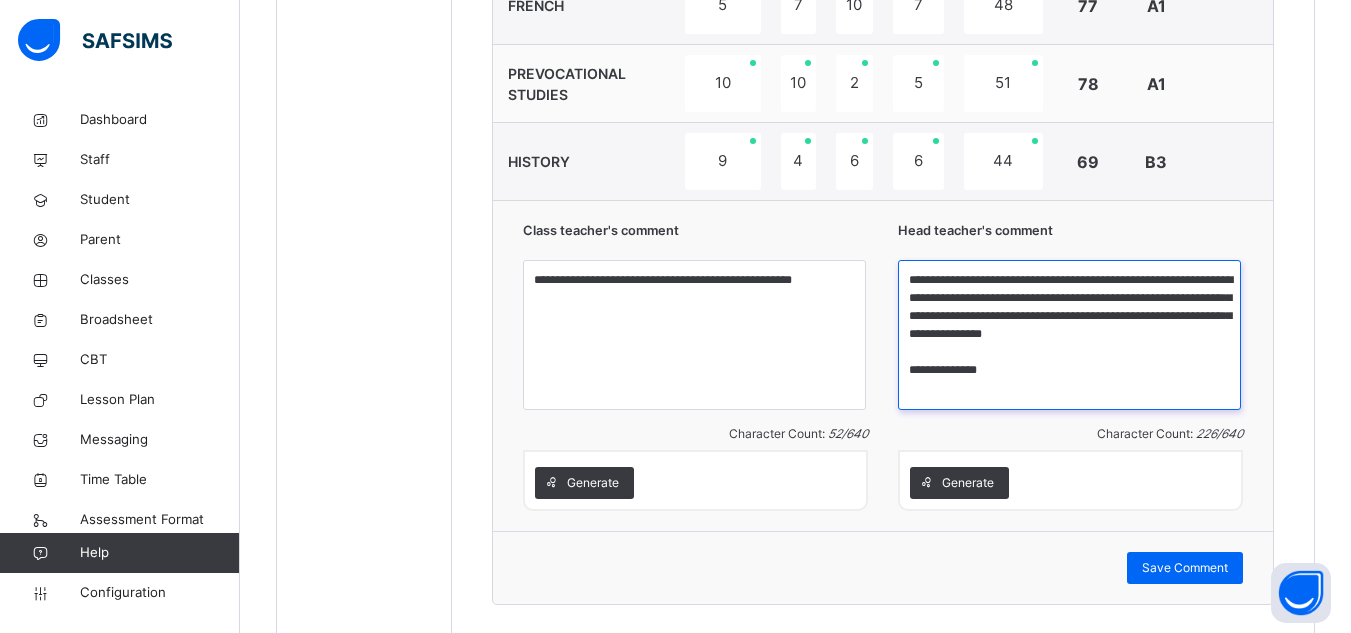 scroll, scrollTop: 0, scrollLeft: 0, axis: both 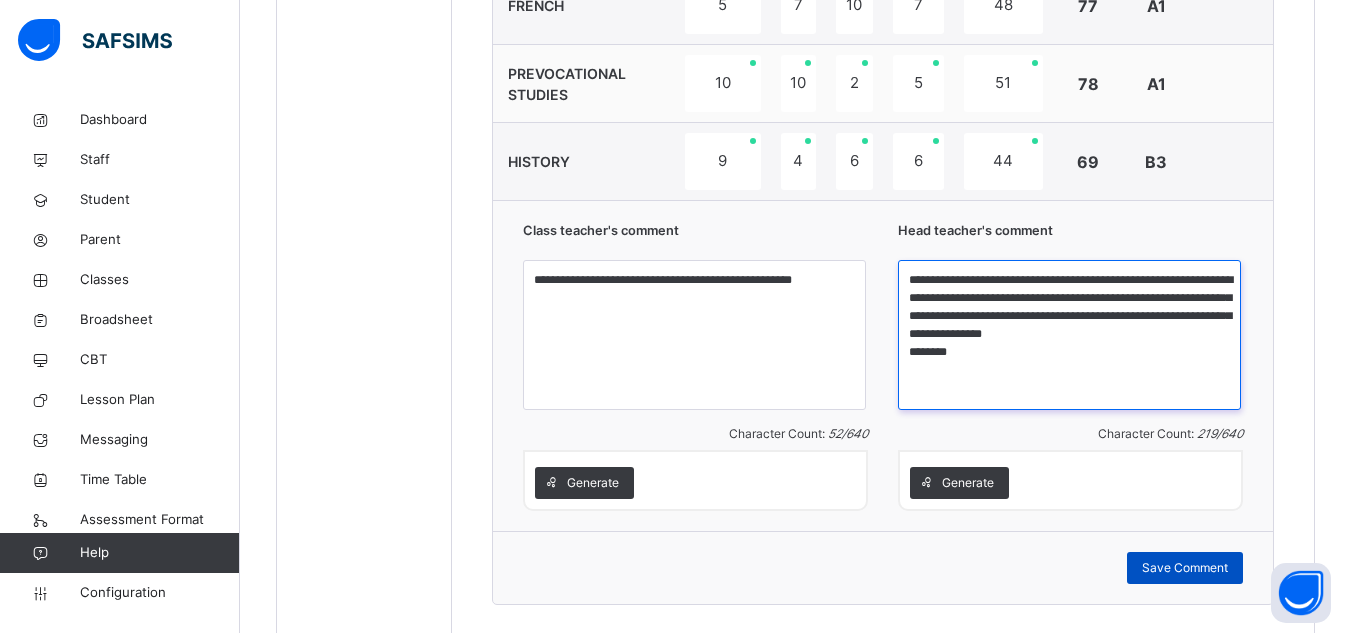 type on "**********" 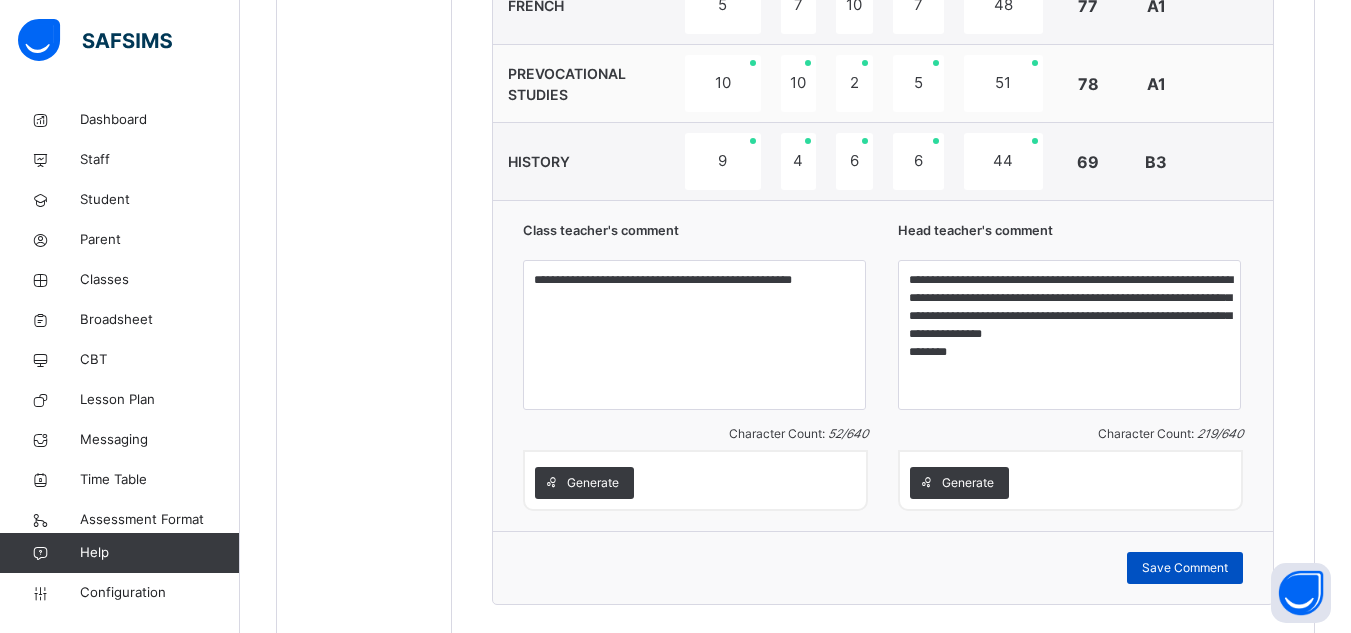 click on "Save Comment" at bounding box center (1185, 568) 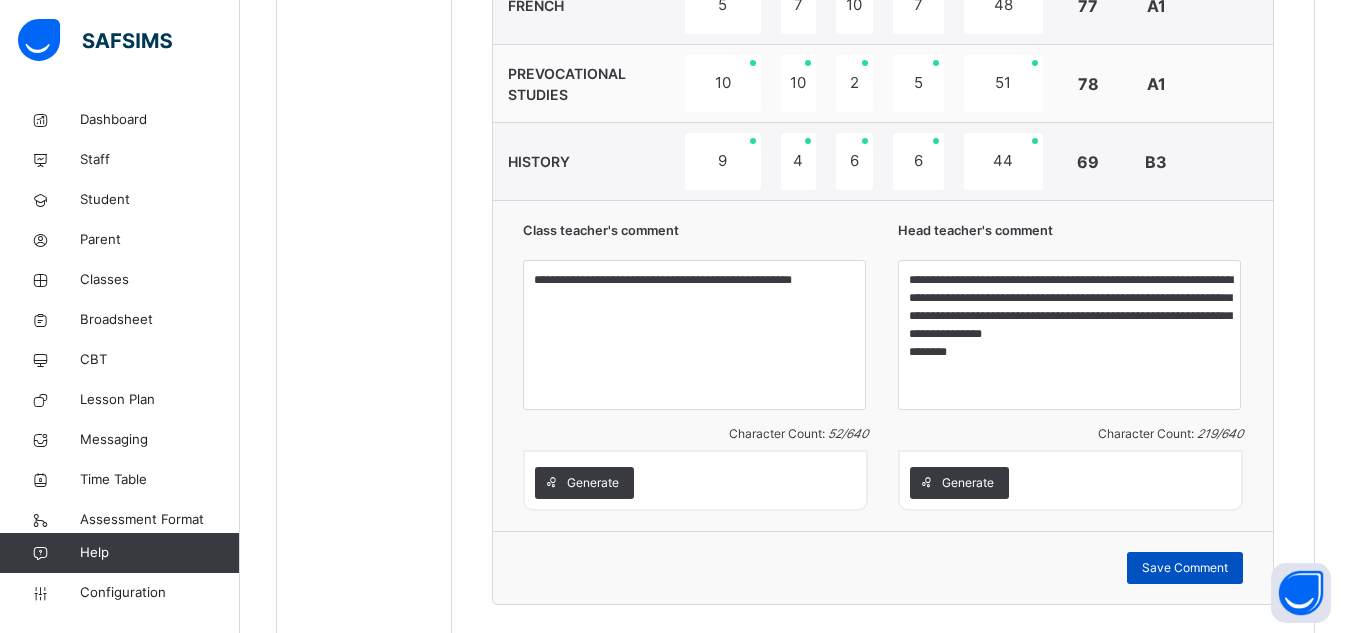 click on "Save Comment" at bounding box center [1185, 568] 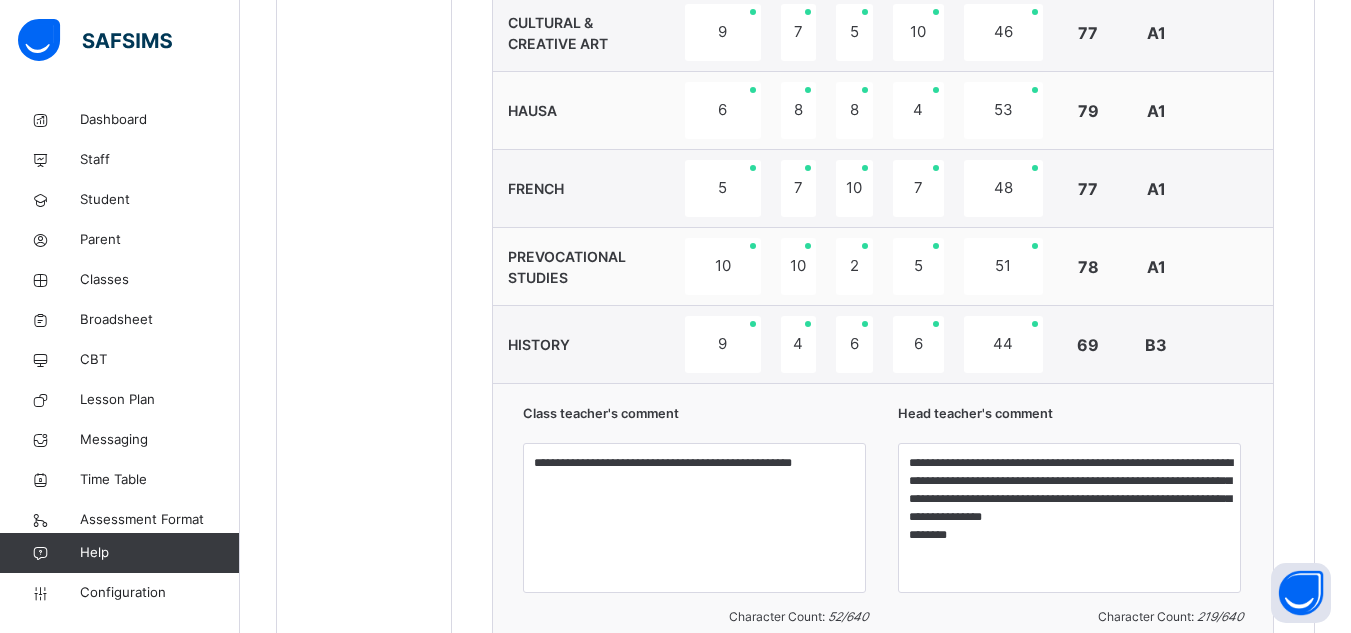 scroll, scrollTop: 1386, scrollLeft: 0, axis: vertical 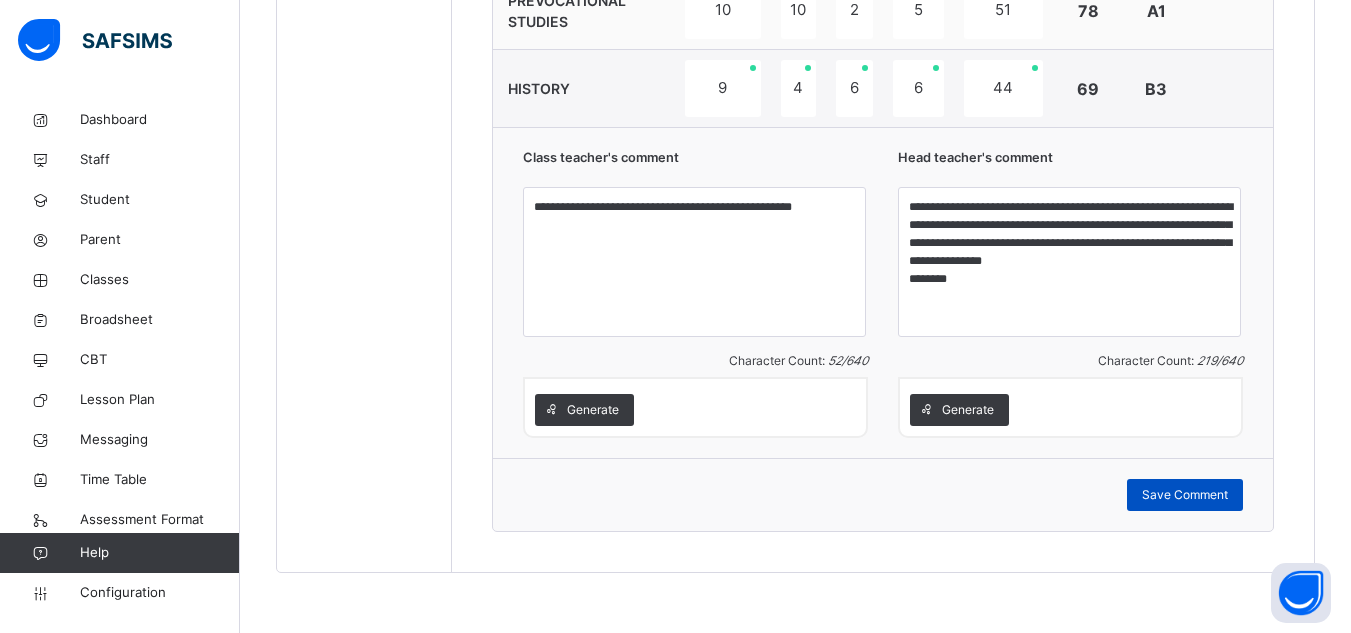 click on "Save Comment" at bounding box center (1185, 495) 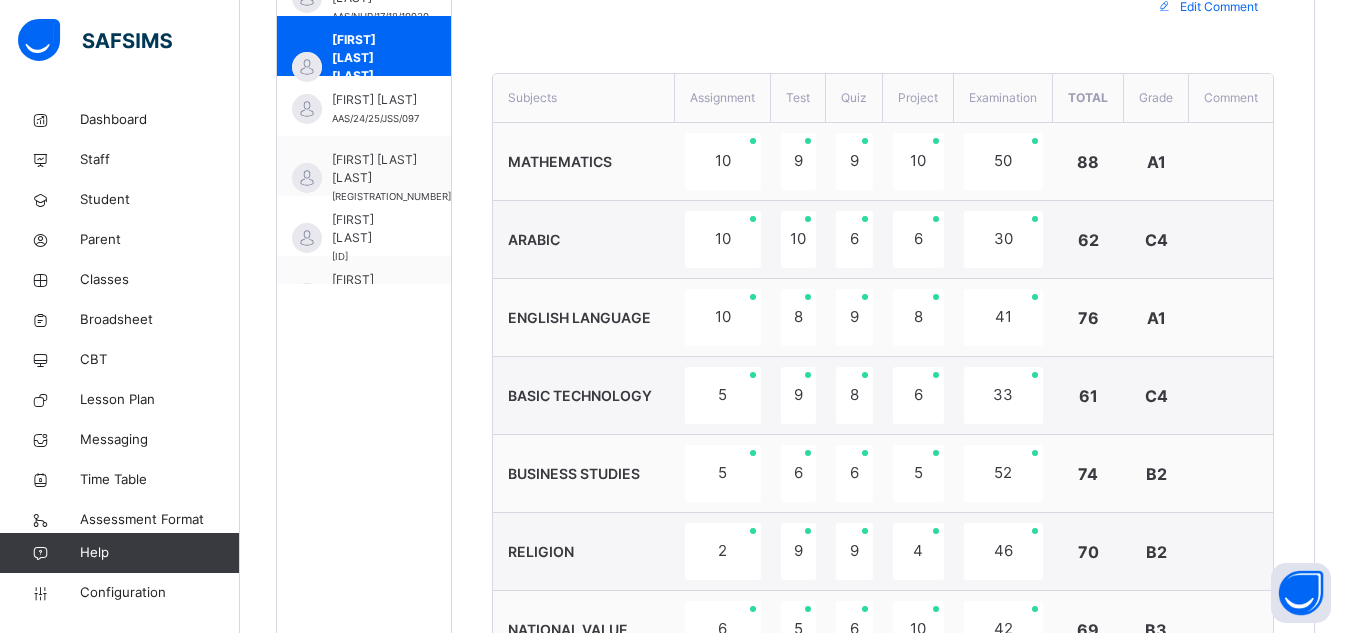 scroll, scrollTop: 637, scrollLeft: 0, axis: vertical 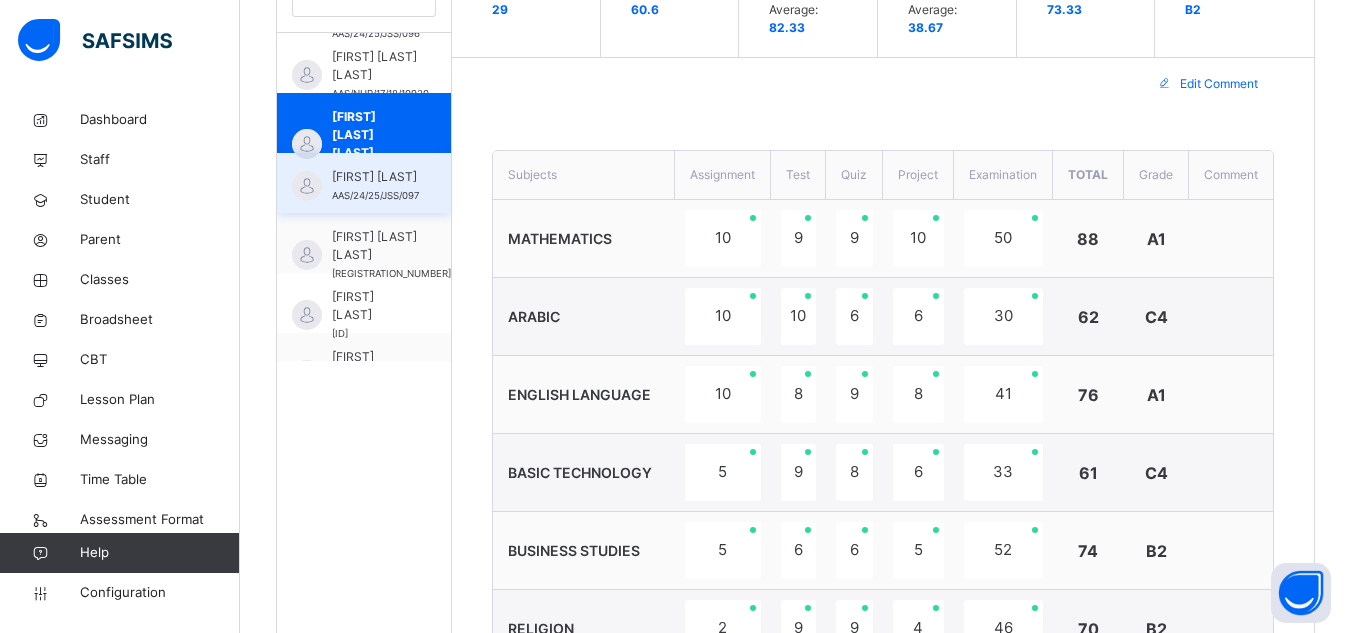 click on "[FIRST] [LAST]" at bounding box center [375, 177] 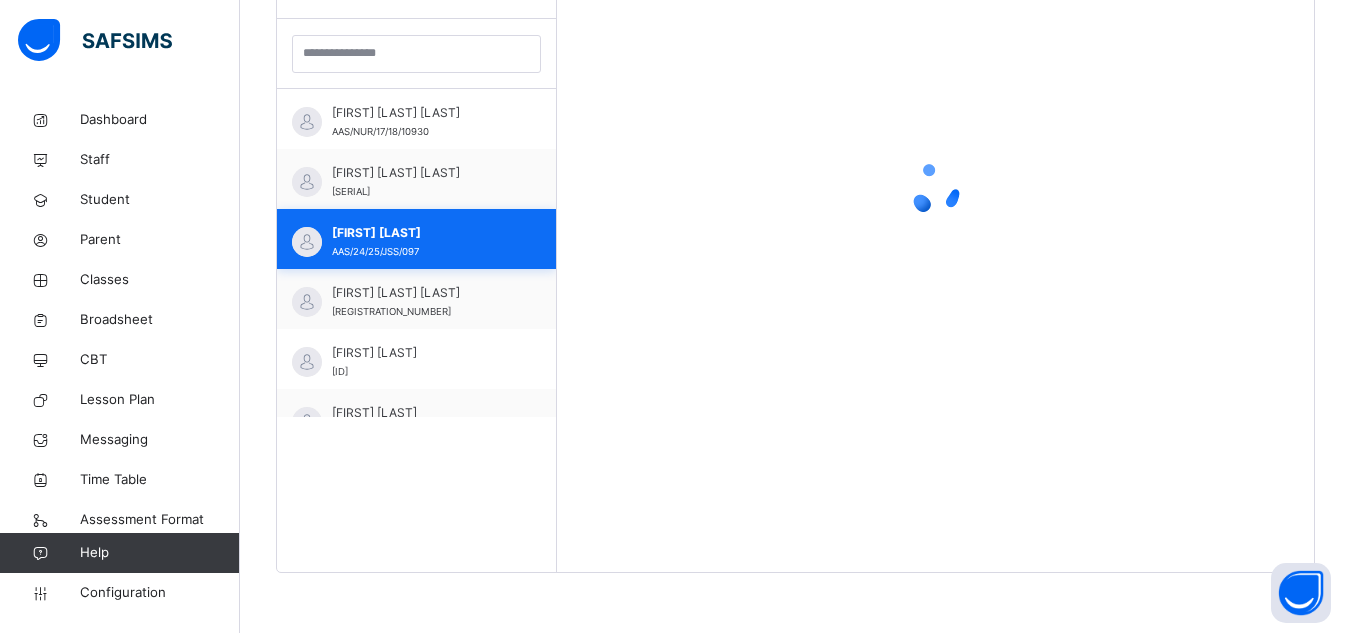 scroll, scrollTop: 581, scrollLeft: 0, axis: vertical 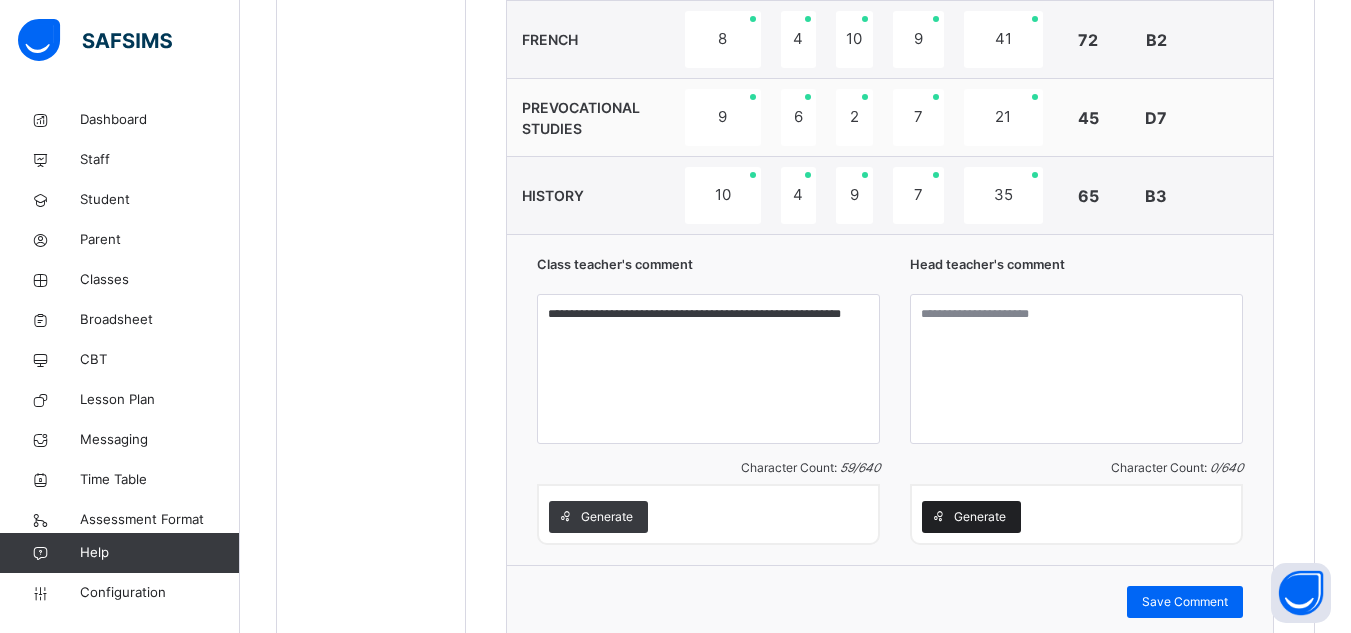 click on "Generate" at bounding box center (980, 517) 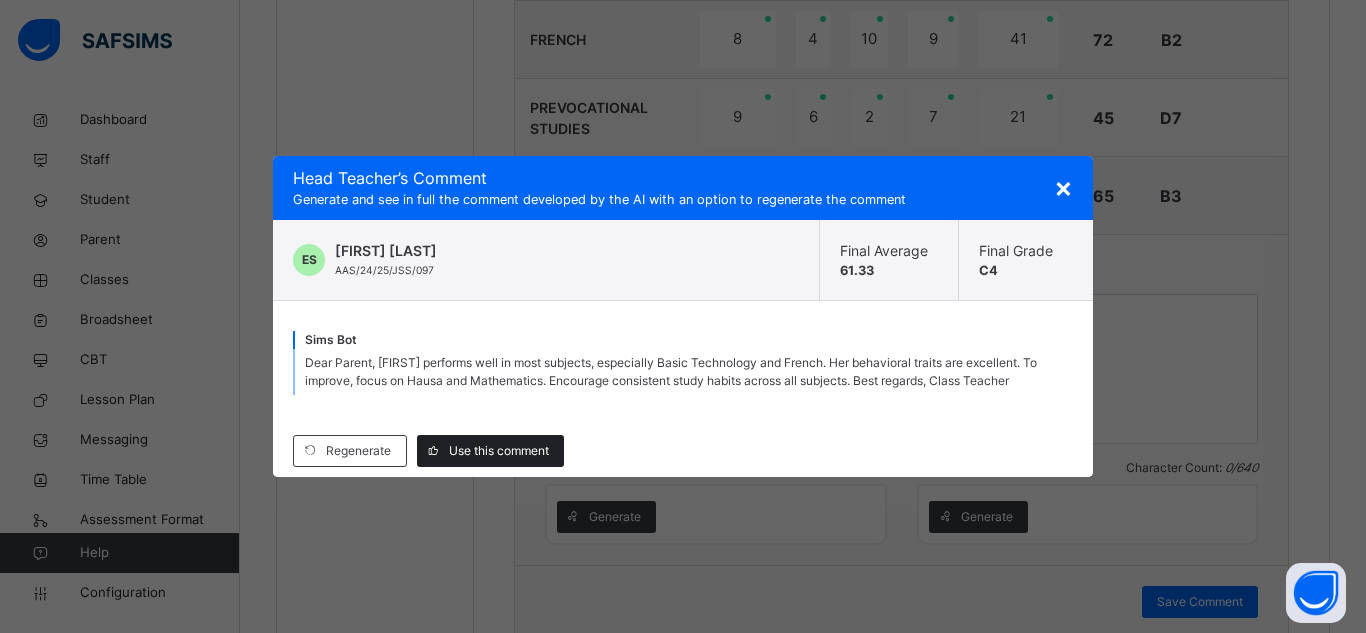 click on "Use this comment" at bounding box center (499, 451) 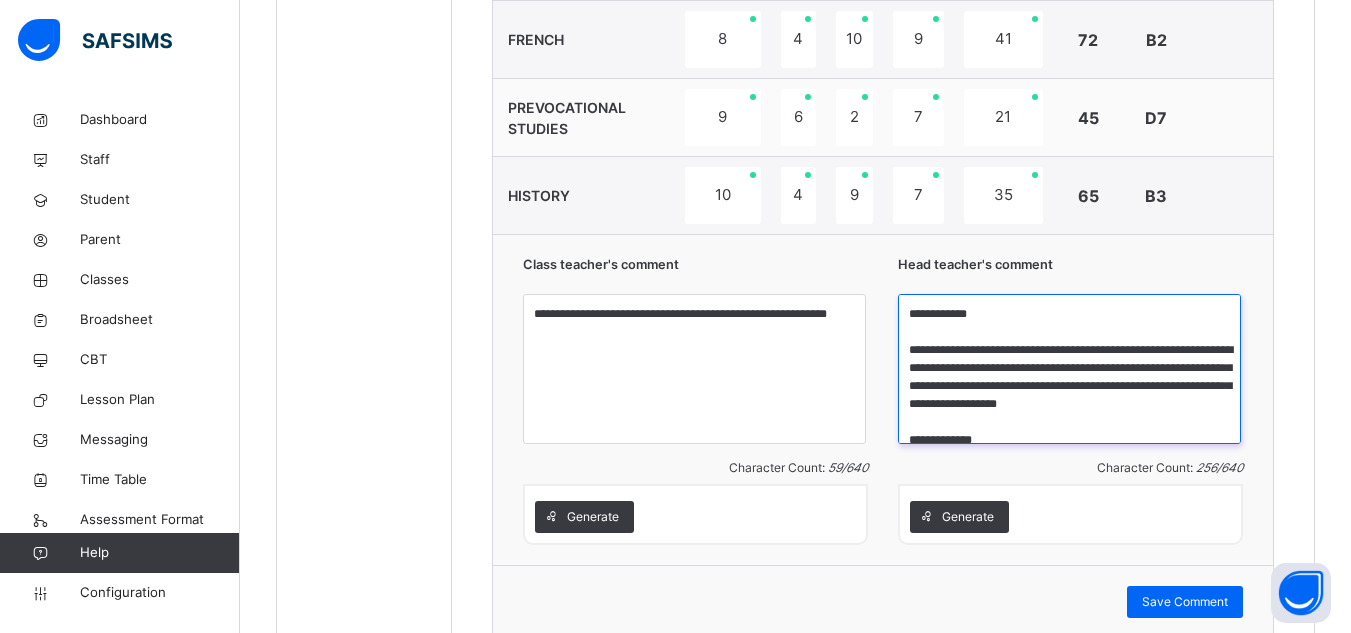 click on "**********" at bounding box center [1069, 369] 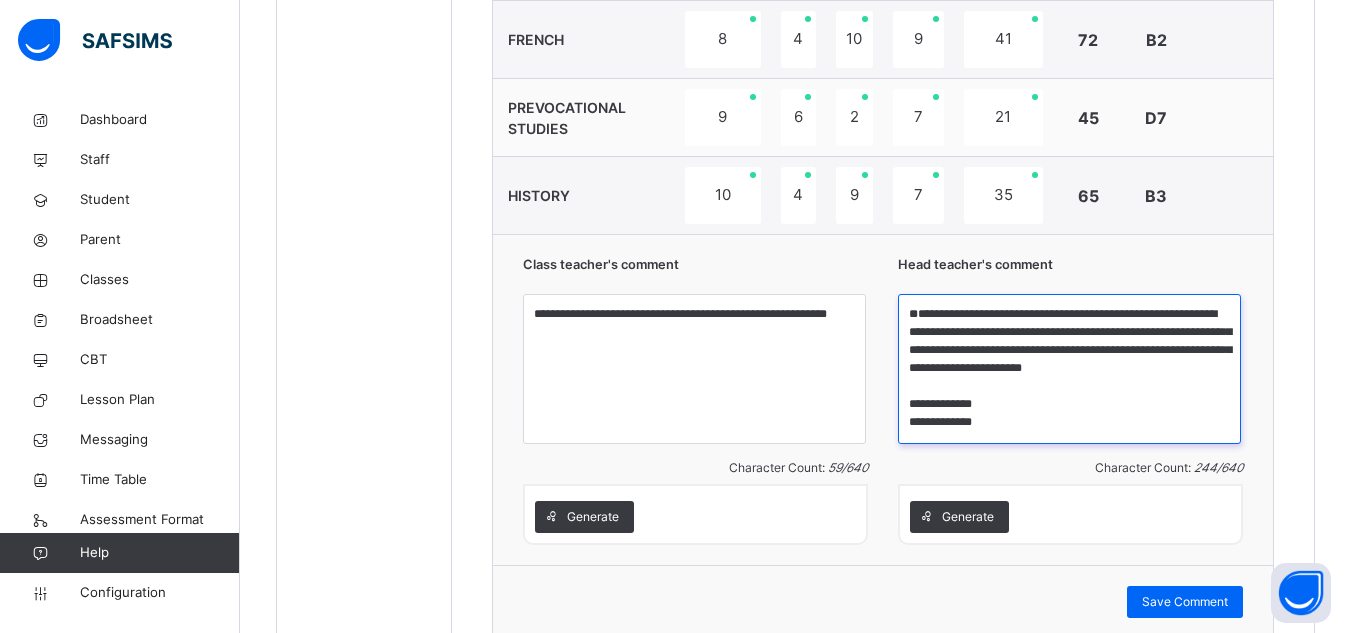 click on "**********" at bounding box center [1069, 369] 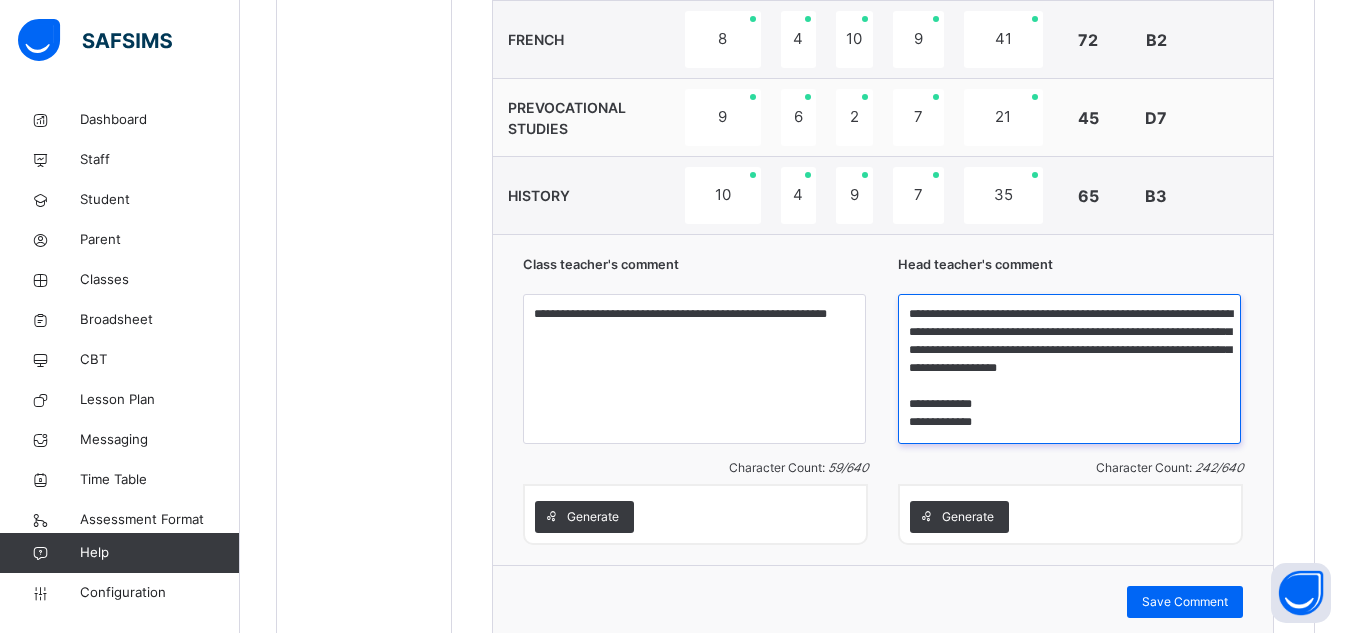 click on "**********" at bounding box center (1069, 369) 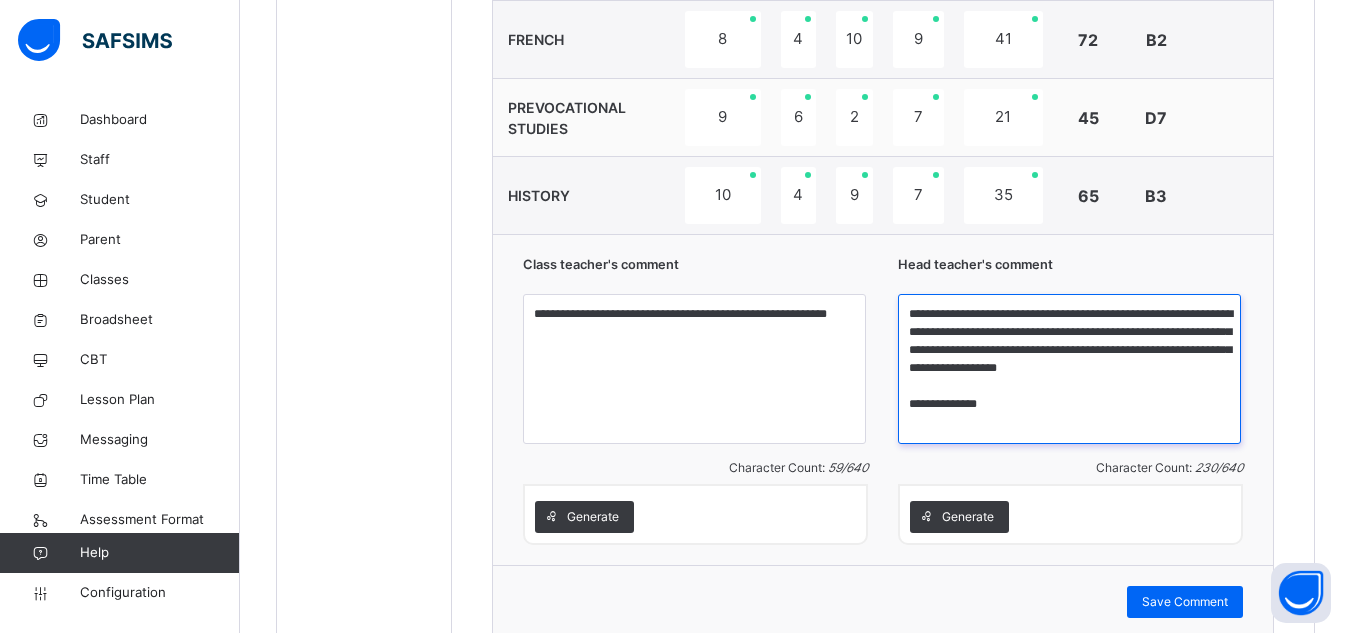 scroll, scrollTop: 0, scrollLeft: 0, axis: both 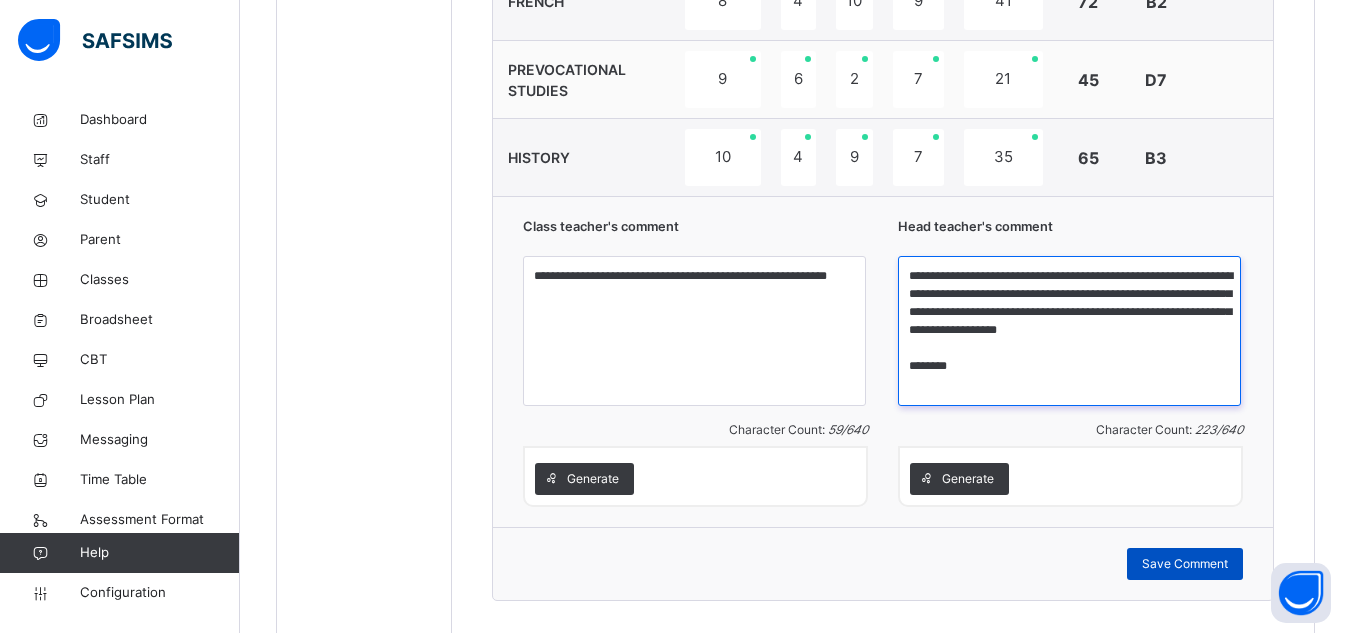 type on "**********" 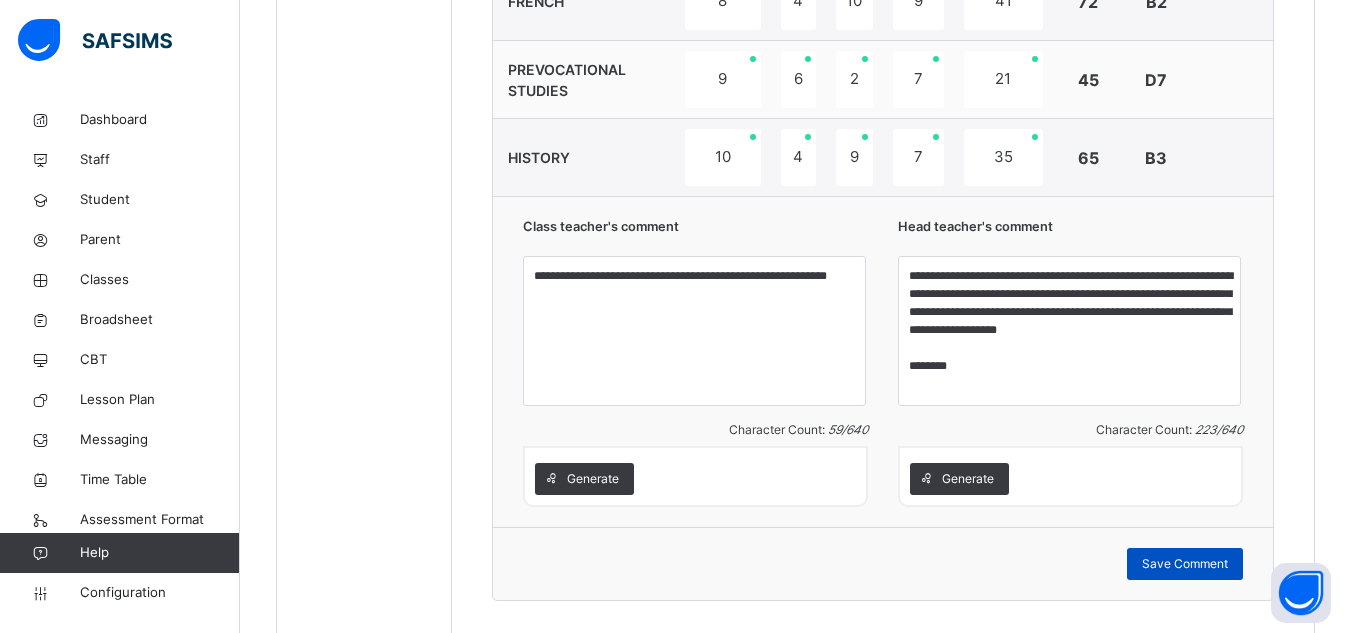 click on "Save Comment" at bounding box center [1185, 564] 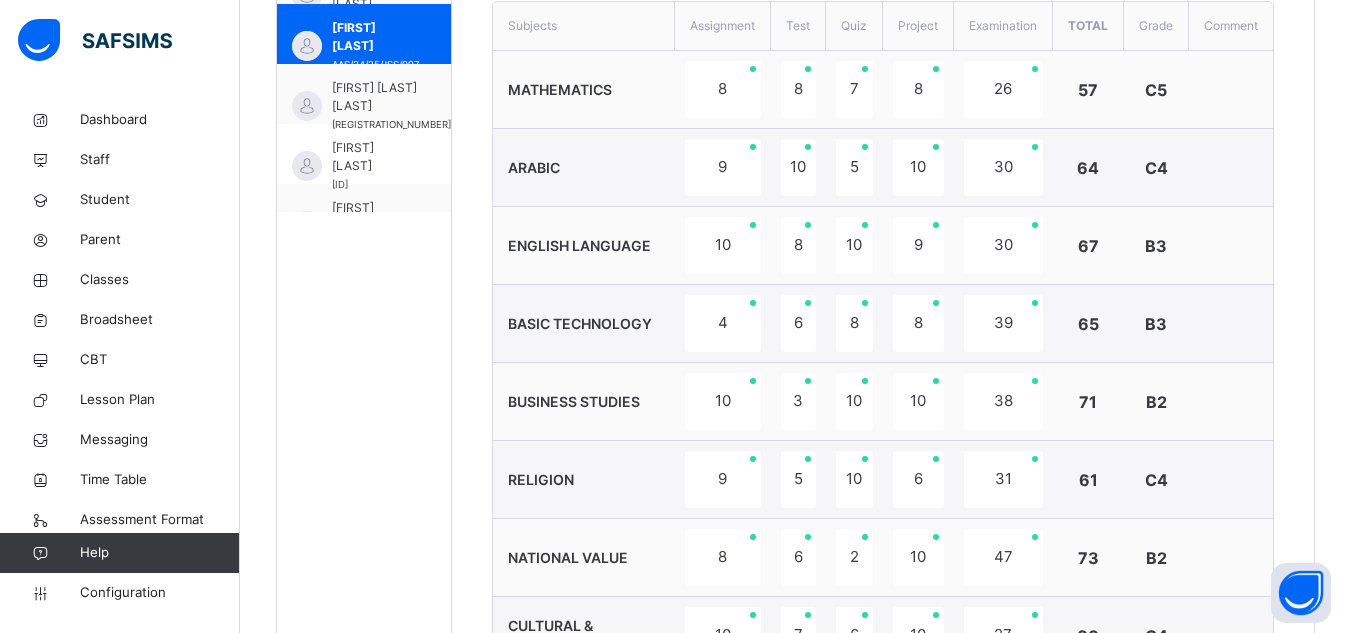 scroll, scrollTop: 744, scrollLeft: 0, axis: vertical 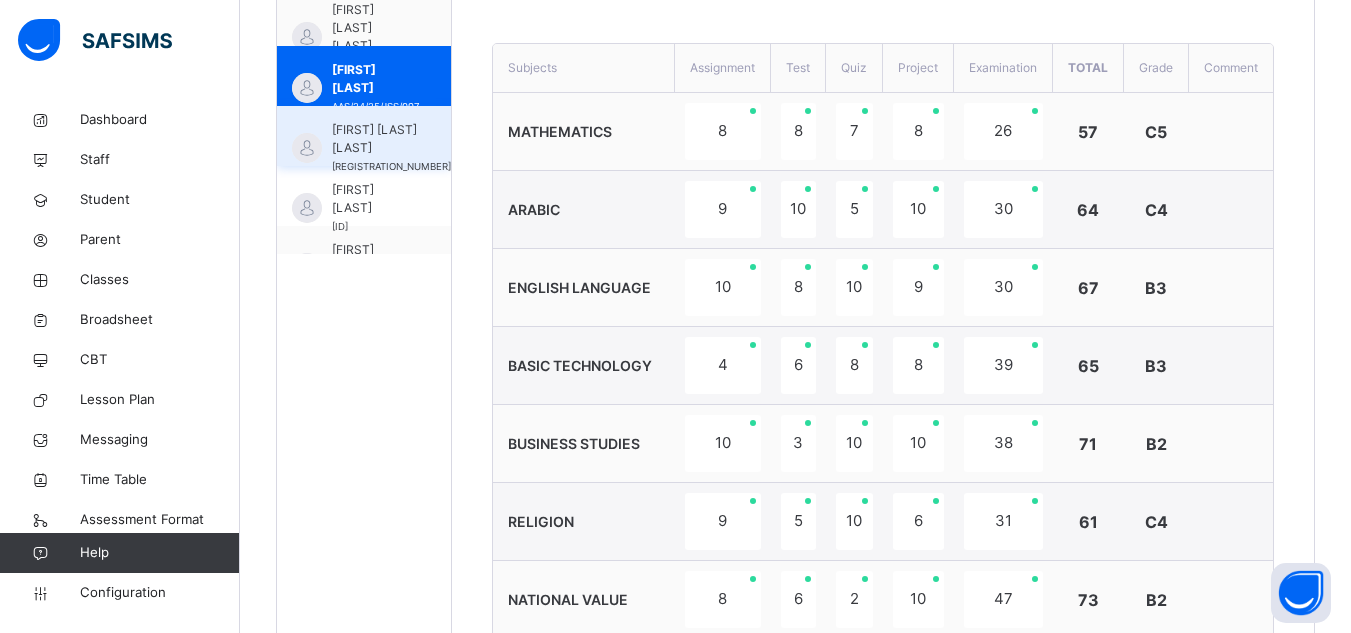 click on "[FIRST] [LAST] [LAST]" at bounding box center (391, 139) 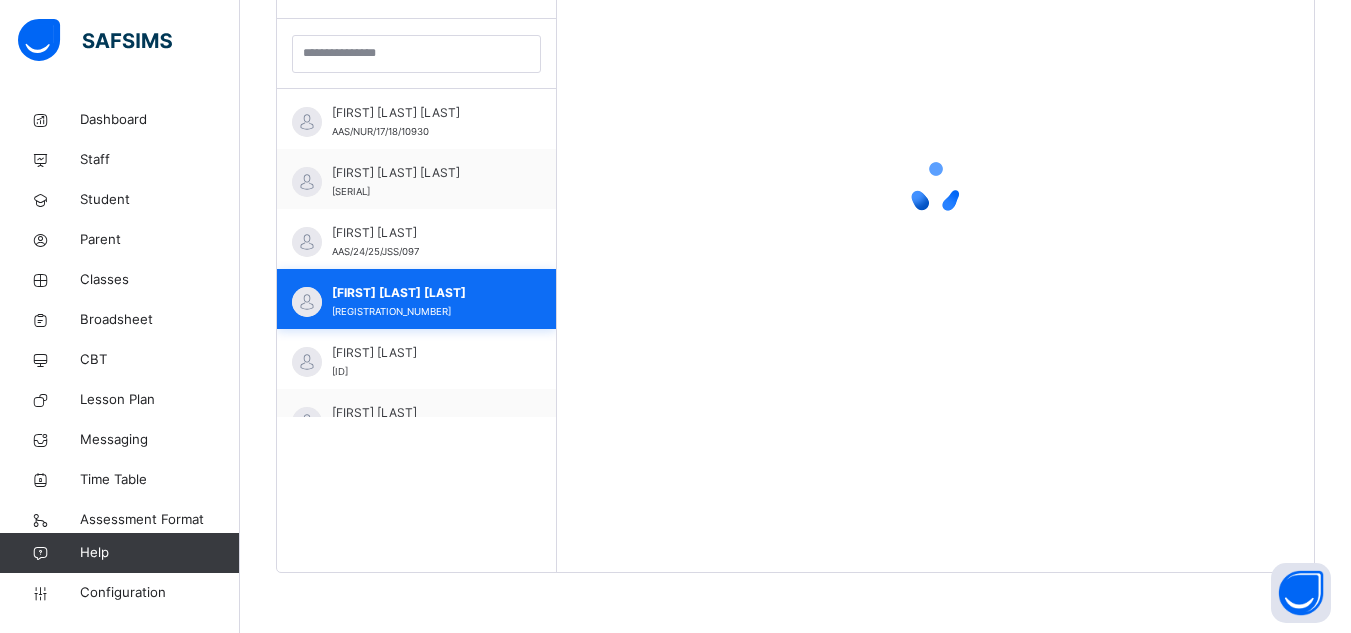 scroll, scrollTop: 222, scrollLeft: 0, axis: vertical 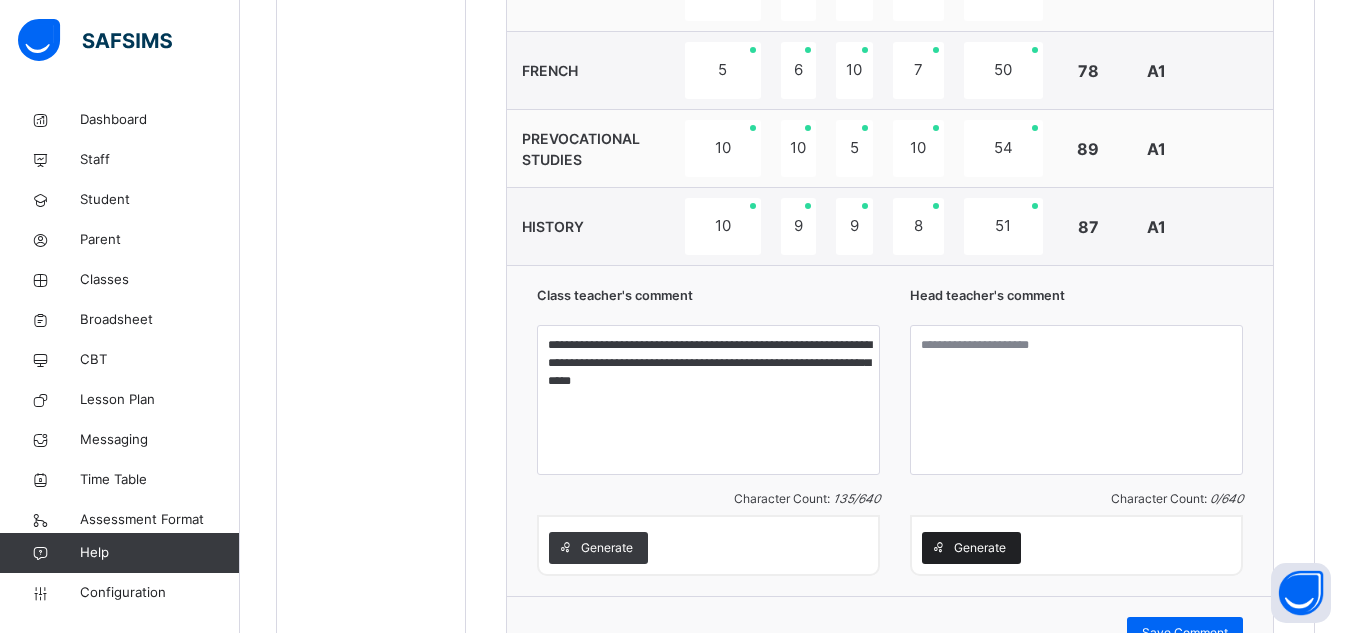 click at bounding box center [938, 548] 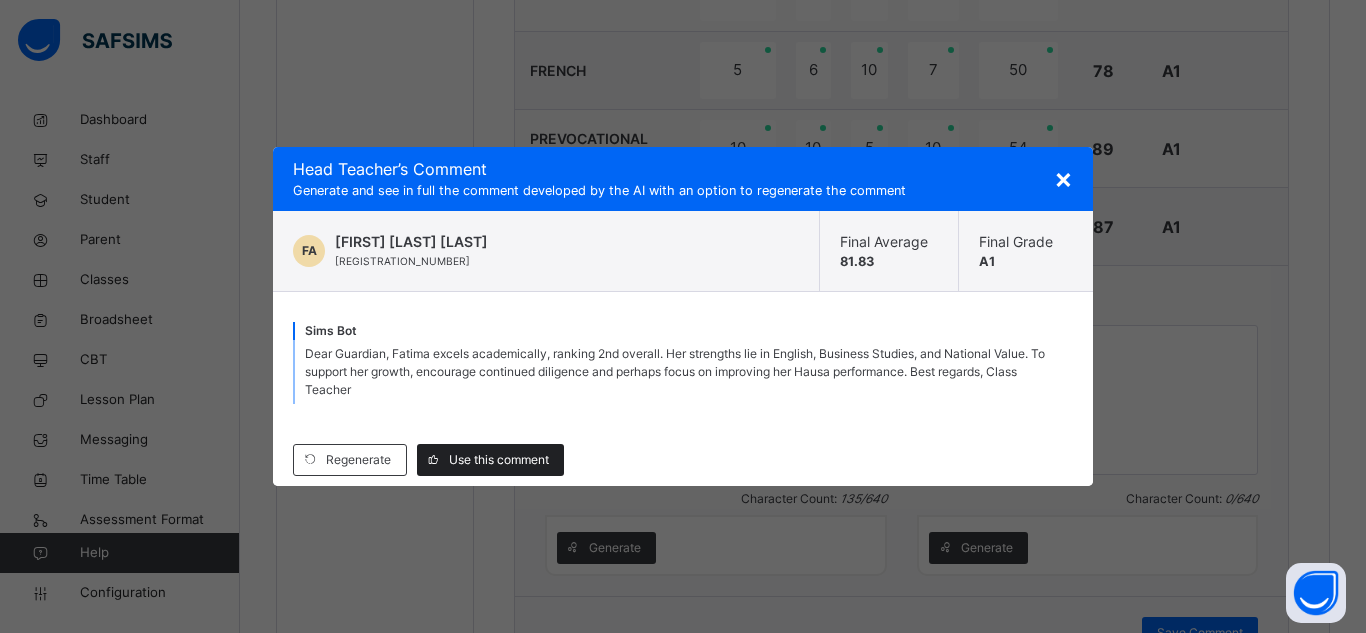 click on "Use this comment" at bounding box center (499, 460) 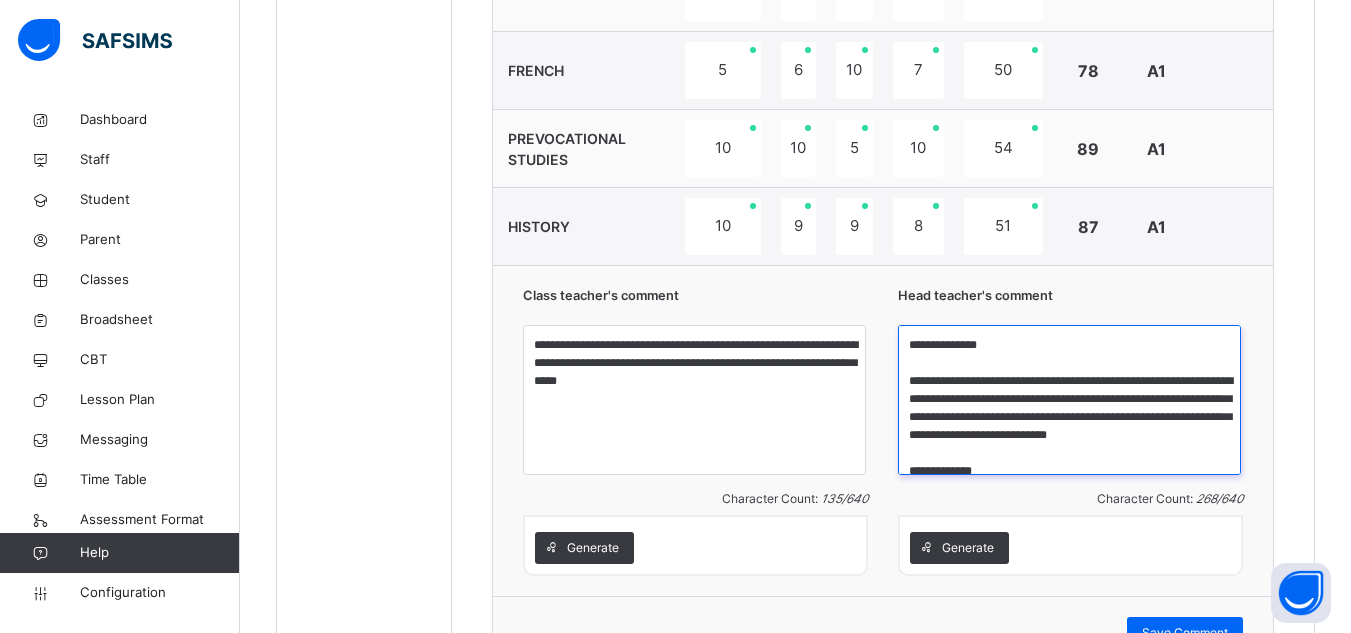 click on "**********" at bounding box center [1069, 400] 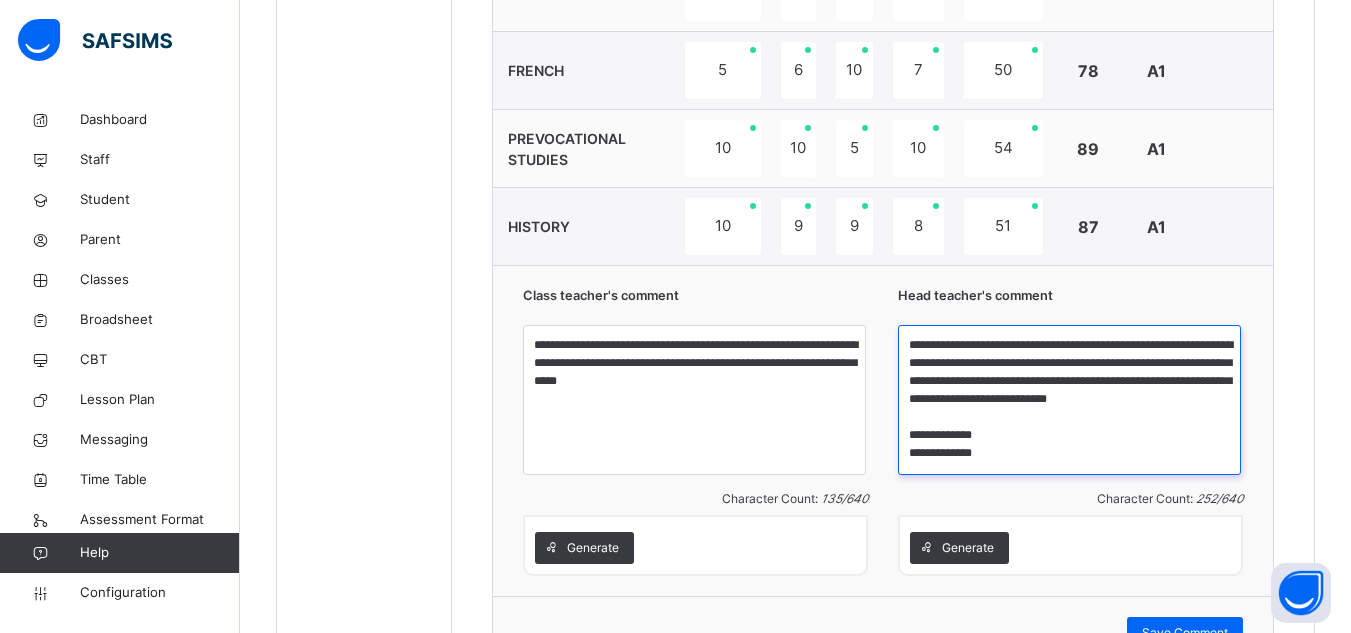 click on "**********" at bounding box center (1069, 400) 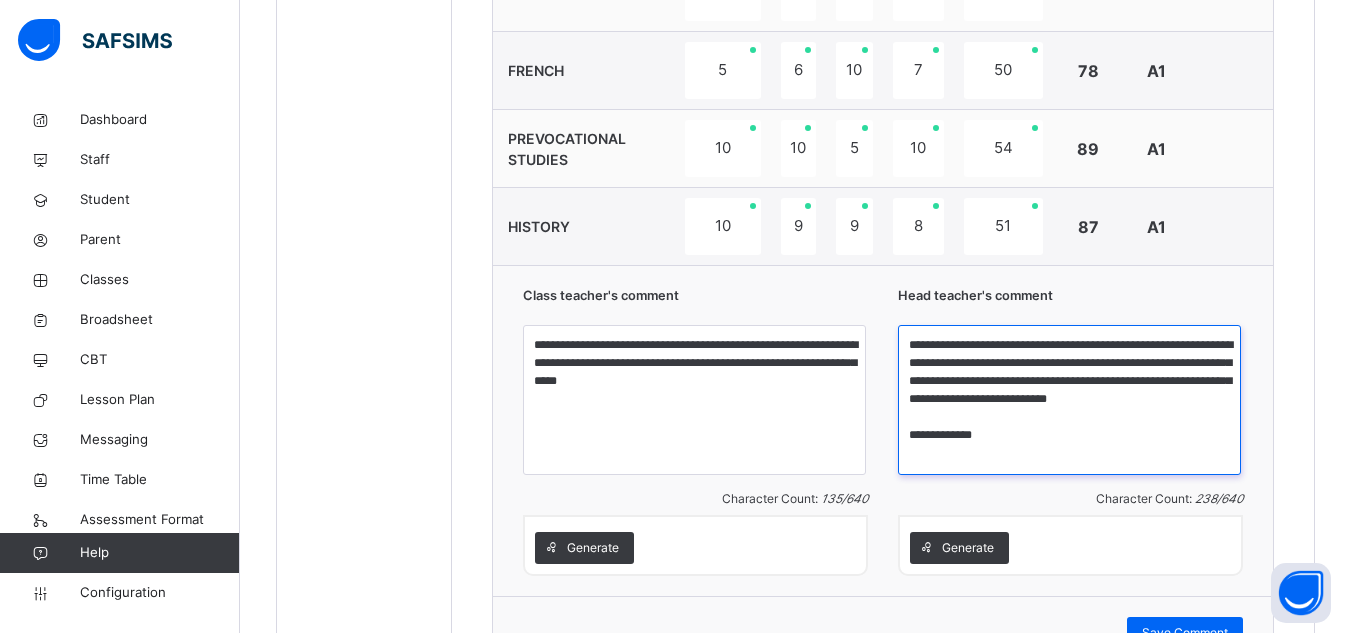 scroll, scrollTop: 0, scrollLeft: 0, axis: both 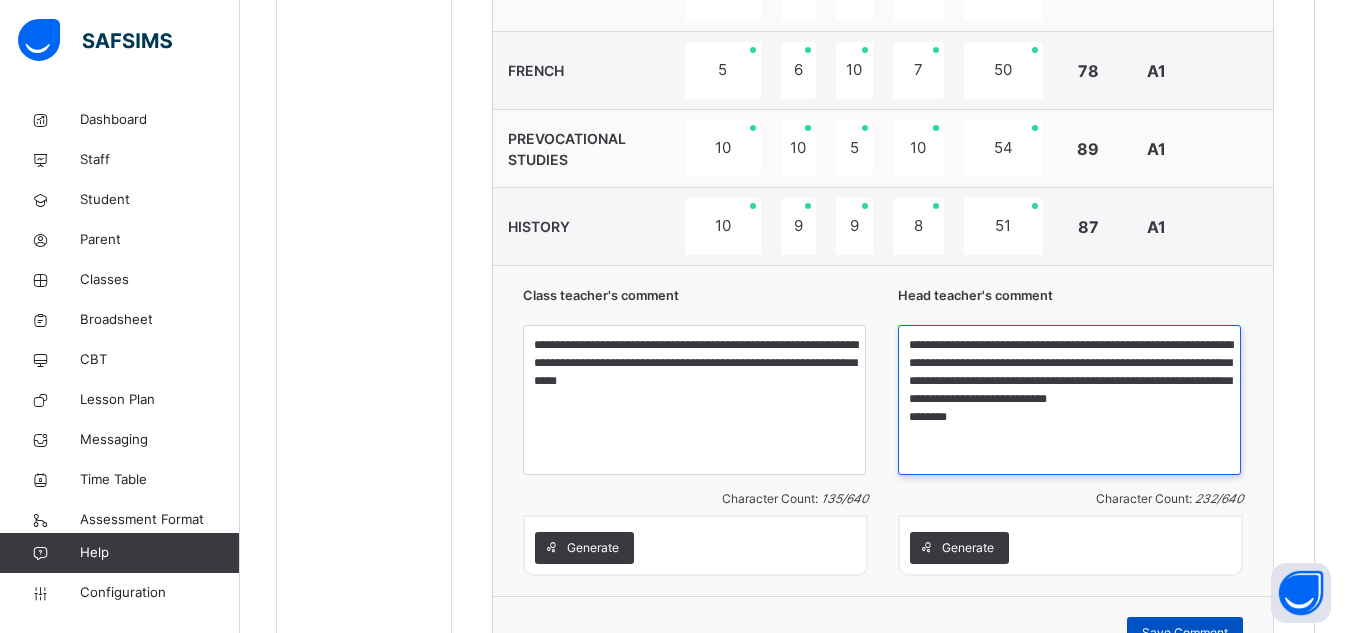 type on "**********" 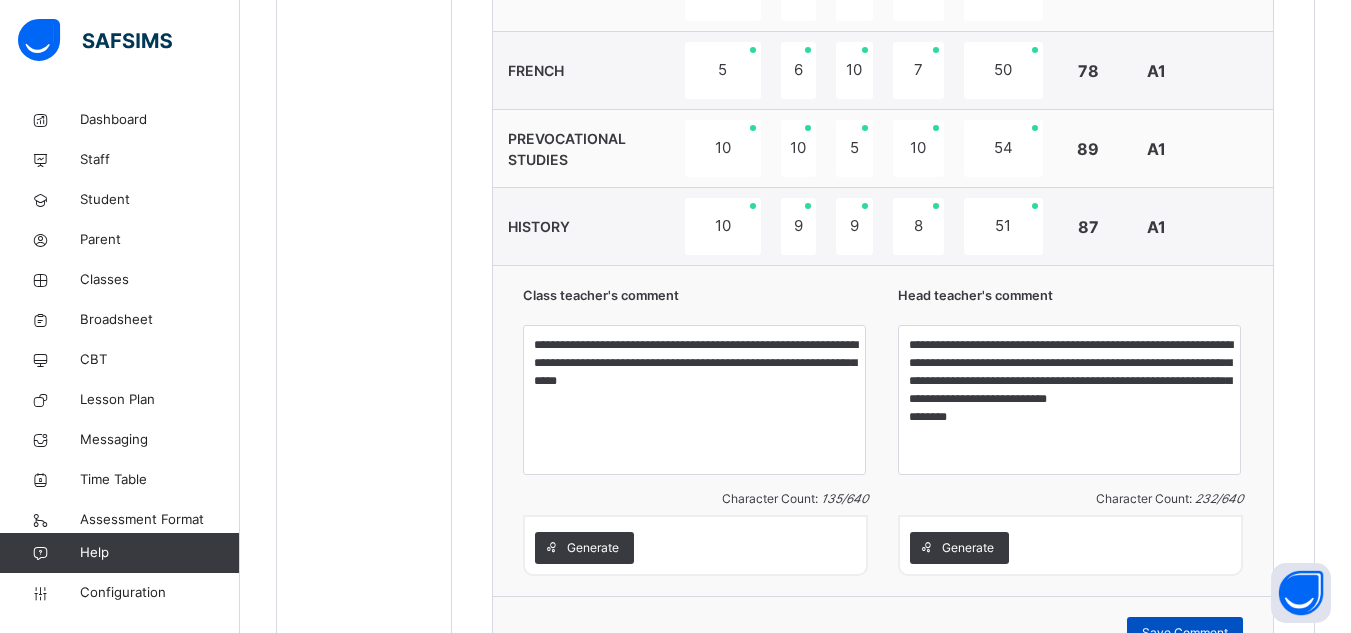 click on "Save Comment" at bounding box center (1185, 633) 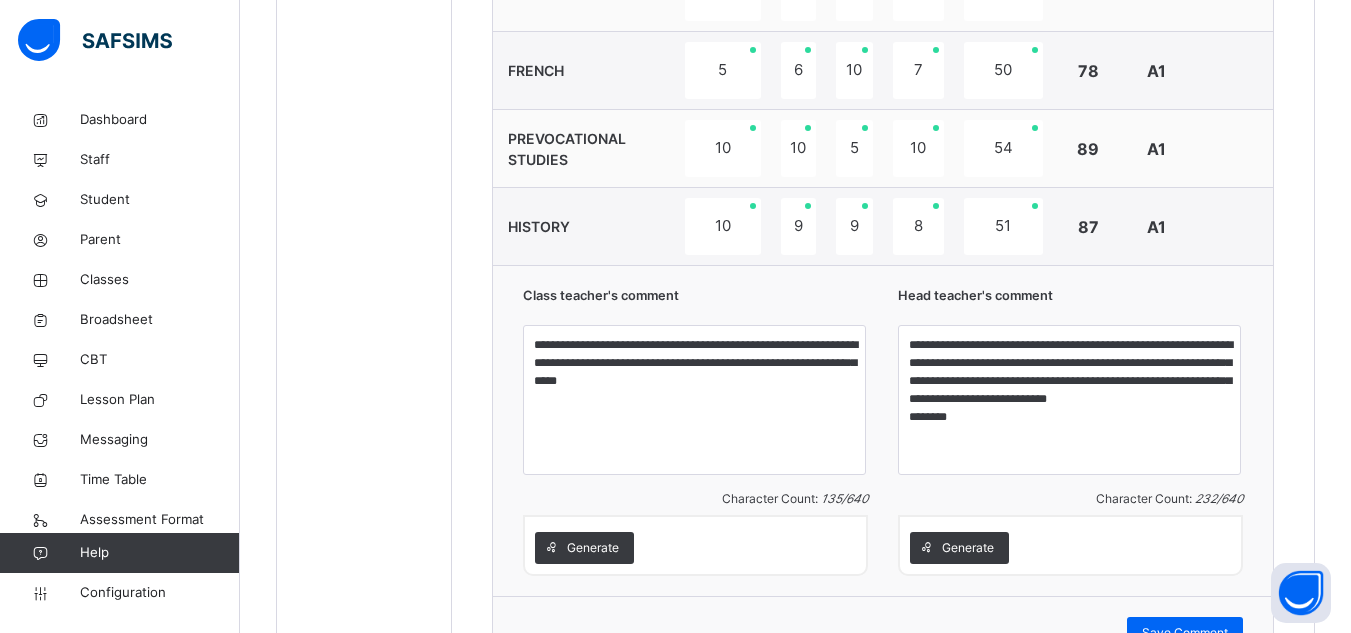 scroll, scrollTop: 1645, scrollLeft: 0, axis: vertical 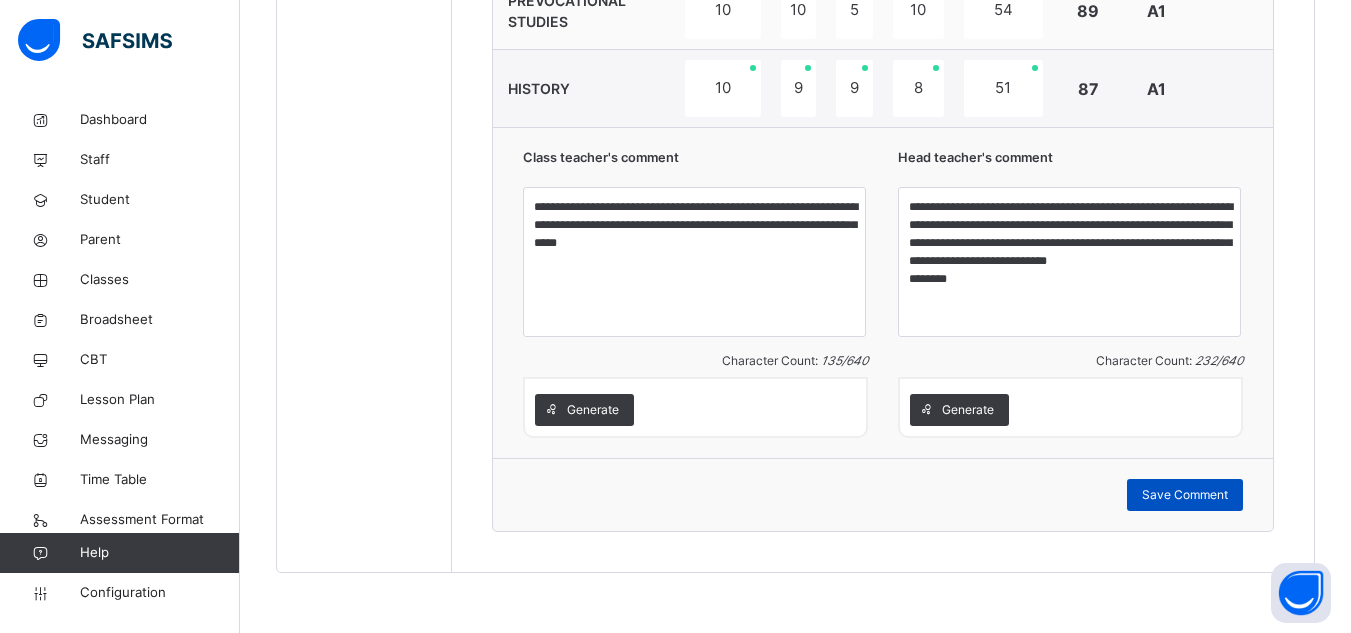 click on "Save Comment" at bounding box center (1185, 495) 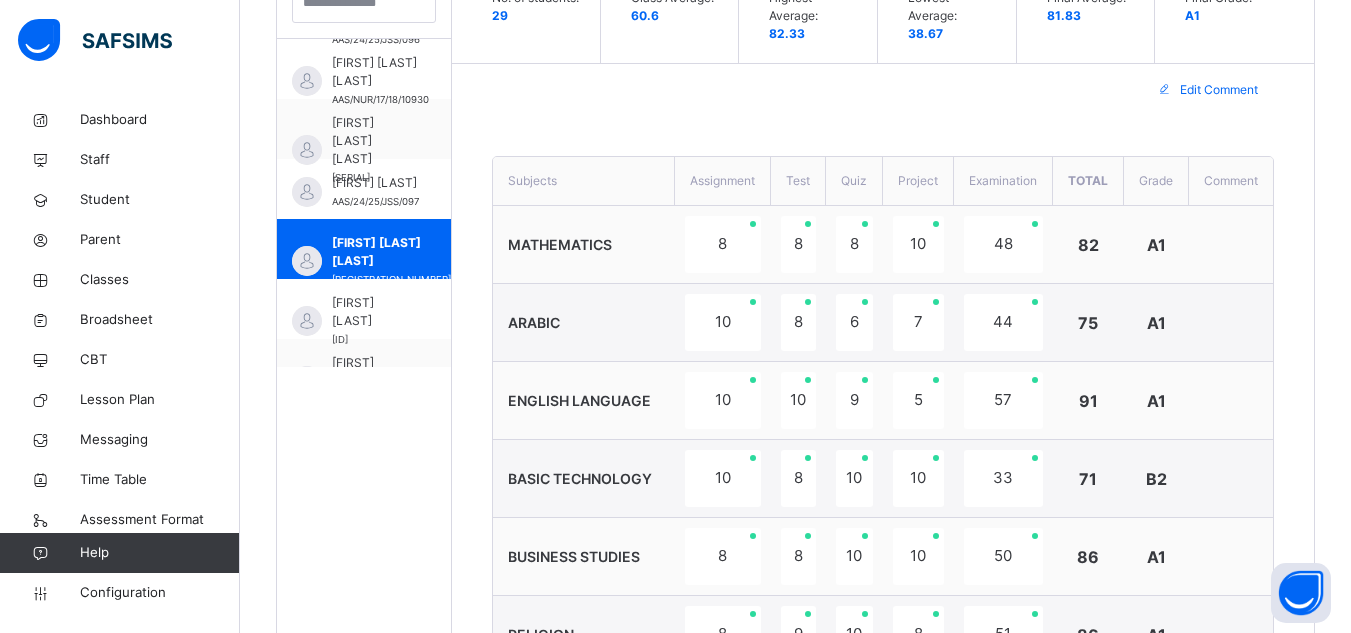 scroll, scrollTop: 592, scrollLeft: 0, axis: vertical 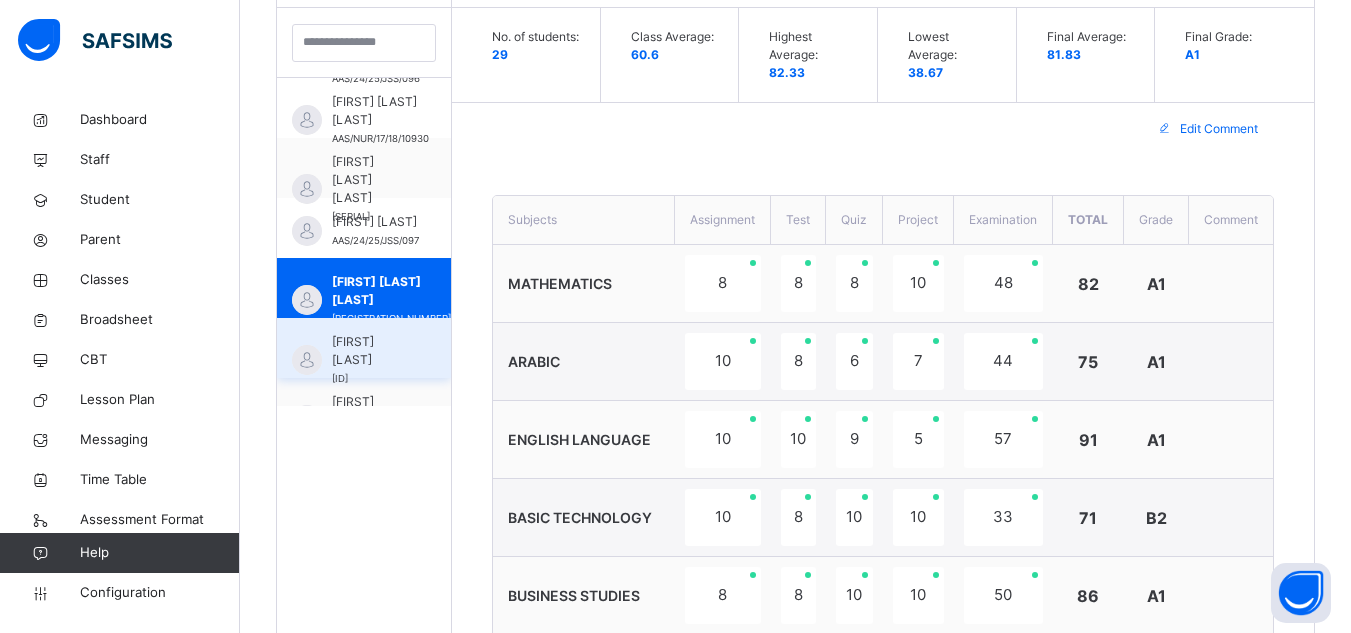 click on "[FIRST] [LAST]" at bounding box center (369, 351) 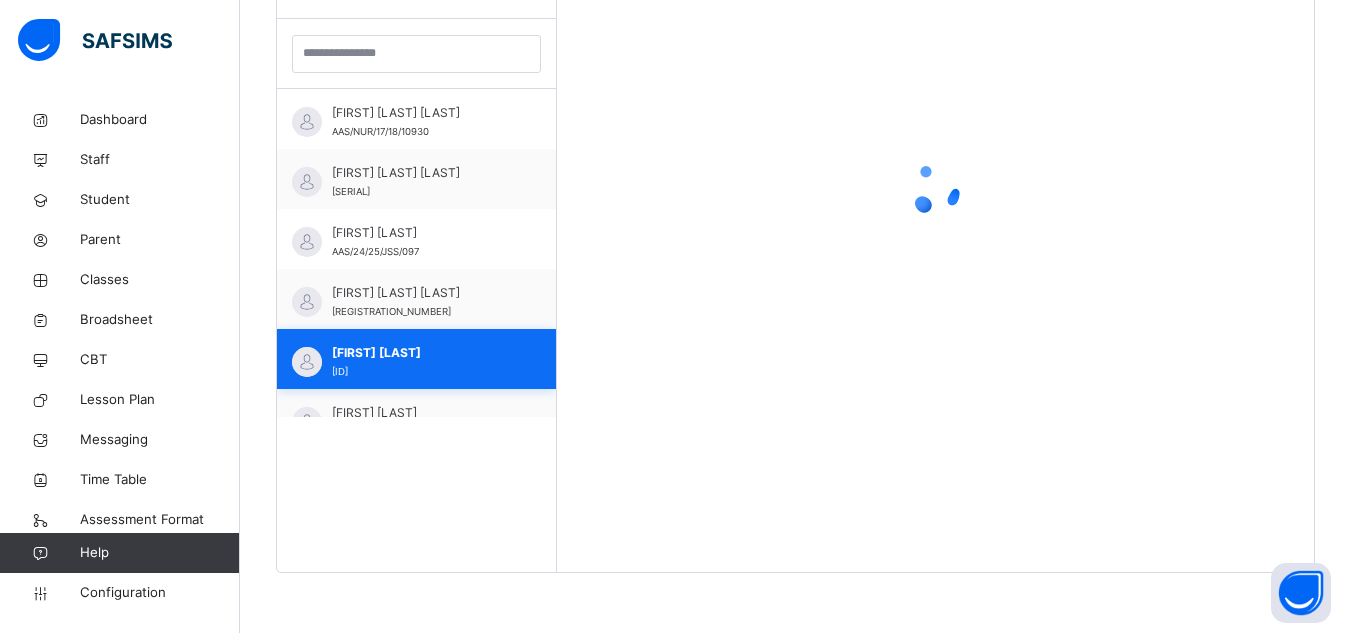 scroll, scrollTop: 581, scrollLeft: 0, axis: vertical 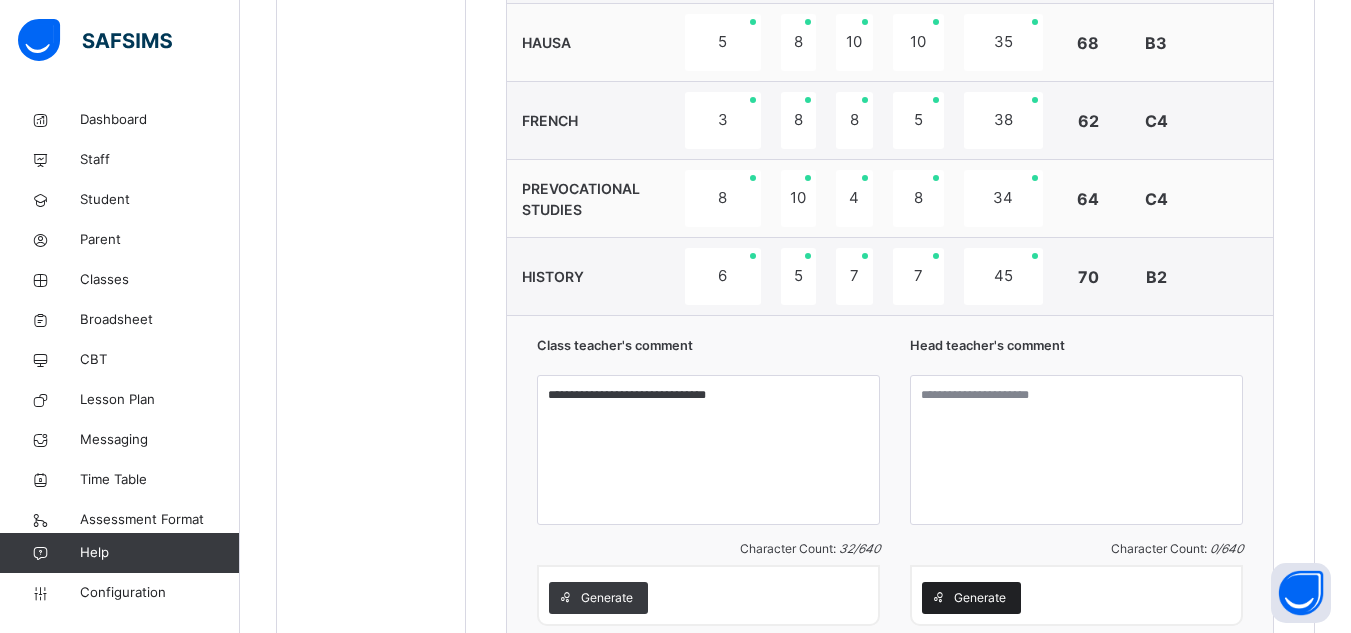 click on "Generate" at bounding box center [980, 598] 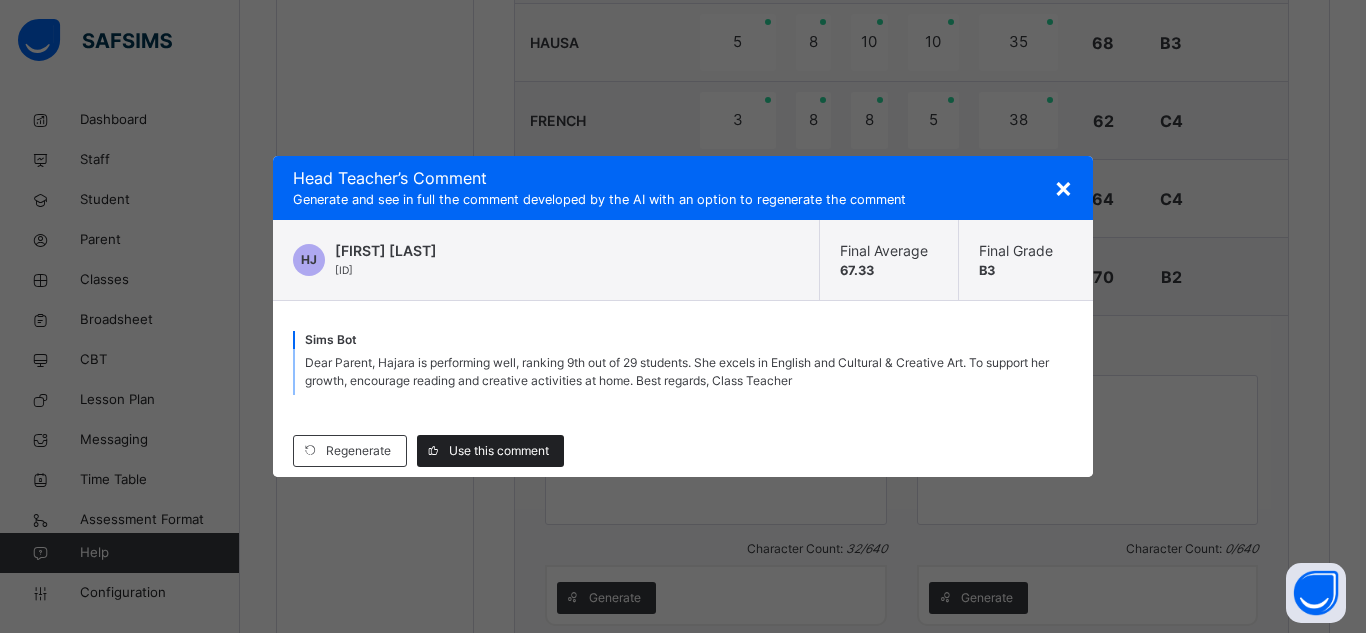 click on "Use this comment" at bounding box center (499, 451) 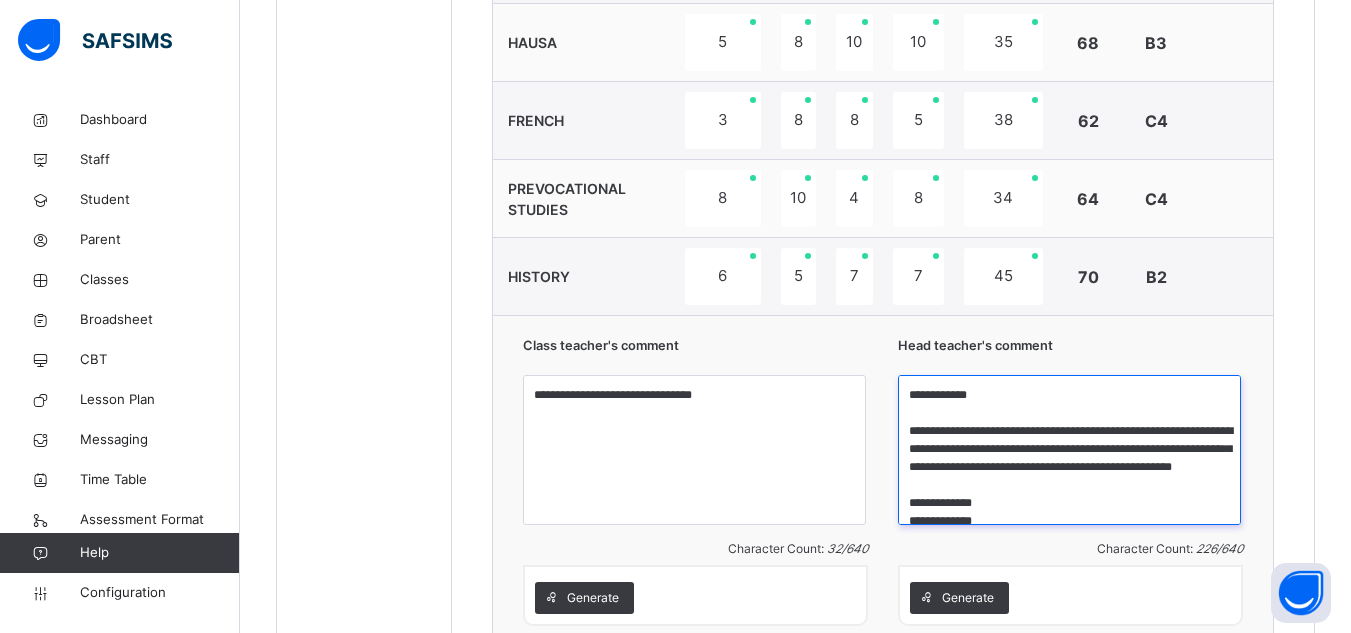 click on "**********" at bounding box center (1069, 450) 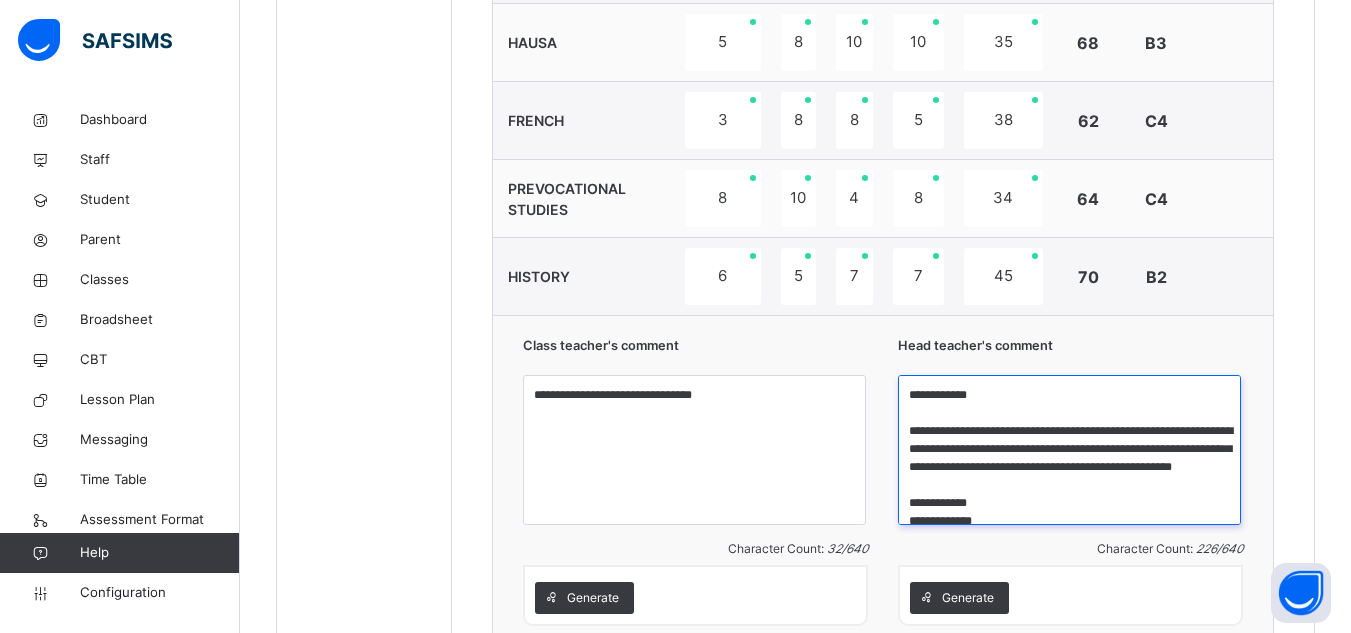 scroll, scrollTop: 5, scrollLeft: 0, axis: vertical 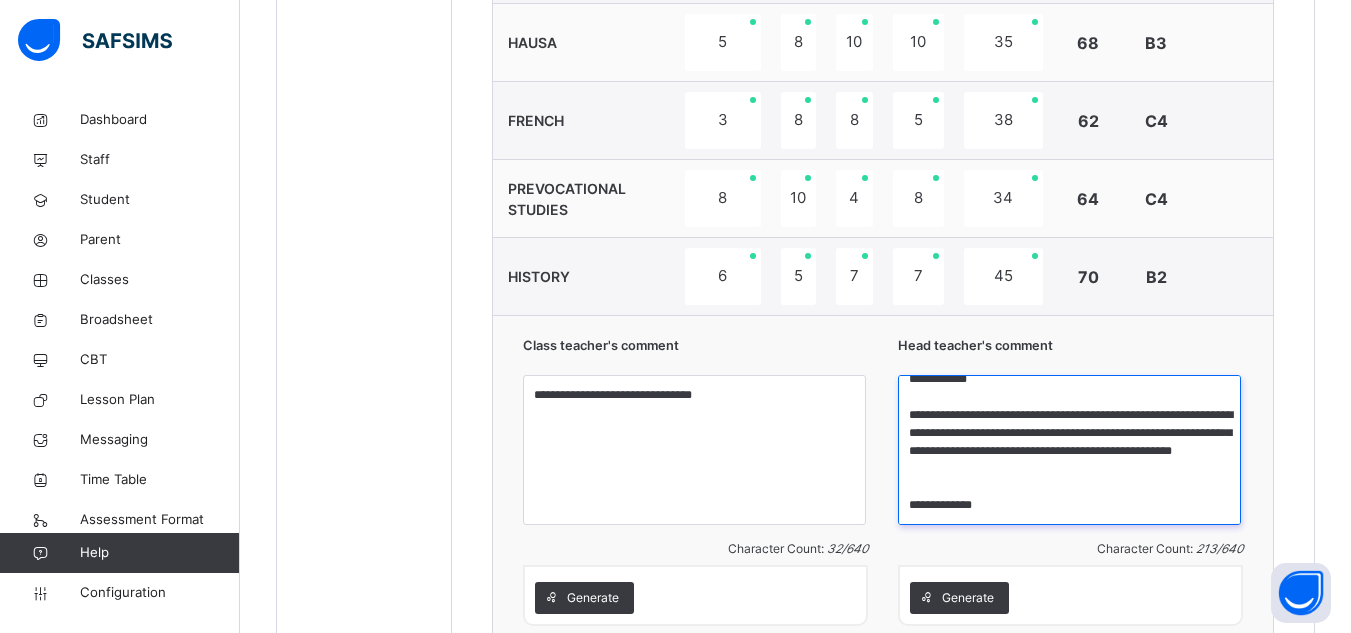 click on "**********" at bounding box center [1069, 450] 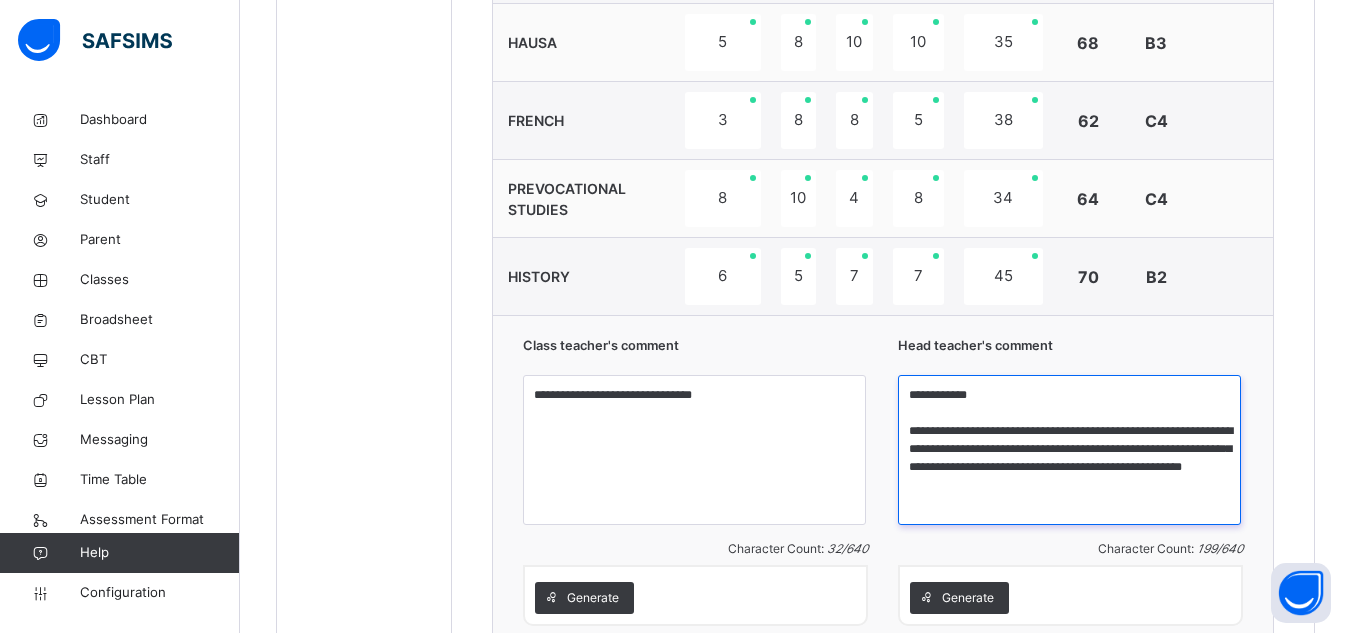 scroll, scrollTop: 16, scrollLeft: 0, axis: vertical 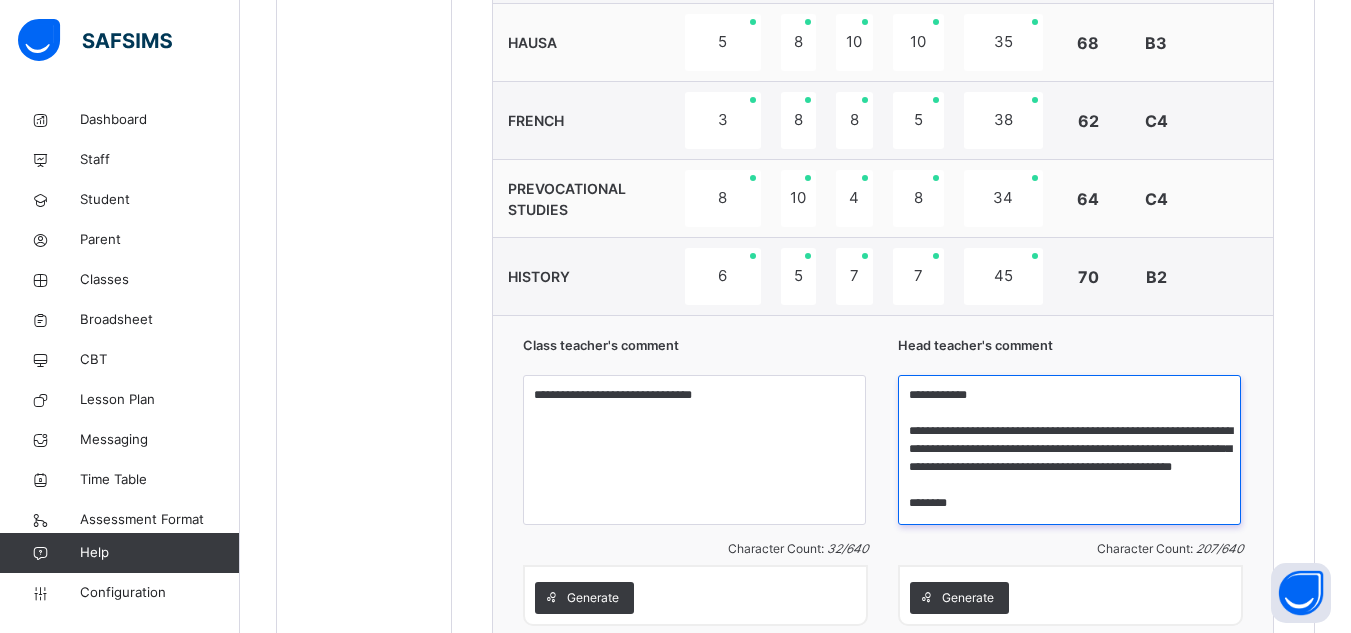 click on "**********" at bounding box center [1069, 450] 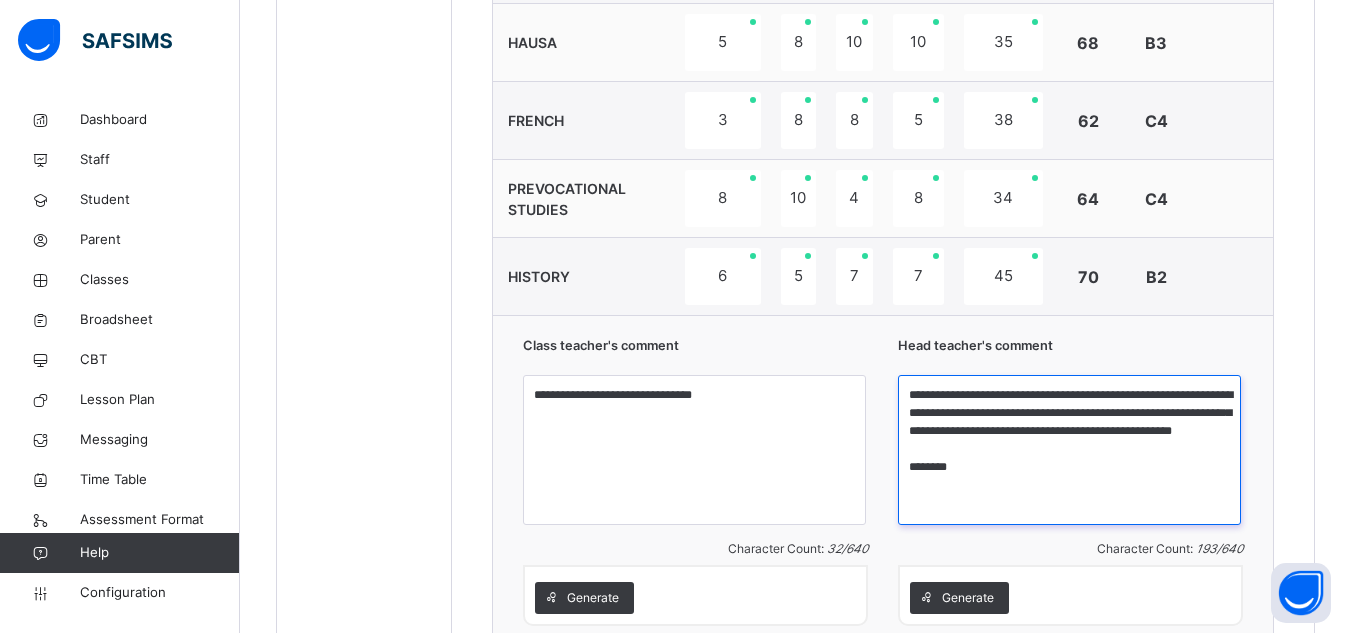 type on "**********" 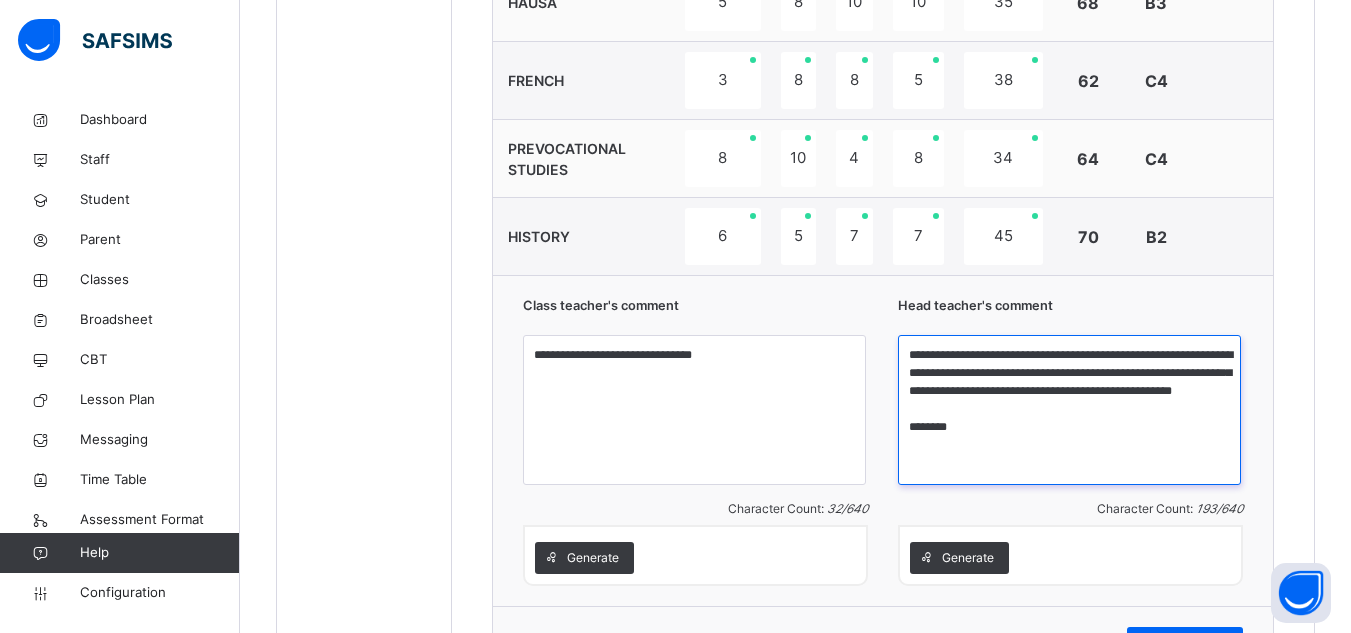 scroll, scrollTop: 1645, scrollLeft: 0, axis: vertical 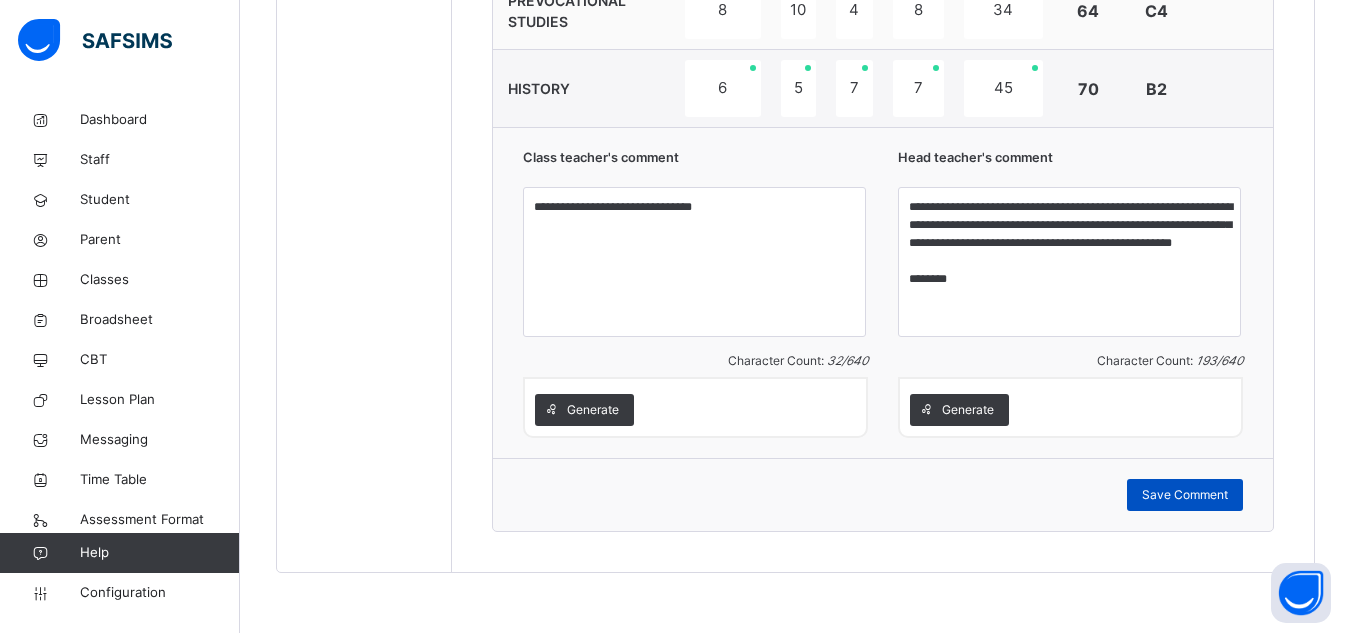 click on "Save Comment" at bounding box center [1185, 495] 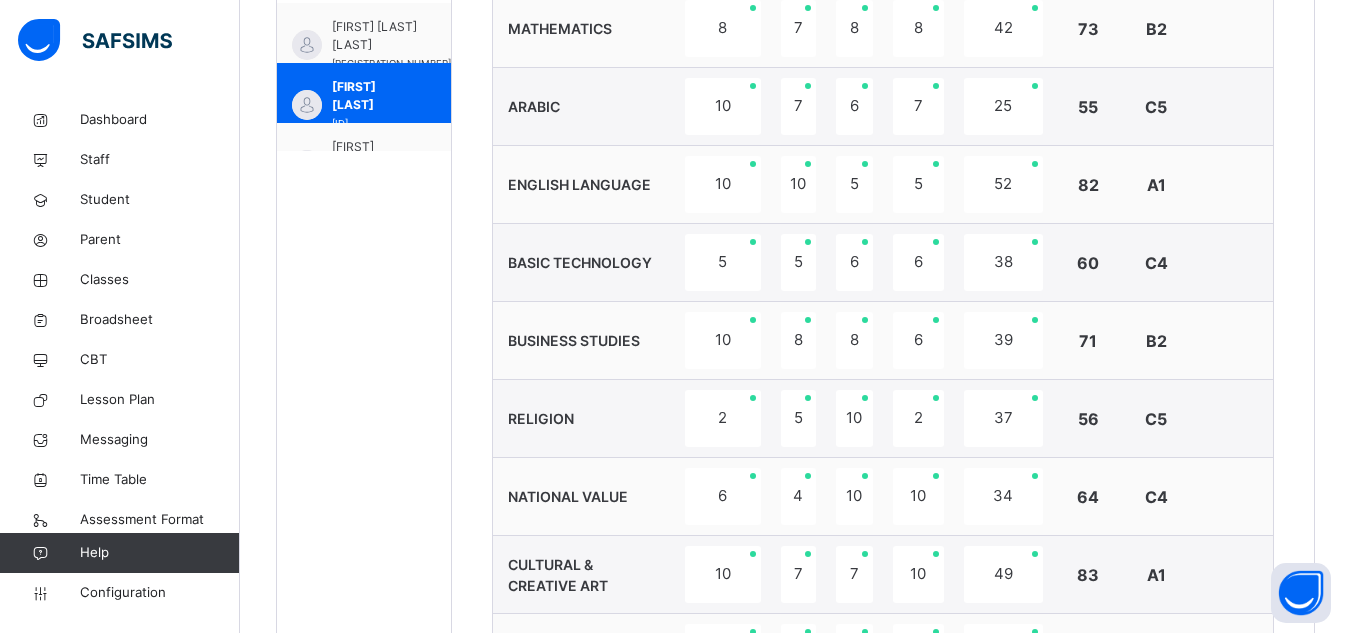 scroll, scrollTop: 828, scrollLeft: 0, axis: vertical 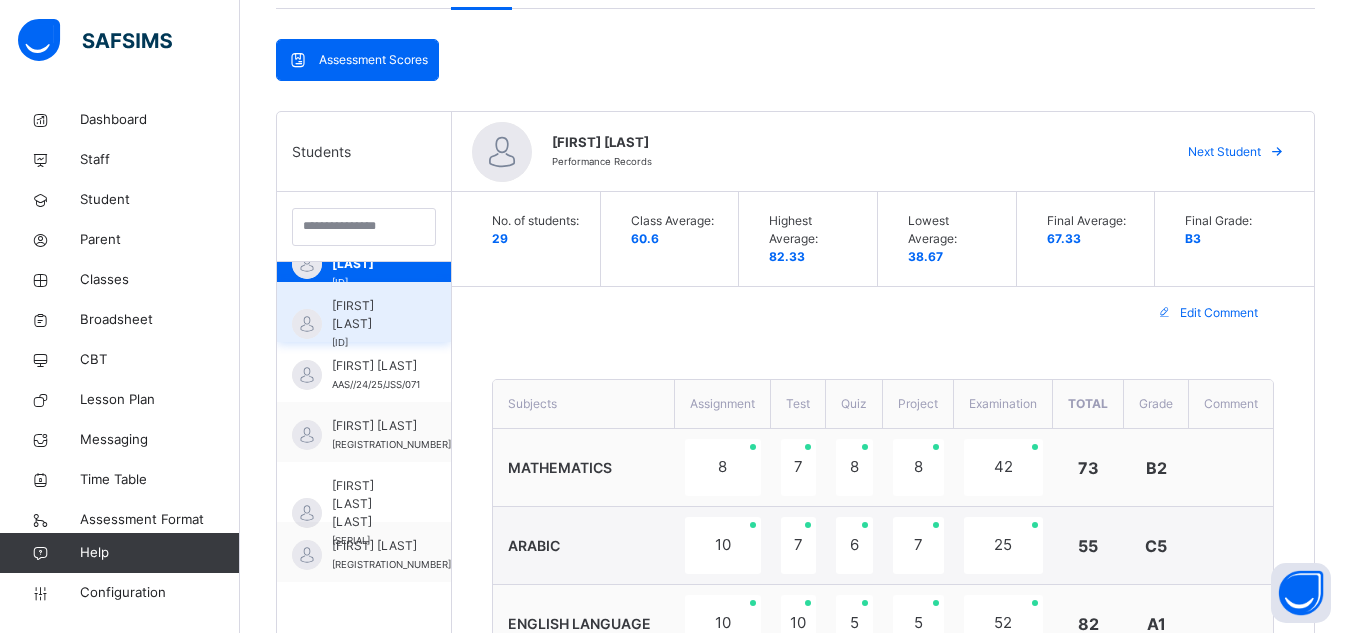 click on "[FIRST] [LAST] AAS/PRY/21/22/13046" at bounding box center [369, 324] 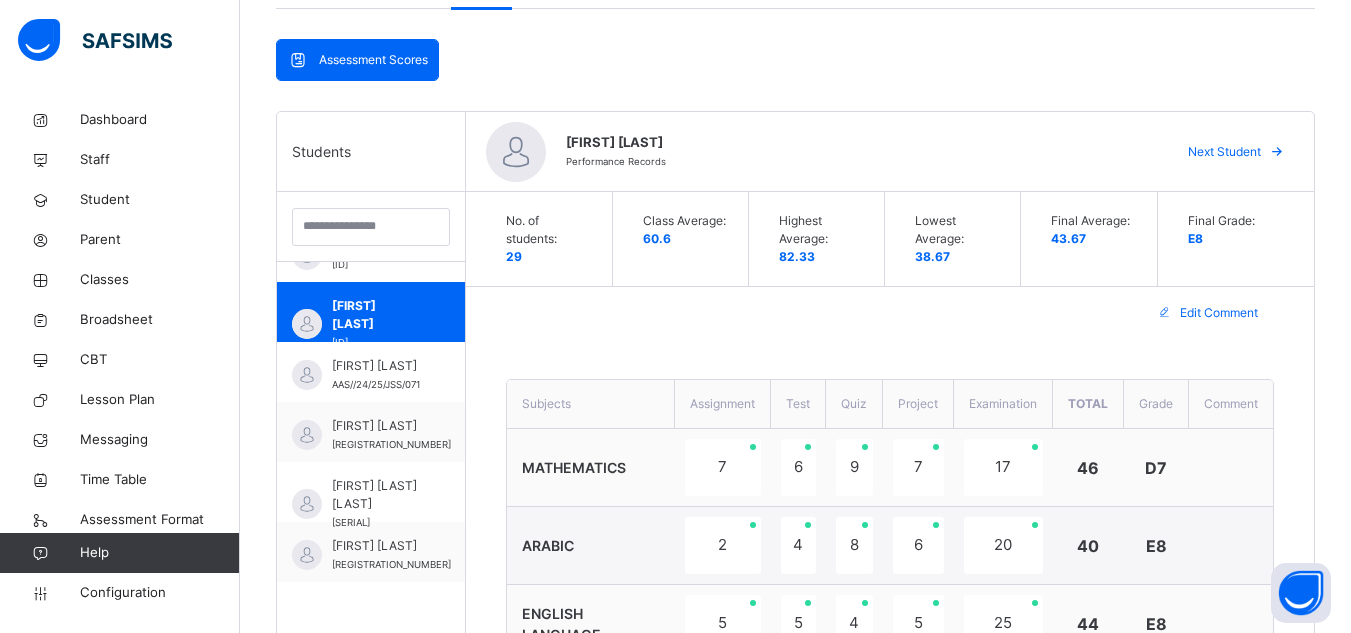 scroll, scrollTop: 448, scrollLeft: 0, axis: vertical 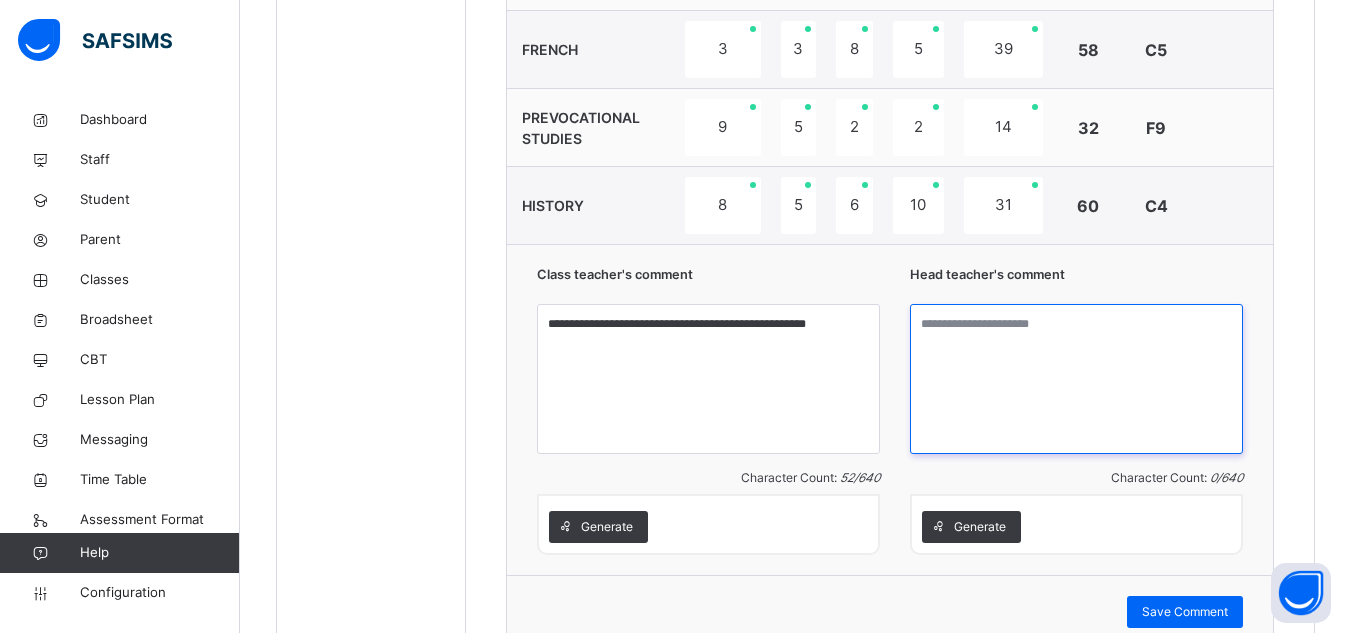 click at bounding box center [1076, 379] 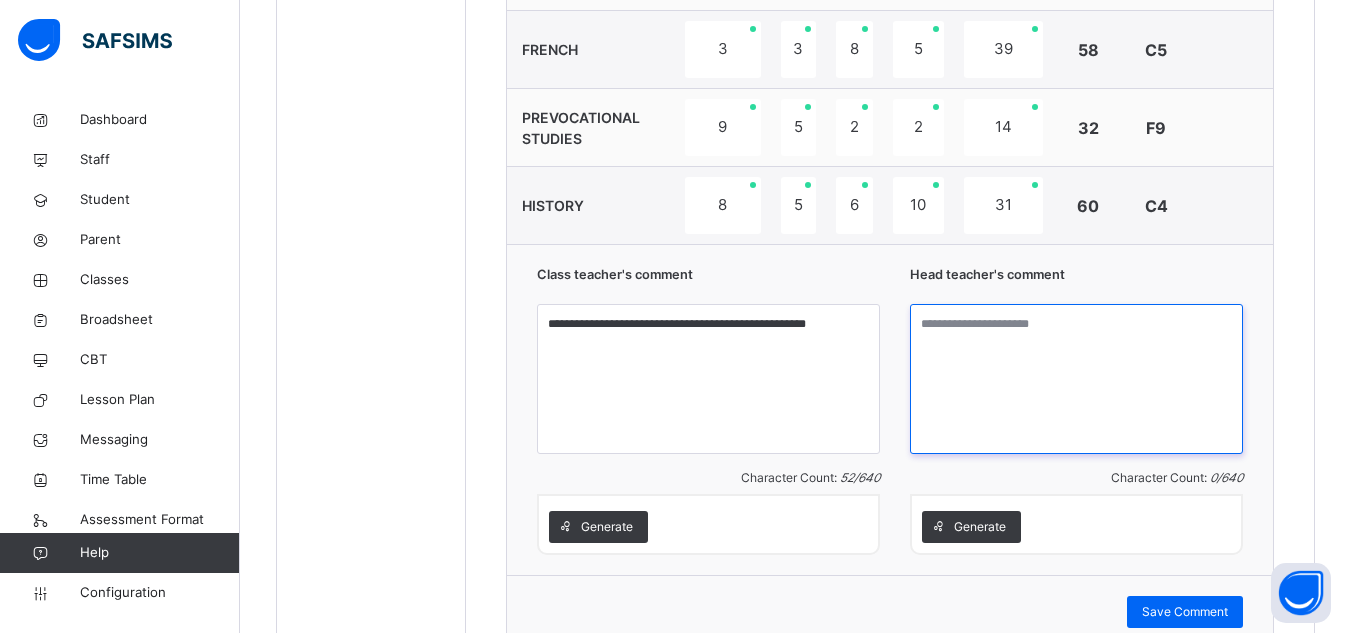 click at bounding box center (1076, 379) 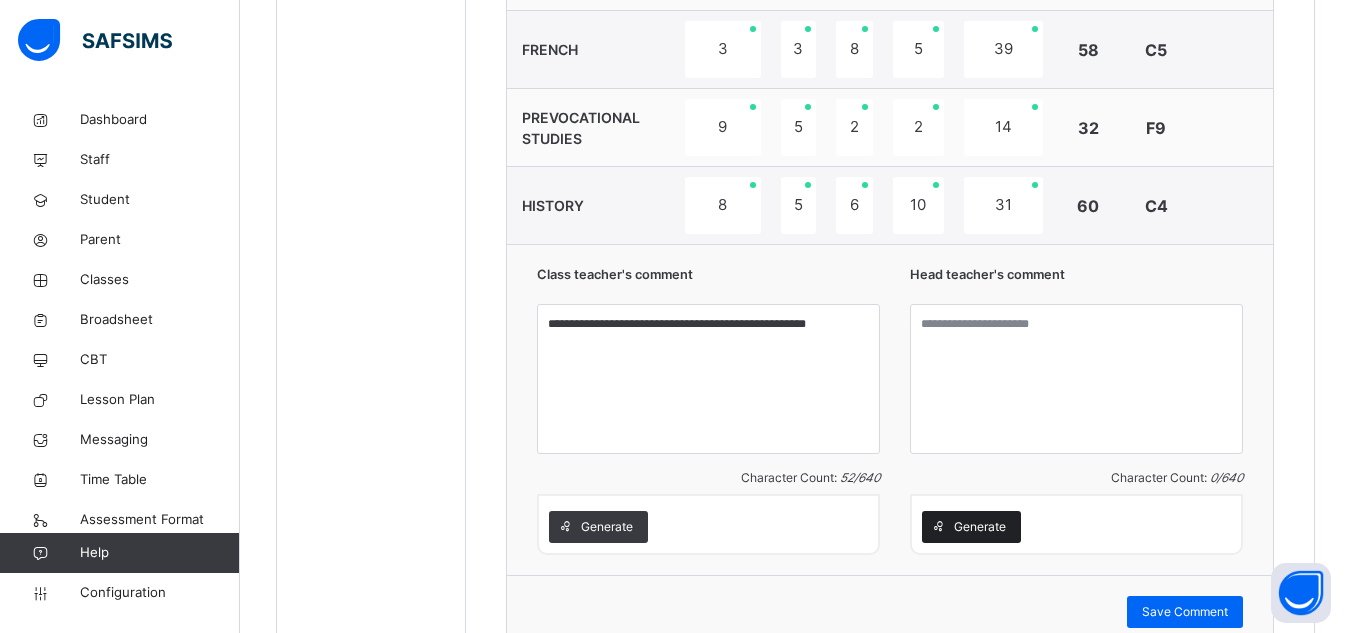 click on "Generate" at bounding box center (980, 527) 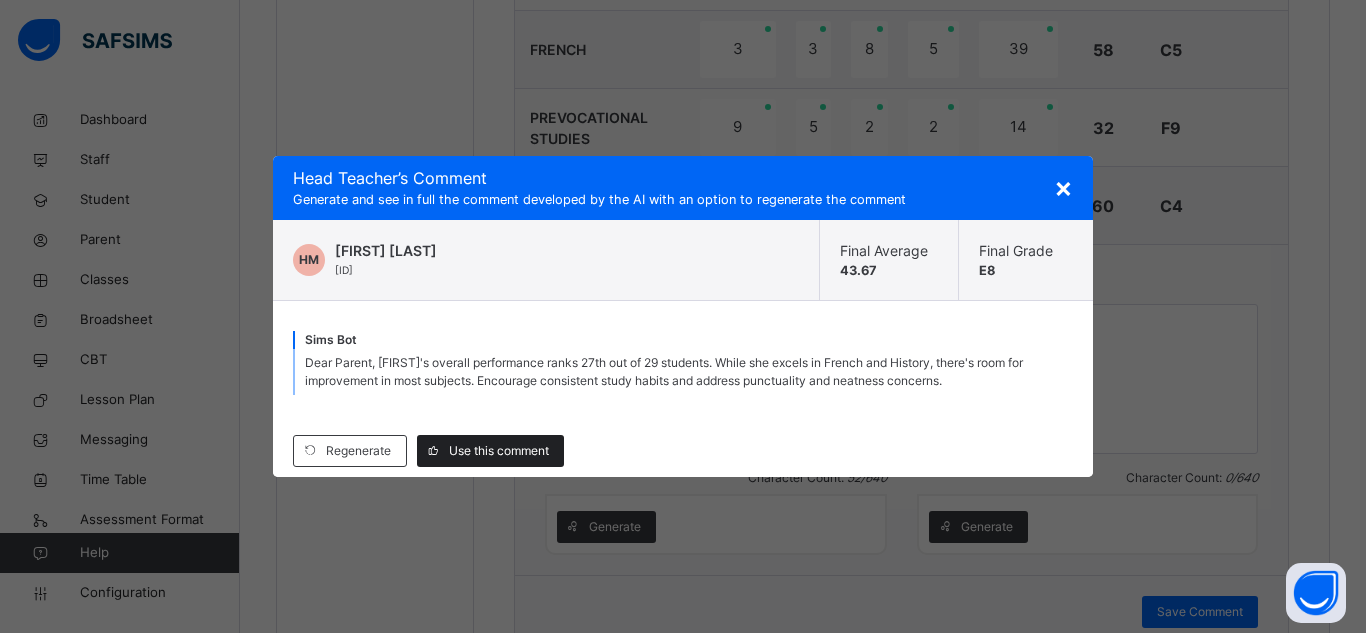 click on "Use this comment" at bounding box center (499, 451) 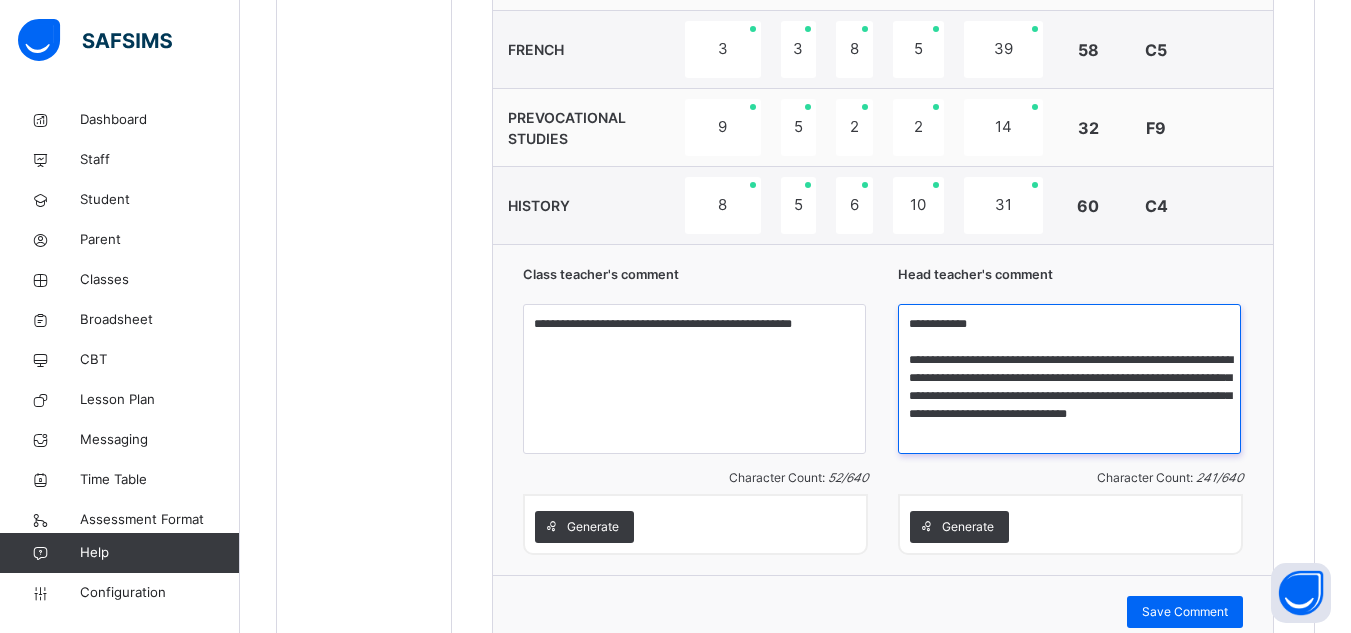 click on "**********" at bounding box center [1069, 379] 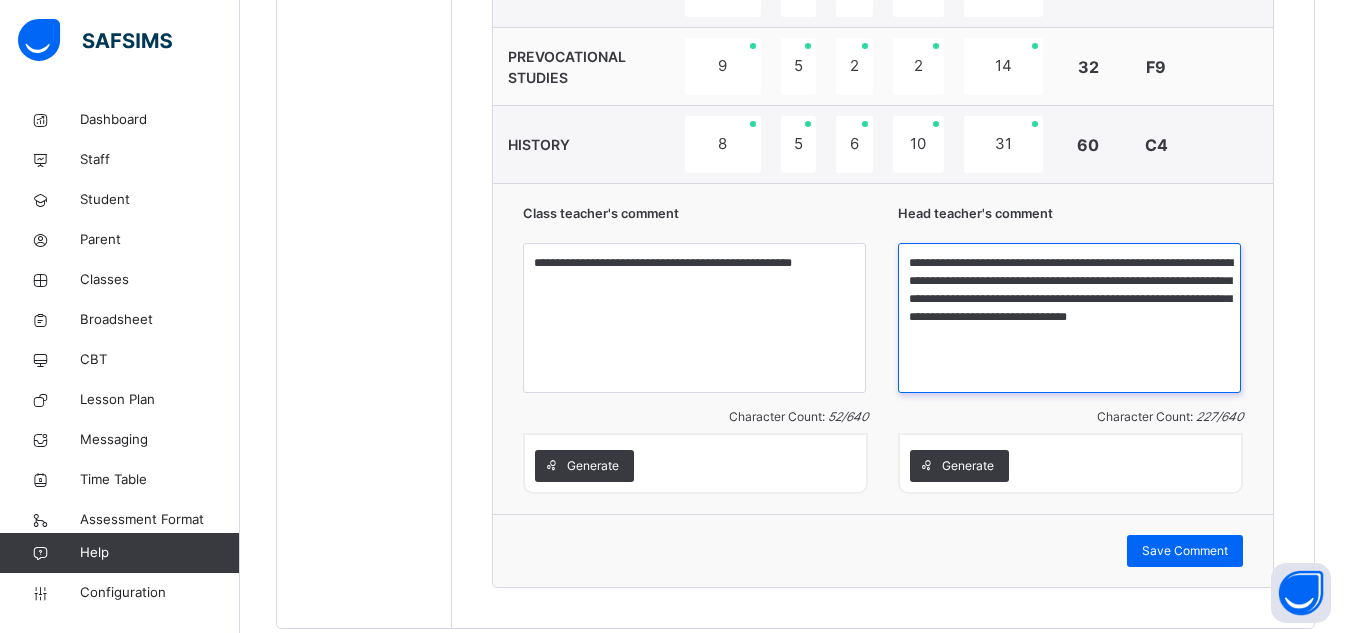 scroll, scrollTop: 1585, scrollLeft: 0, axis: vertical 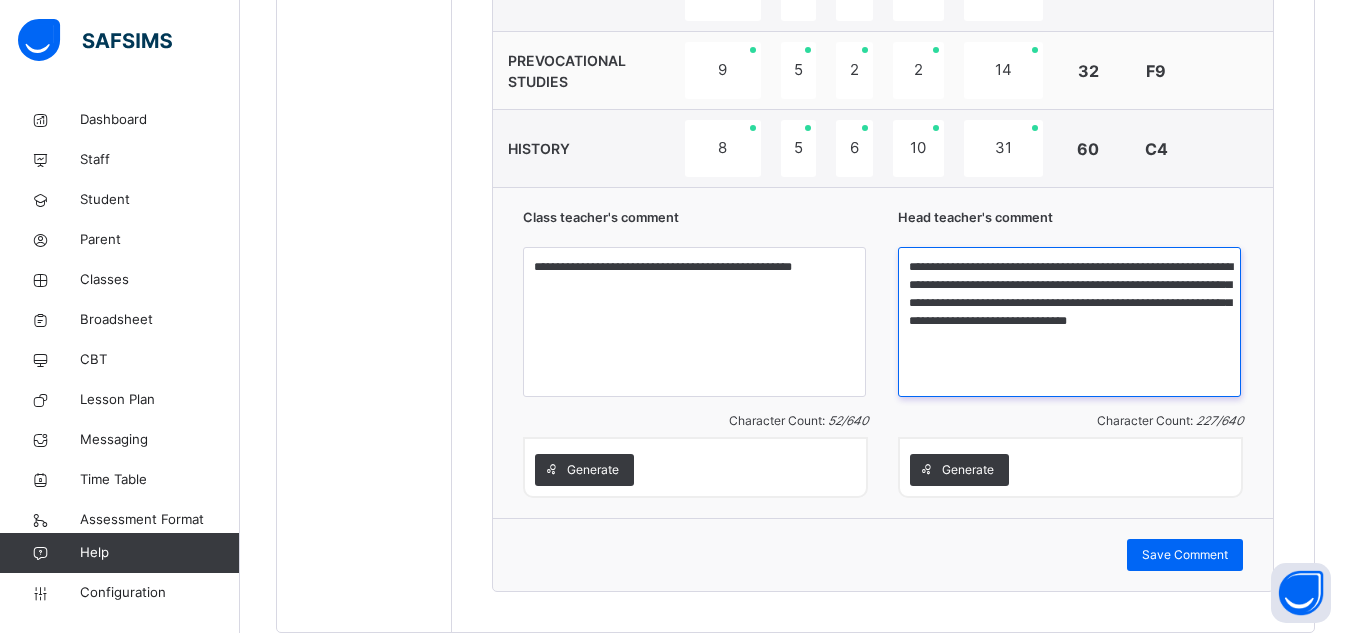 click on "**********" at bounding box center (1069, 322) 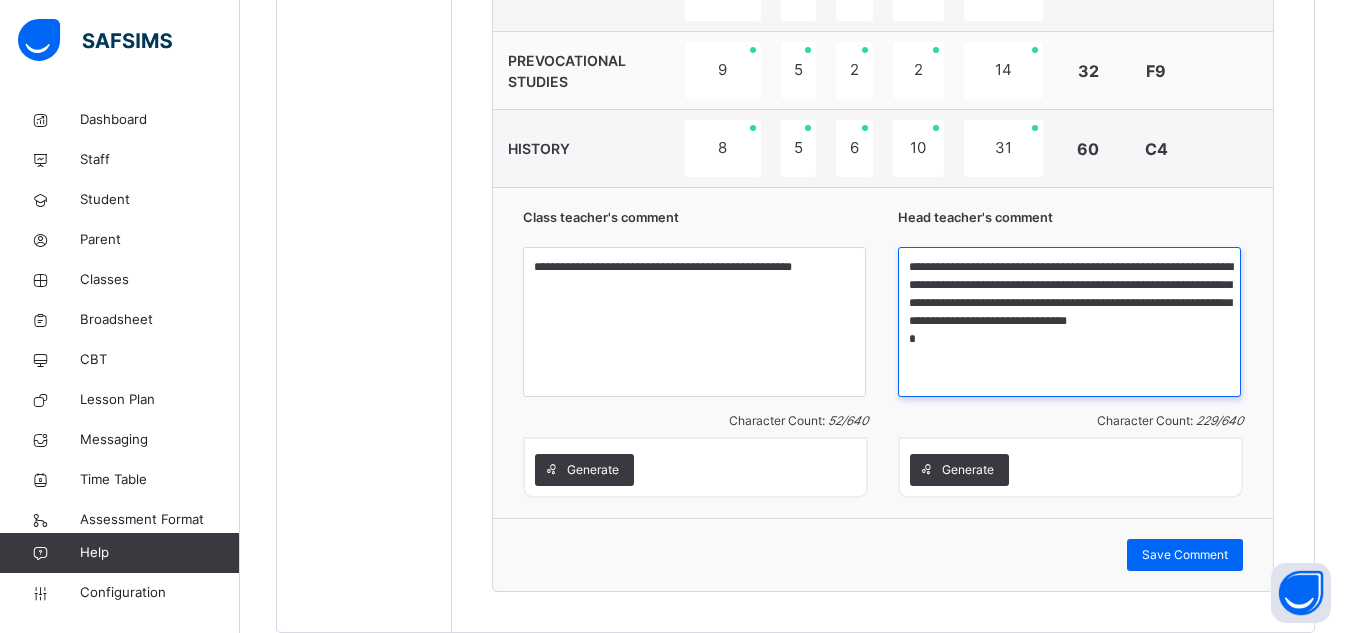 click on "**********" at bounding box center (1069, 322) 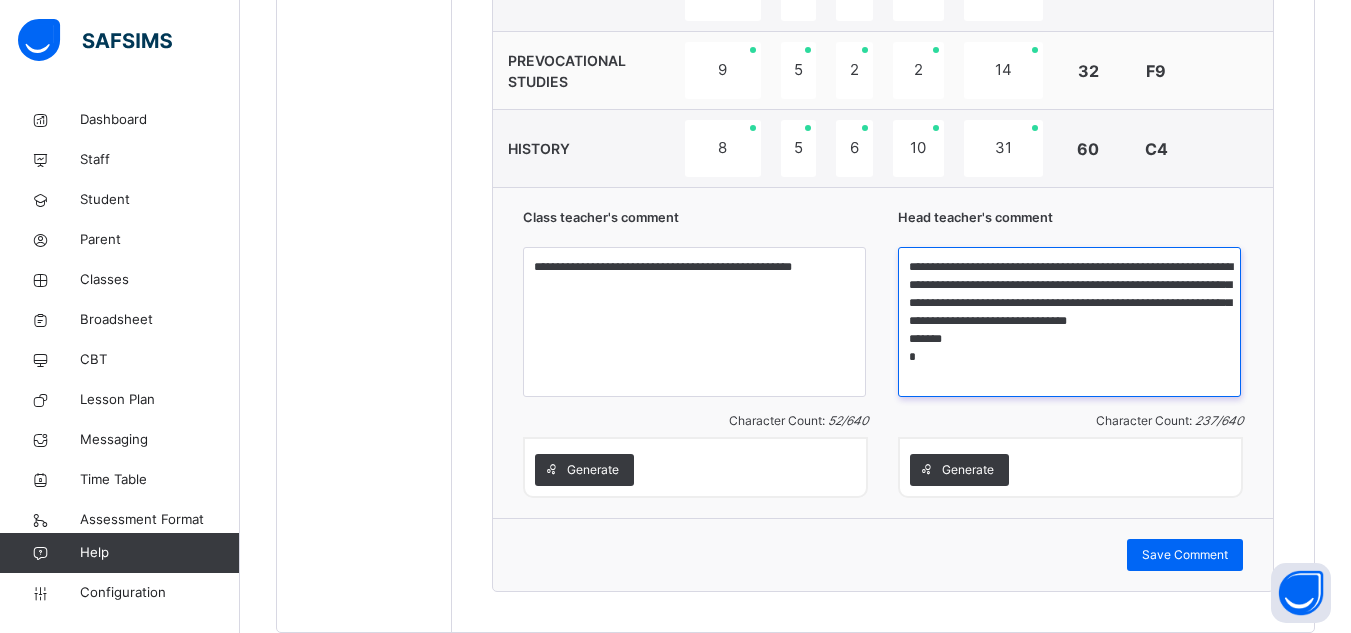 click on "**********" at bounding box center [1069, 322] 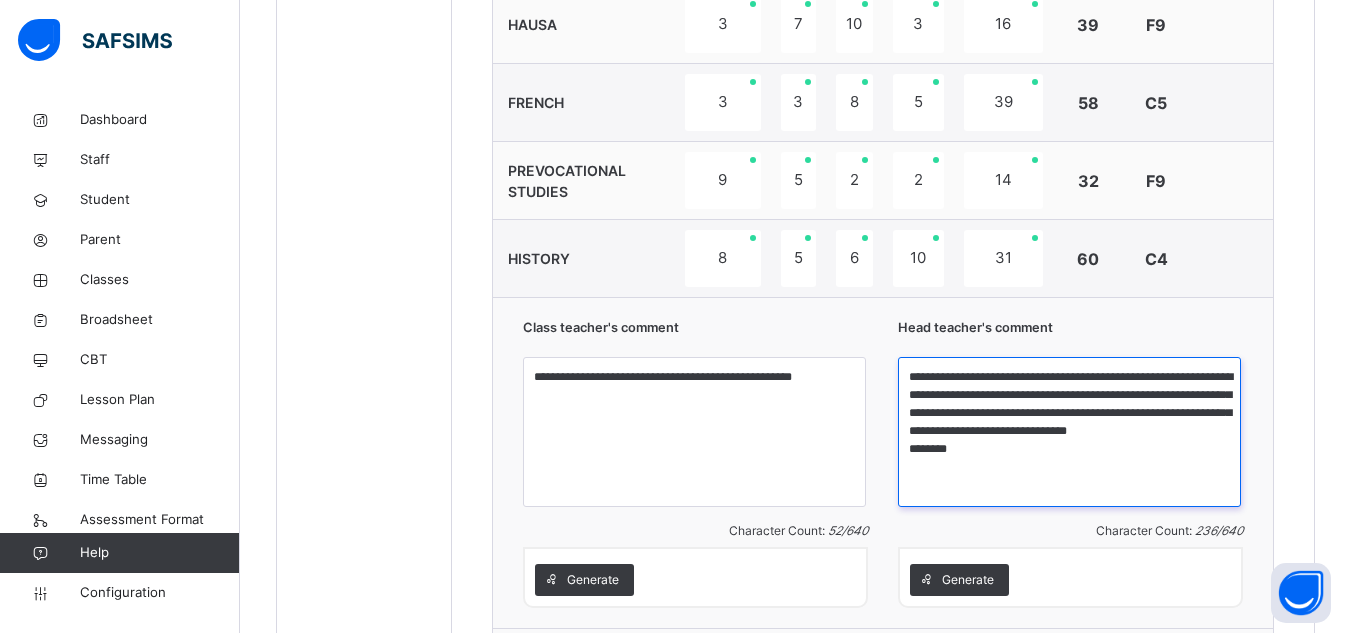 scroll, scrollTop: 1562, scrollLeft: 0, axis: vertical 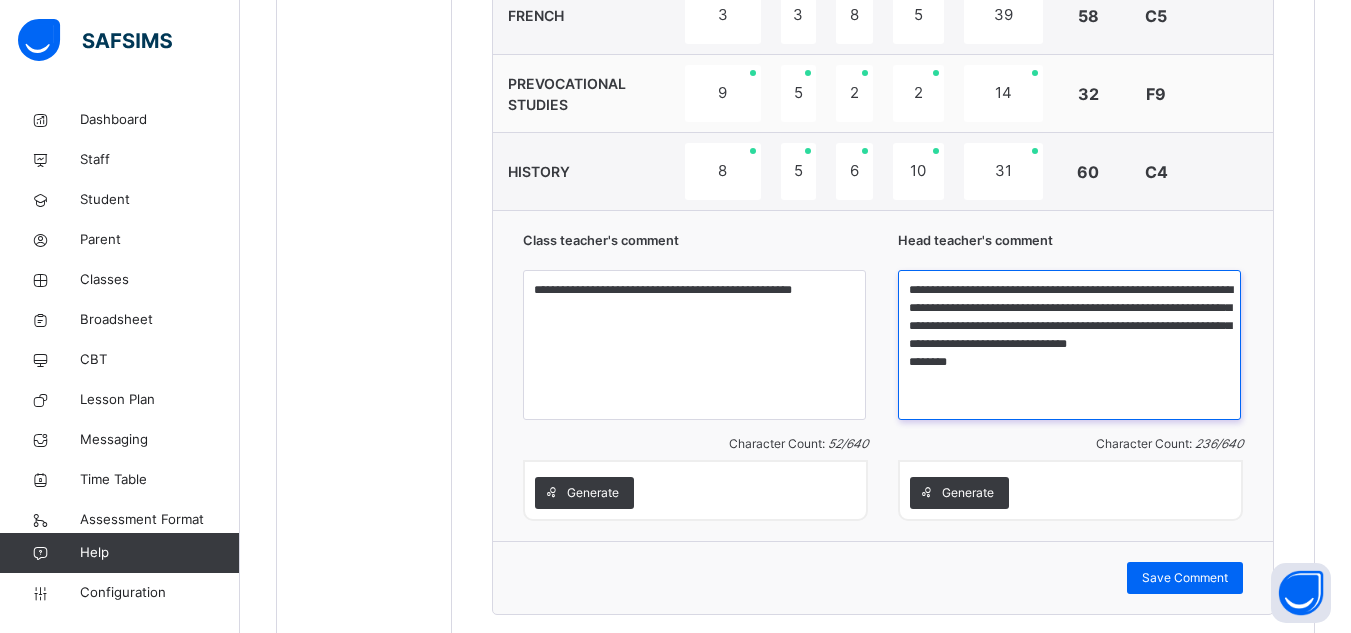click on "**********" at bounding box center [1069, 345] 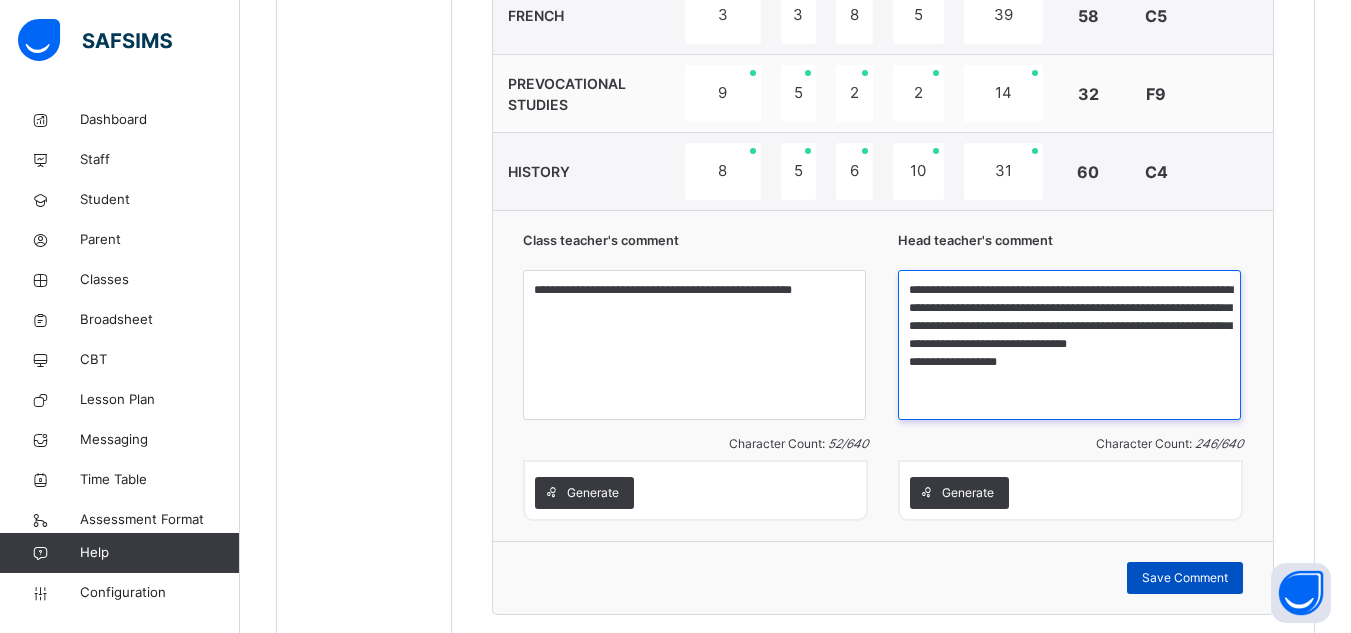 type on "**********" 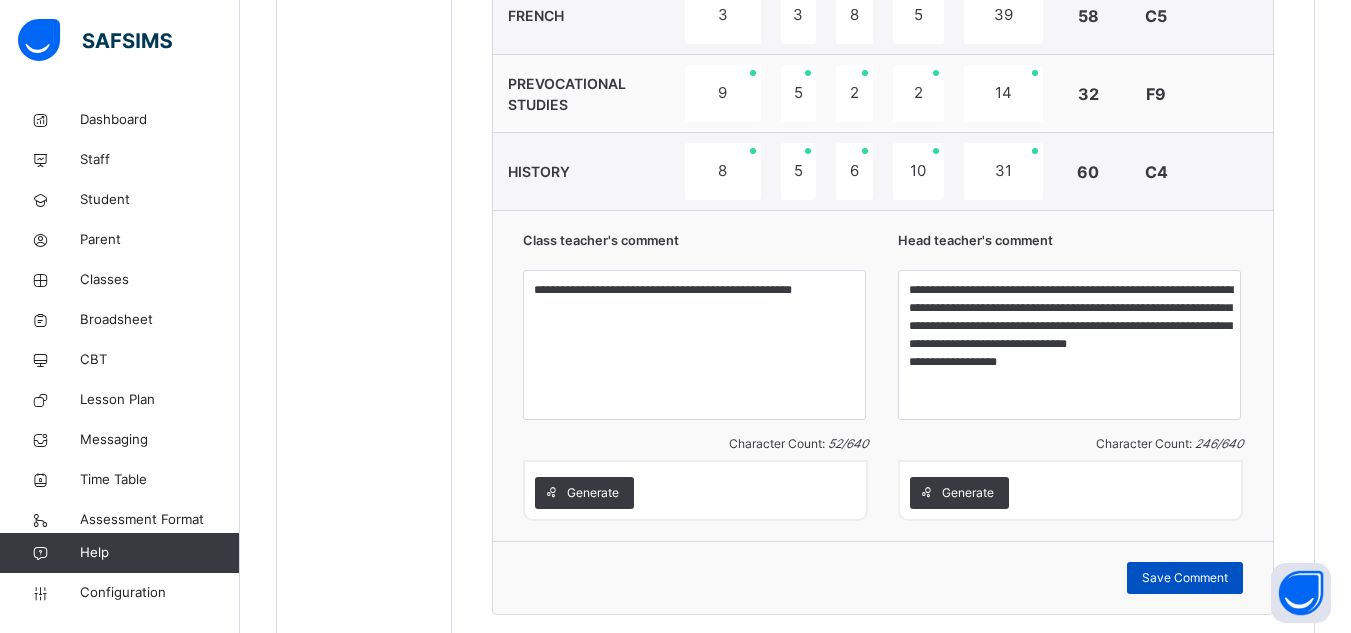 click on "Save Comment" at bounding box center (1185, 578) 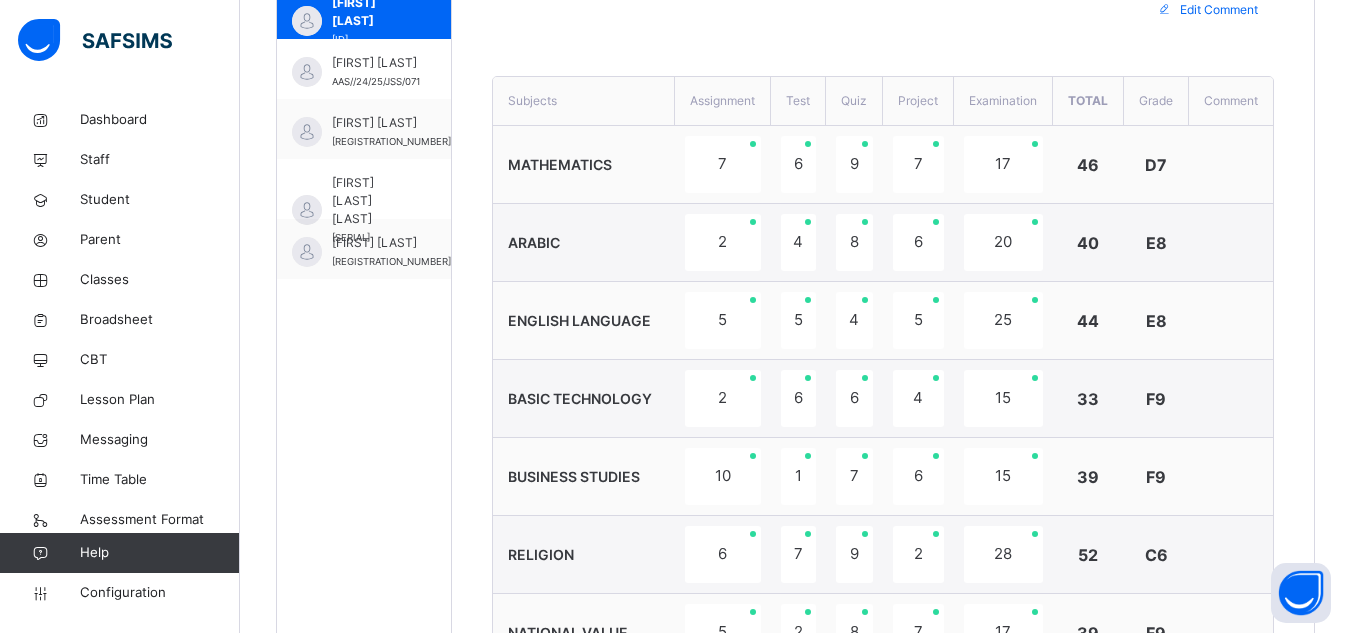 scroll, scrollTop: 704, scrollLeft: 0, axis: vertical 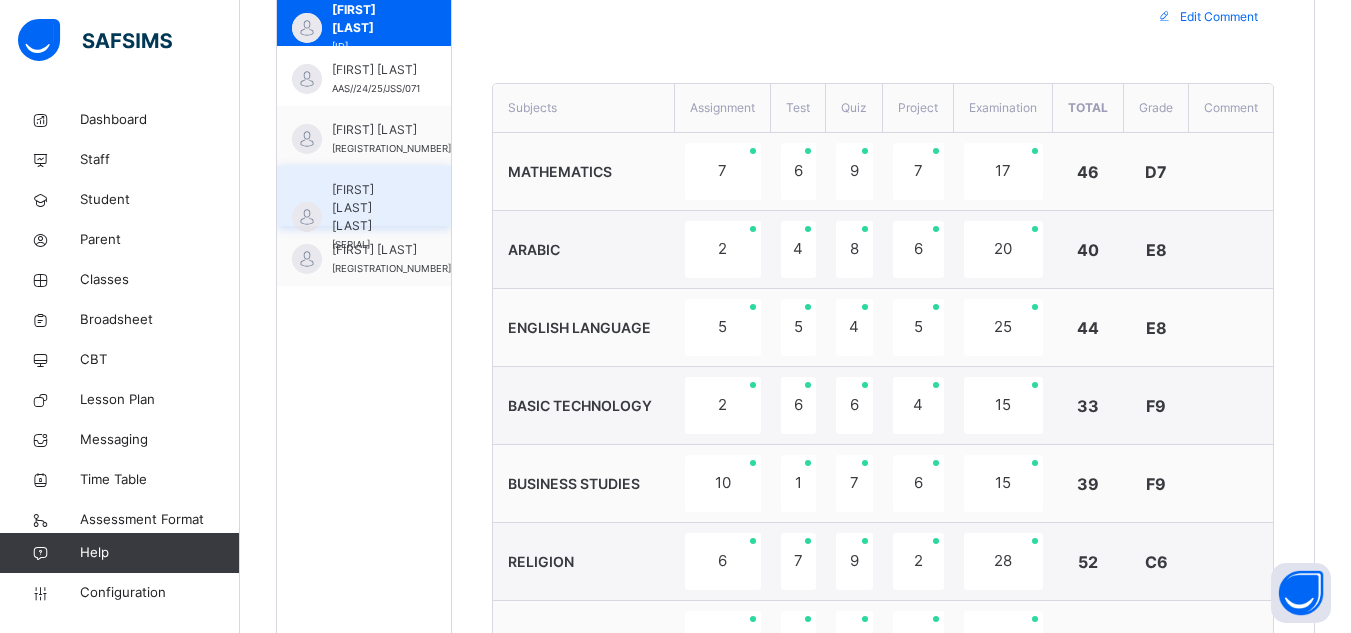 click on "[FIRST] [LAST] [LAST] AAS/NUR/16/17/10759" at bounding box center [364, 196] 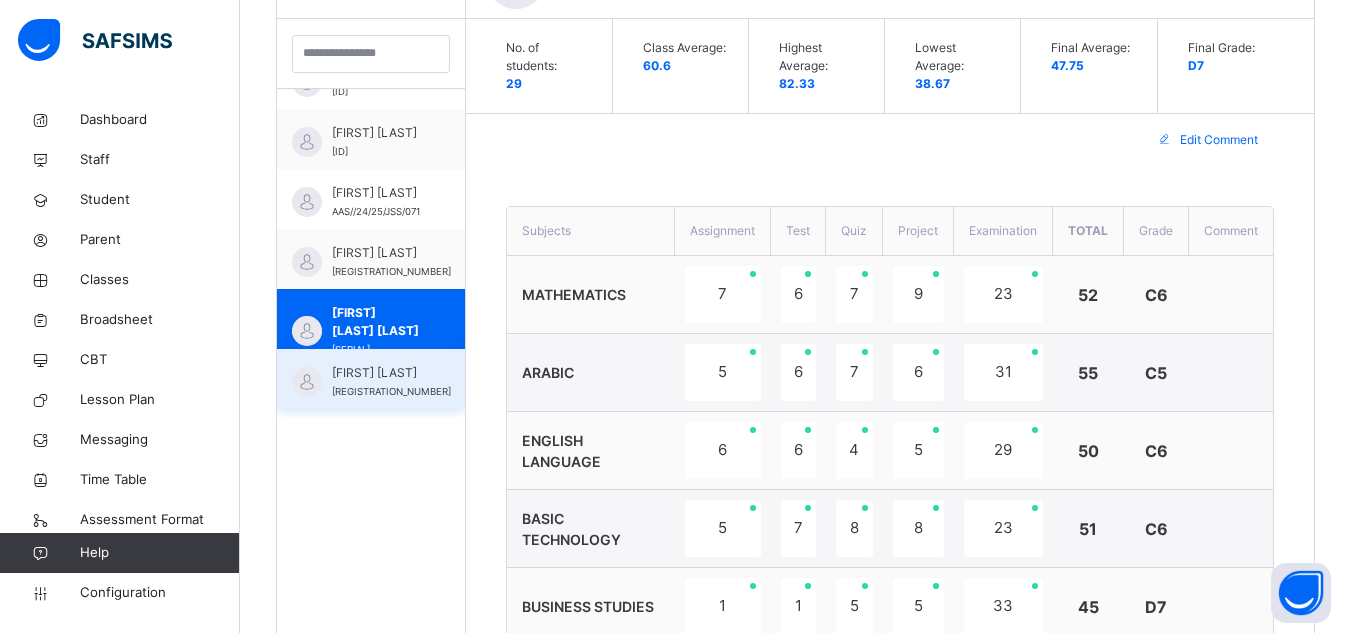 scroll, scrollTop: 695, scrollLeft: 0, axis: vertical 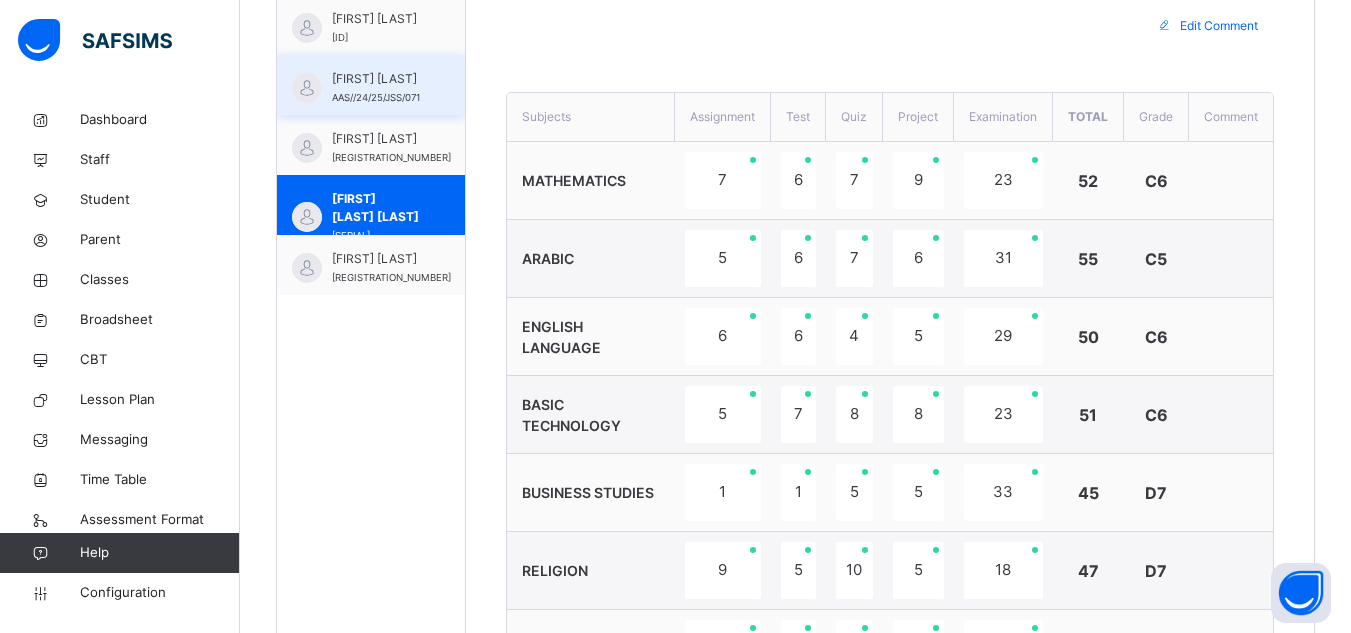 click on "[FIRST] [LAST]" at bounding box center (376, 79) 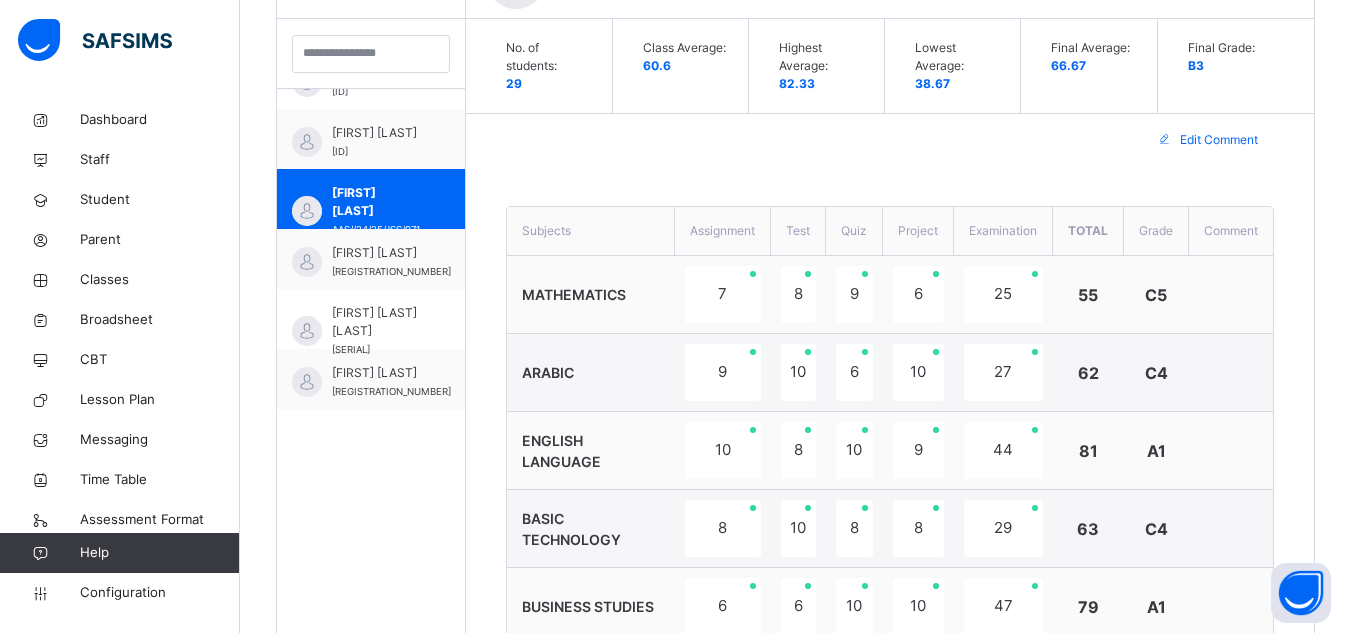 scroll, scrollTop: 695, scrollLeft: 0, axis: vertical 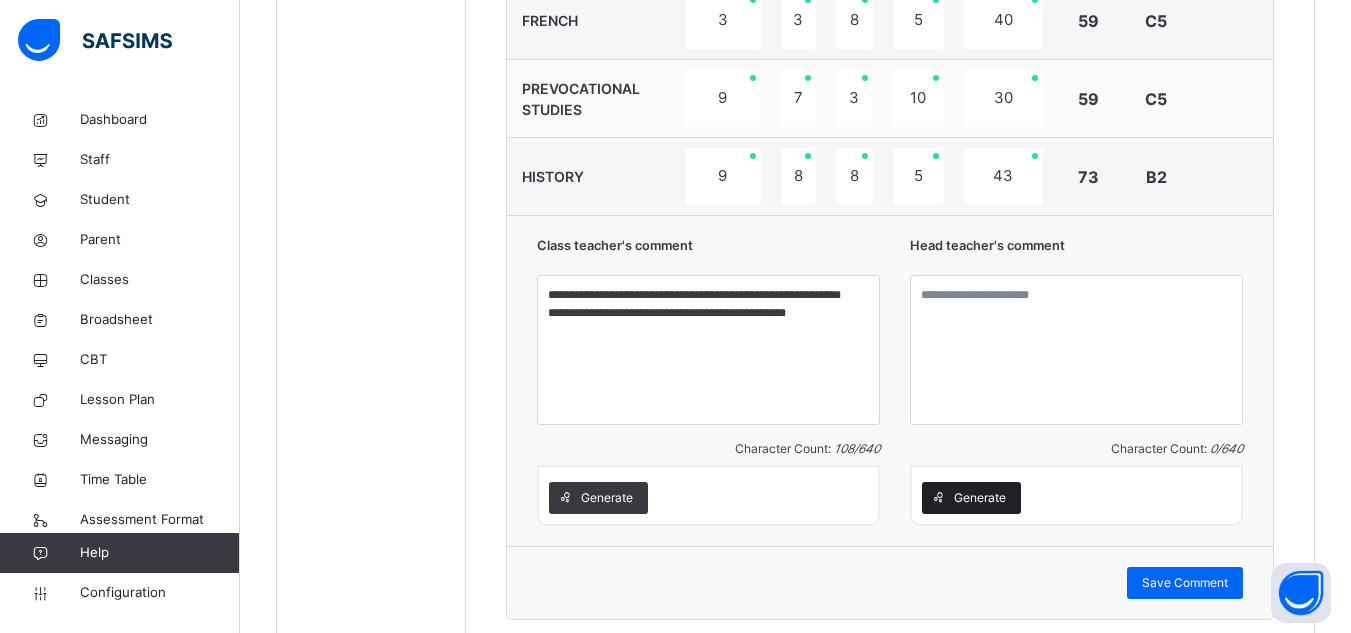 click on "Generate" at bounding box center [980, 498] 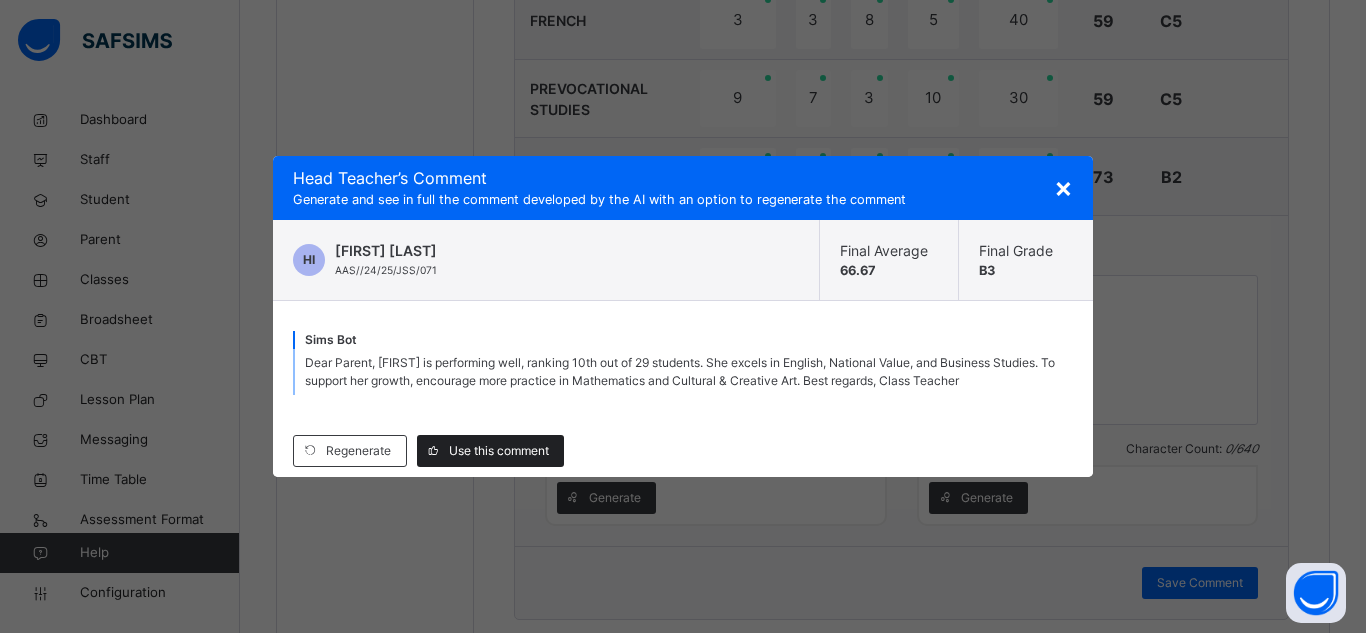 click on "Use this comment" at bounding box center (499, 451) 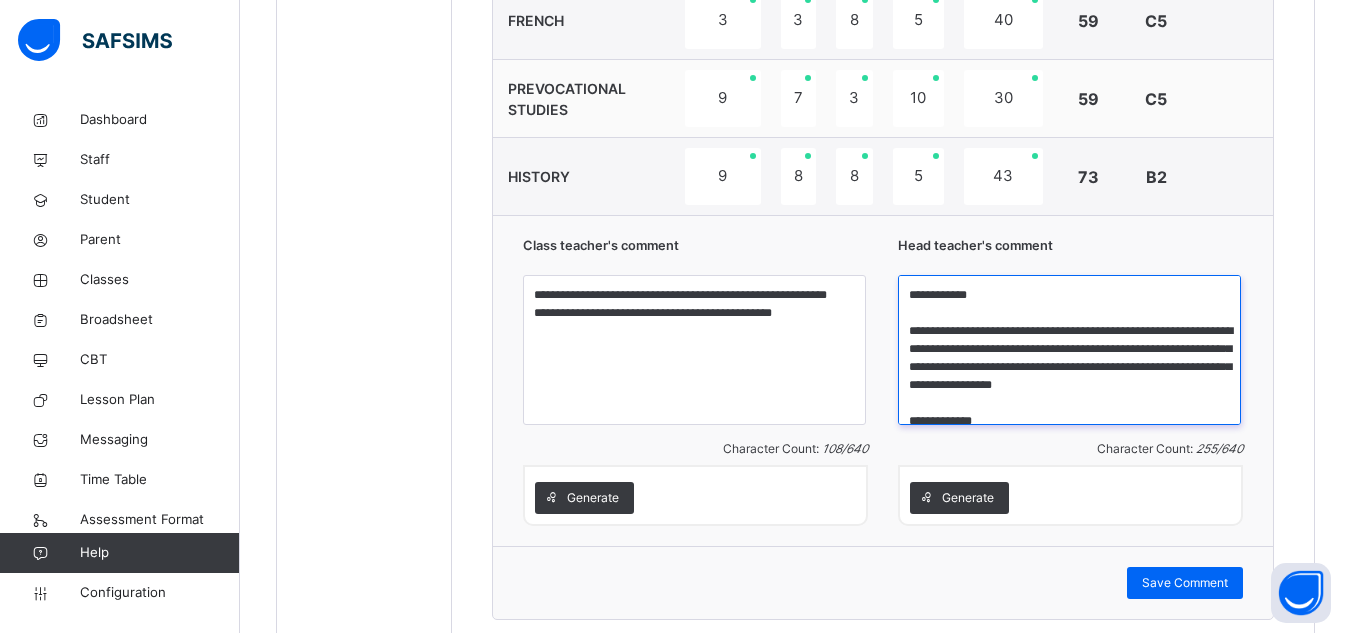 click on "**********" at bounding box center [1069, 350] 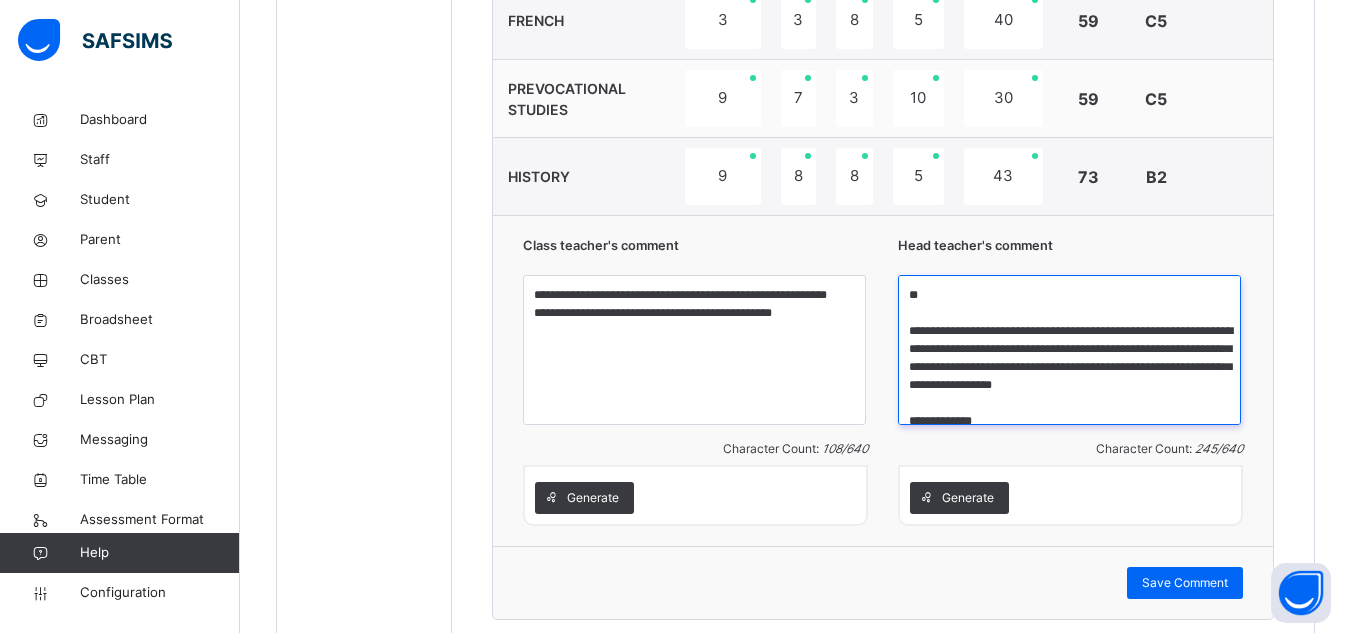 click on "**********" at bounding box center [1069, 350] 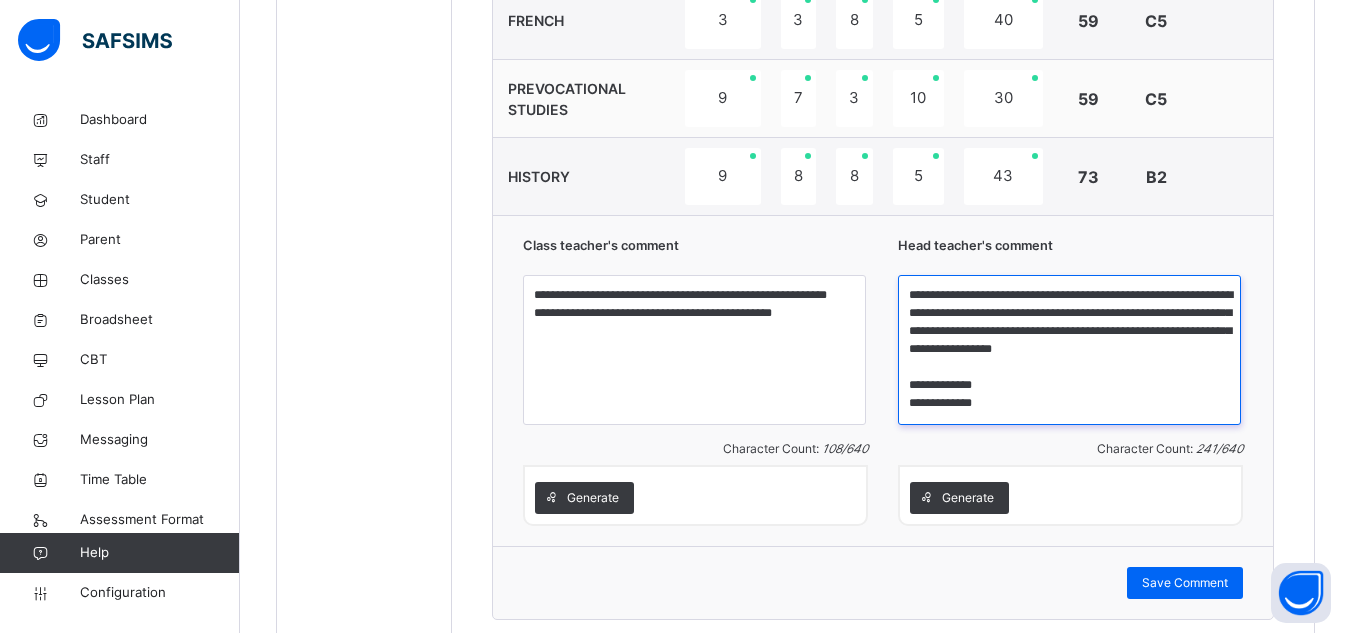 click on "**********" at bounding box center [1069, 350] 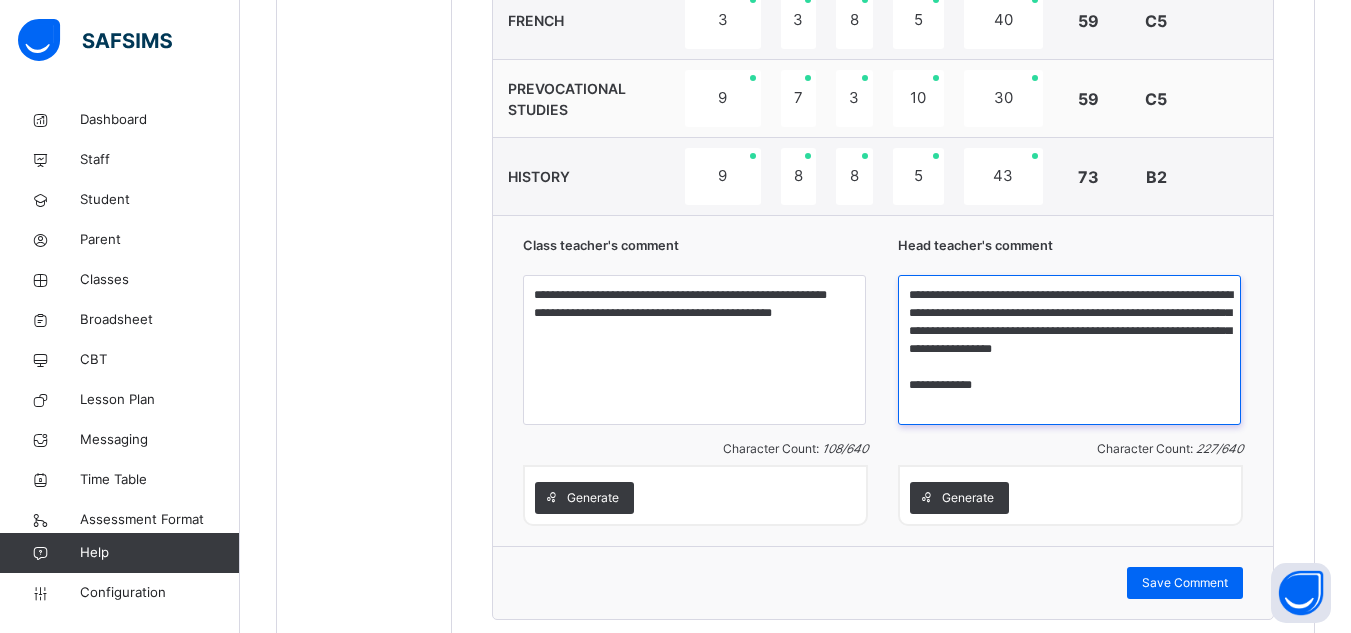 click on "**********" at bounding box center [1069, 350] 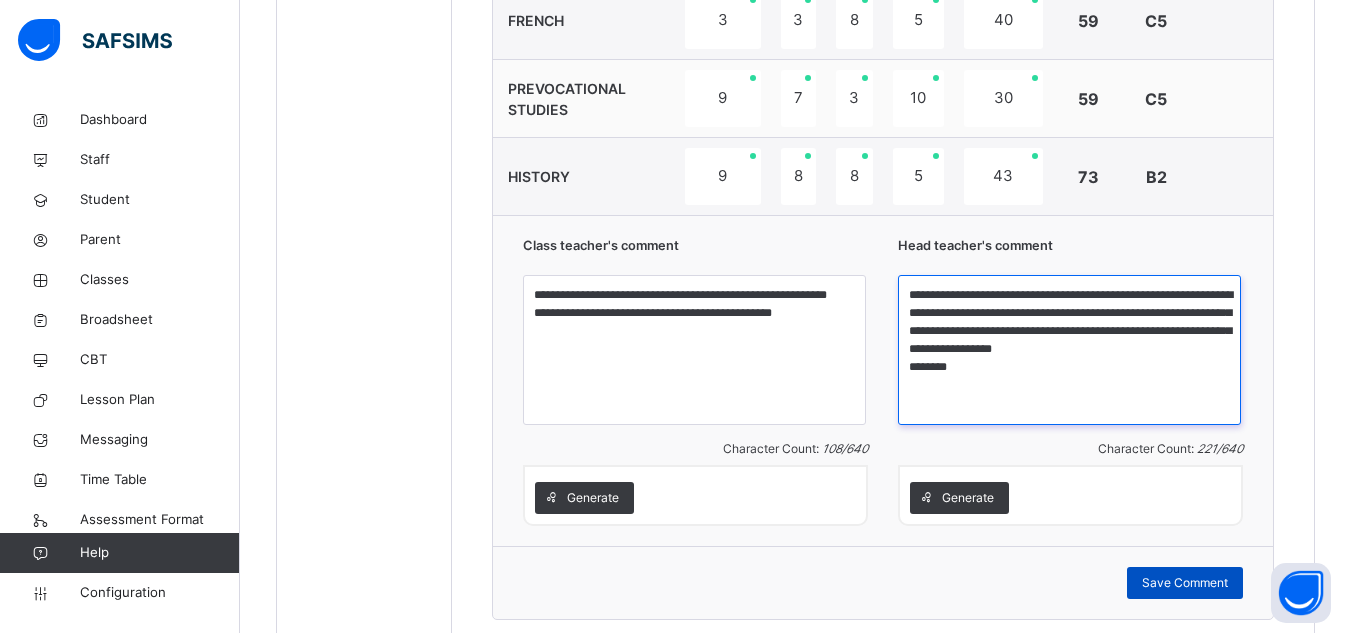 type on "**********" 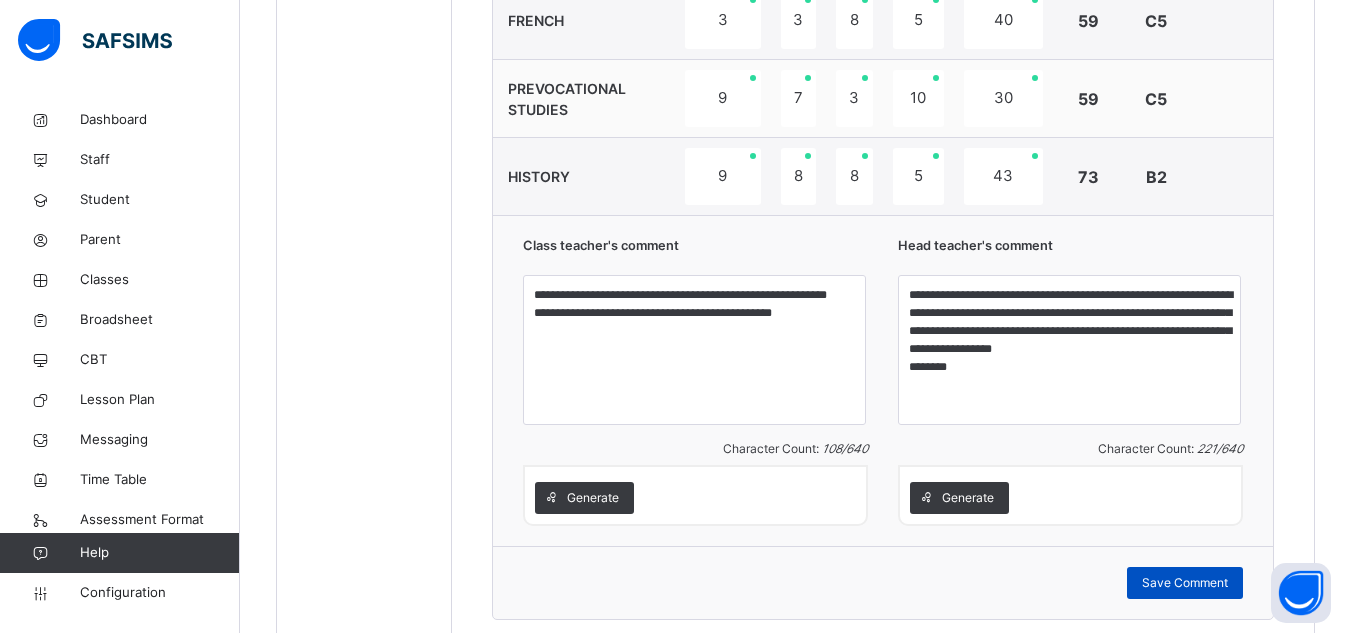 click on "Save Comment" at bounding box center (1185, 583) 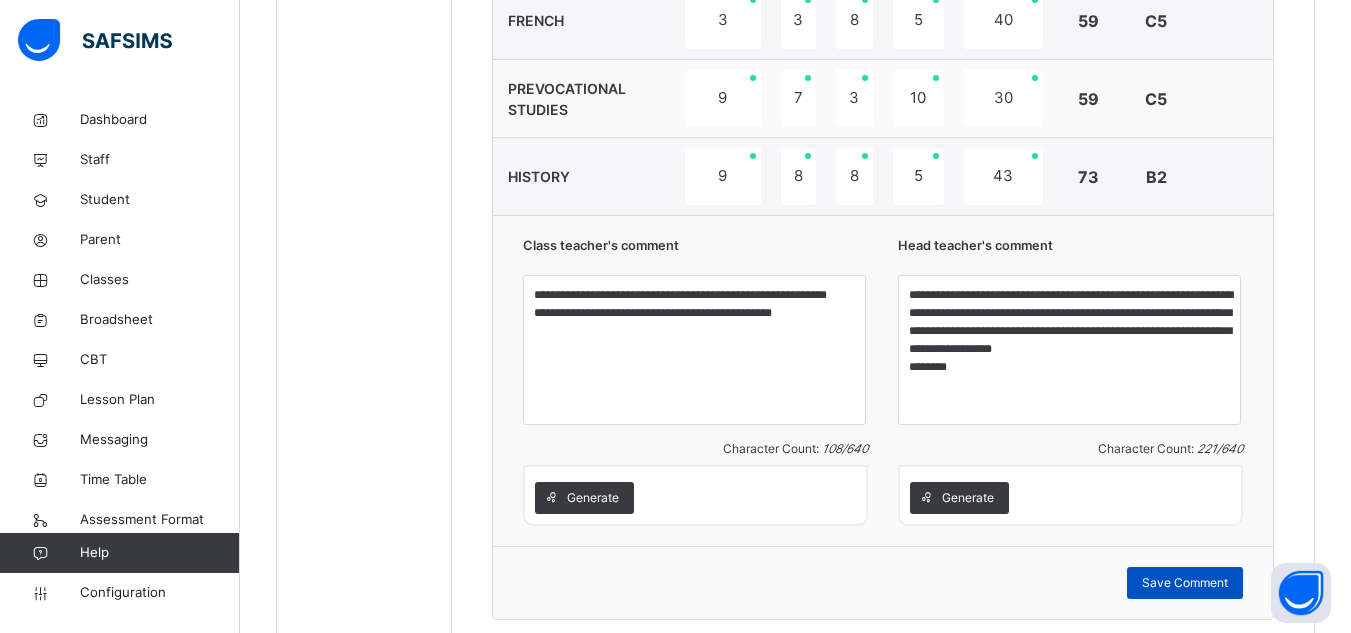 click on "Save Comment" at bounding box center (1185, 583) 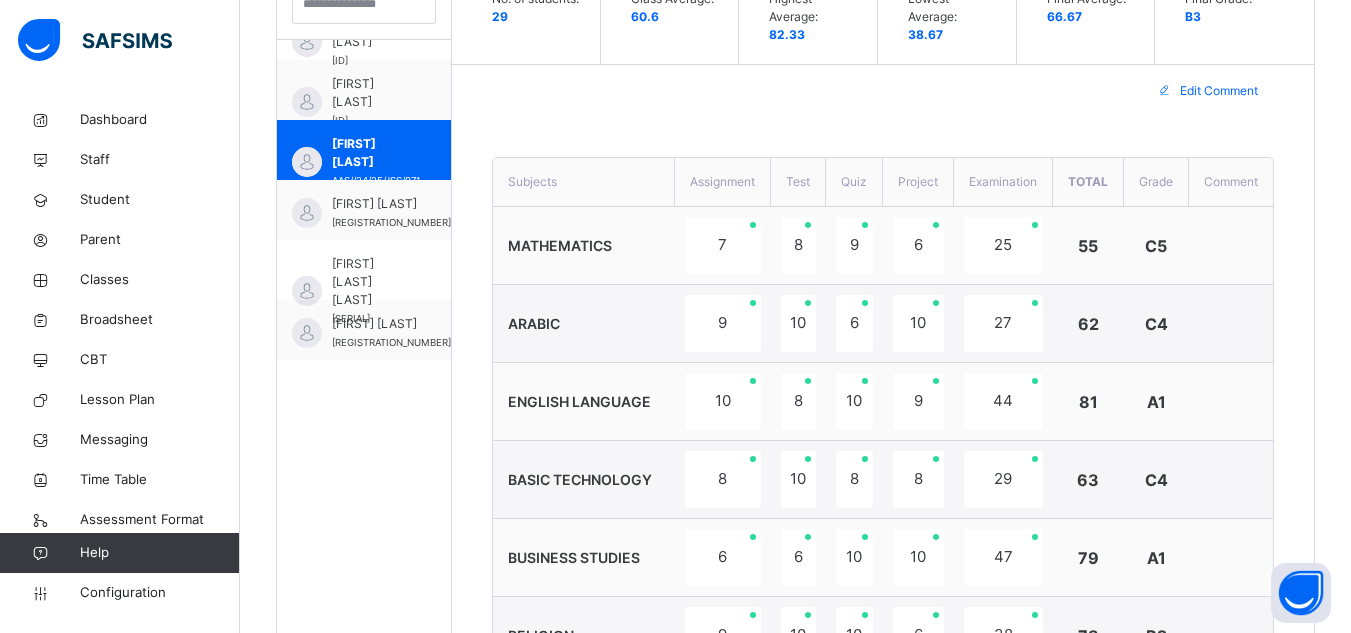scroll, scrollTop: 615, scrollLeft: 0, axis: vertical 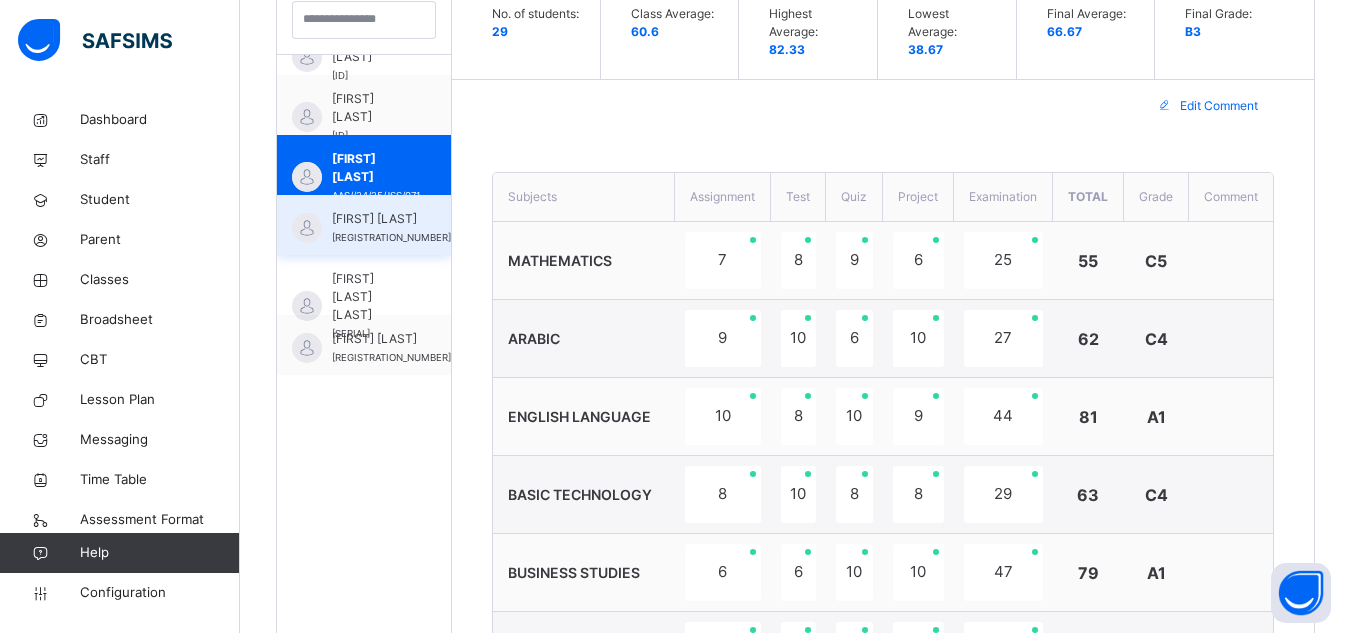 click on "[FIRST] [LAST]" at bounding box center (391, 219) 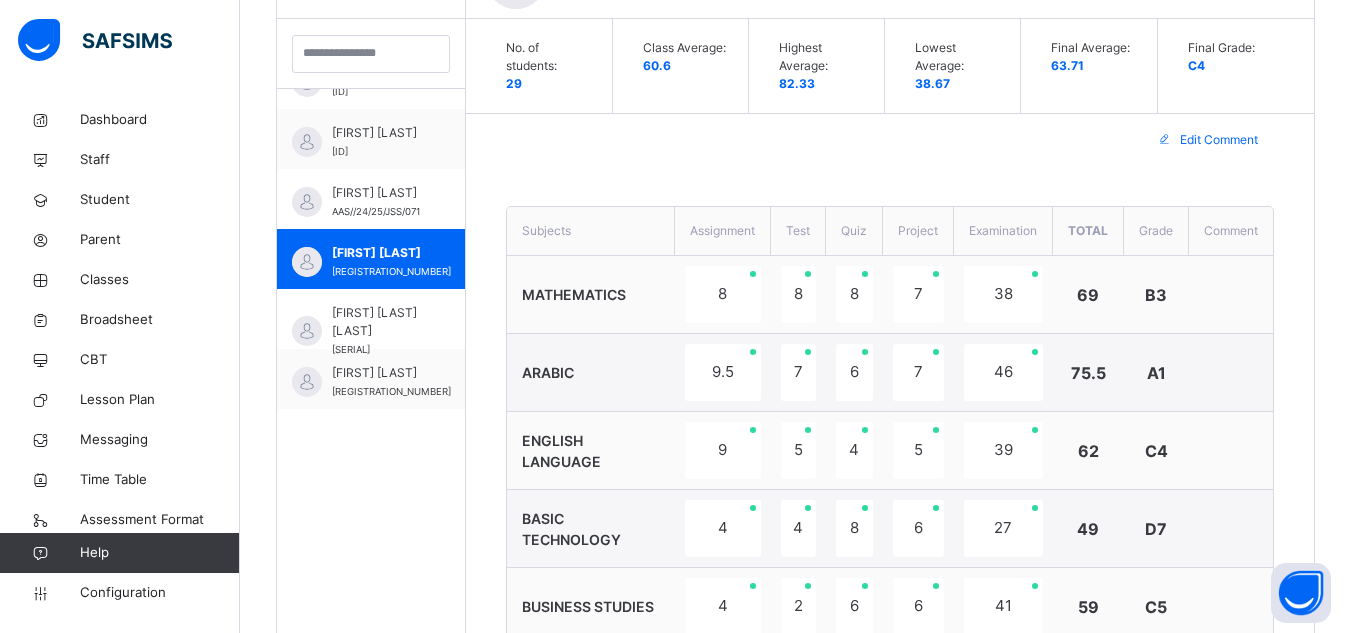scroll, scrollTop: 615, scrollLeft: 0, axis: vertical 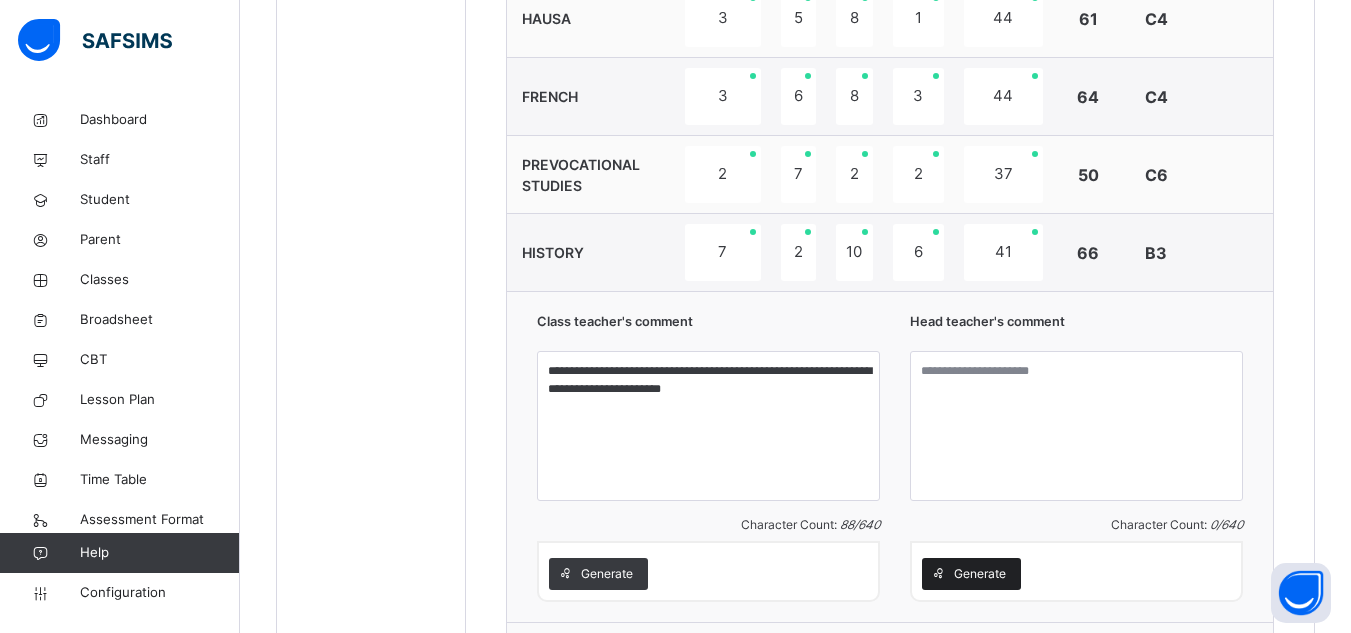 click on "Generate" at bounding box center [980, 574] 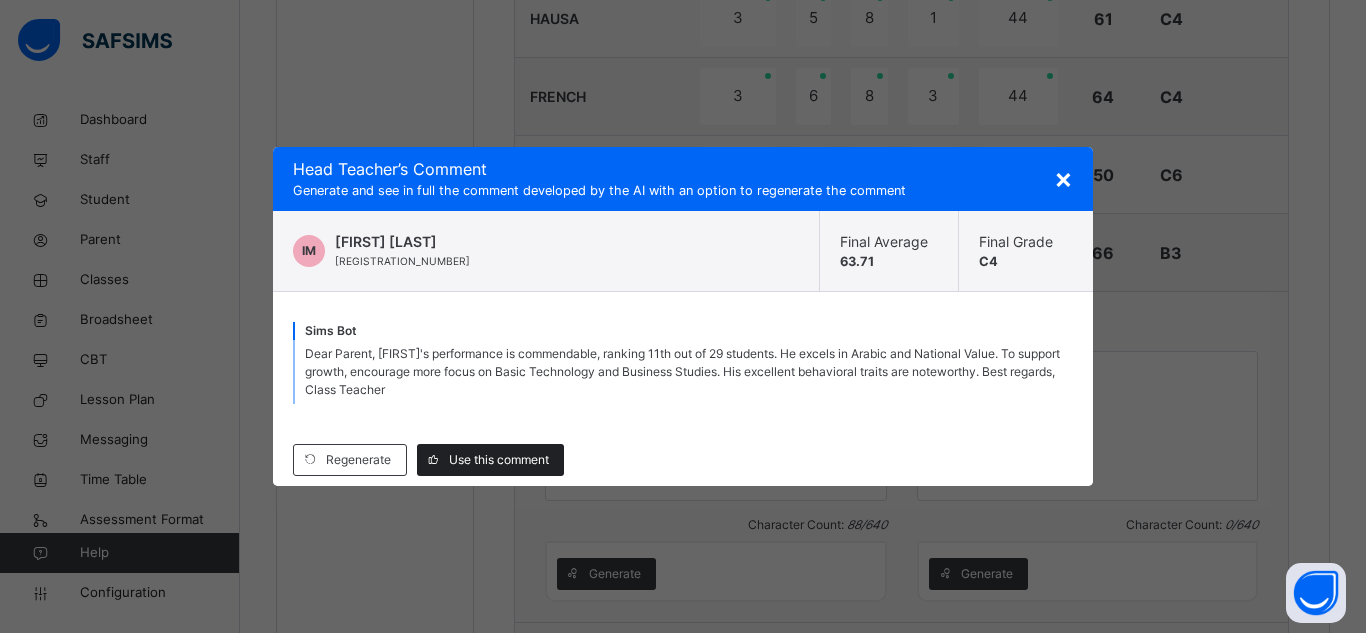 click on "Use this comment" at bounding box center (499, 460) 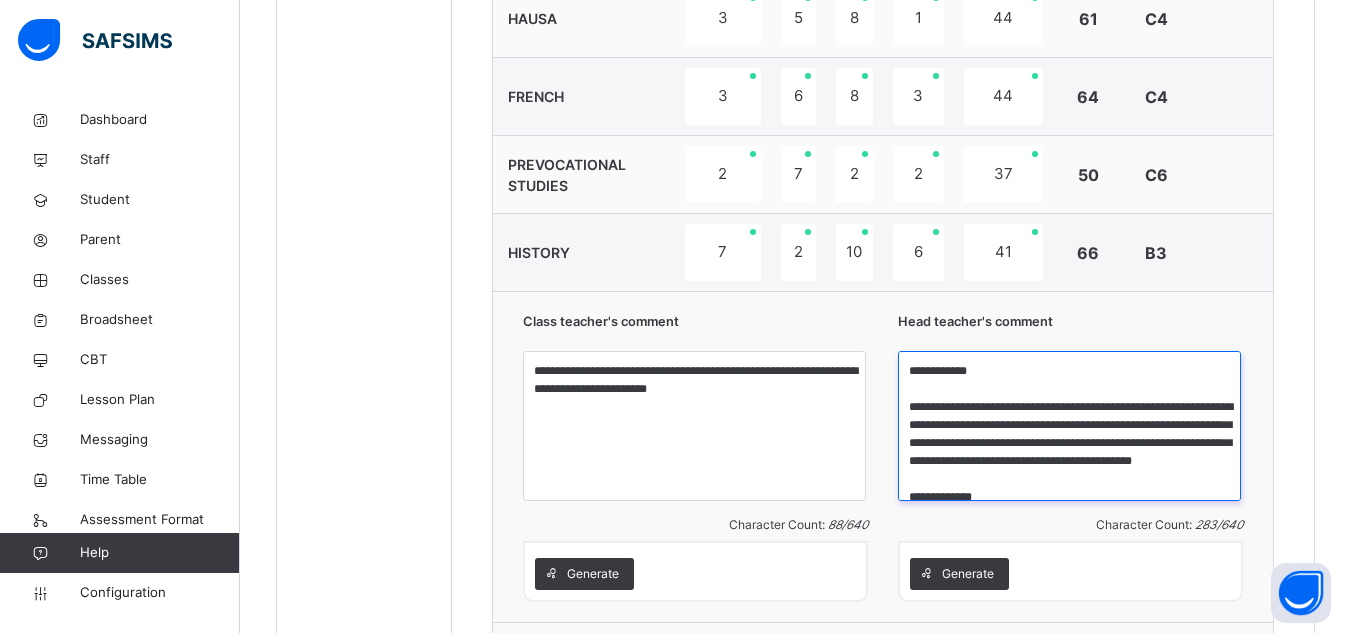 click on "**********" at bounding box center (1069, 426) 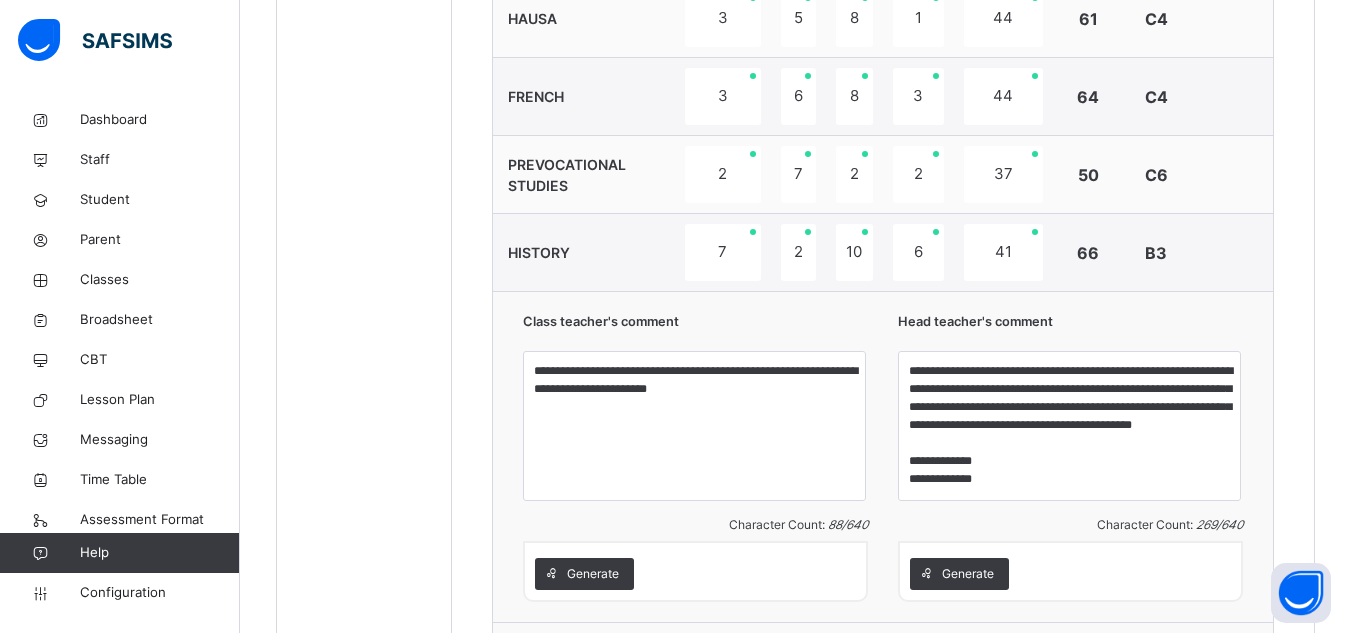 drag, startPoint x: 1016, startPoint y: 516, endPoint x: 1002, endPoint y: 476, distance: 42.379242 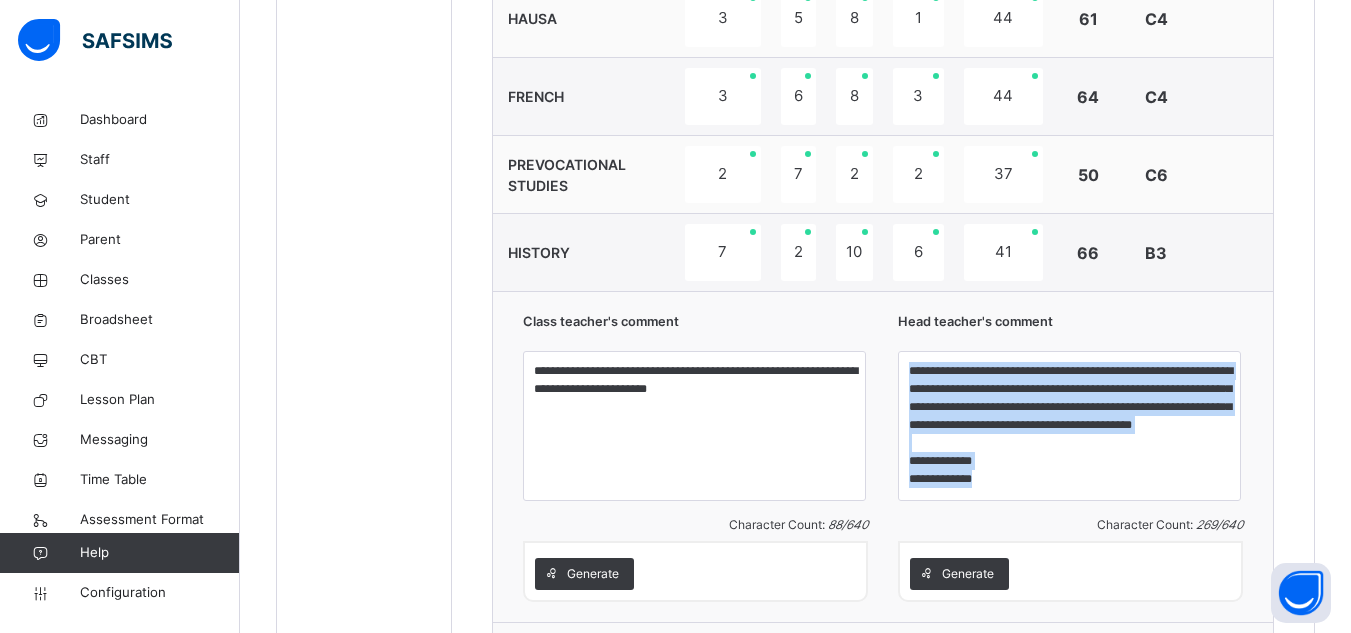 scroll, scrollTop: 8, scrollLeft: 0, axis: vertical 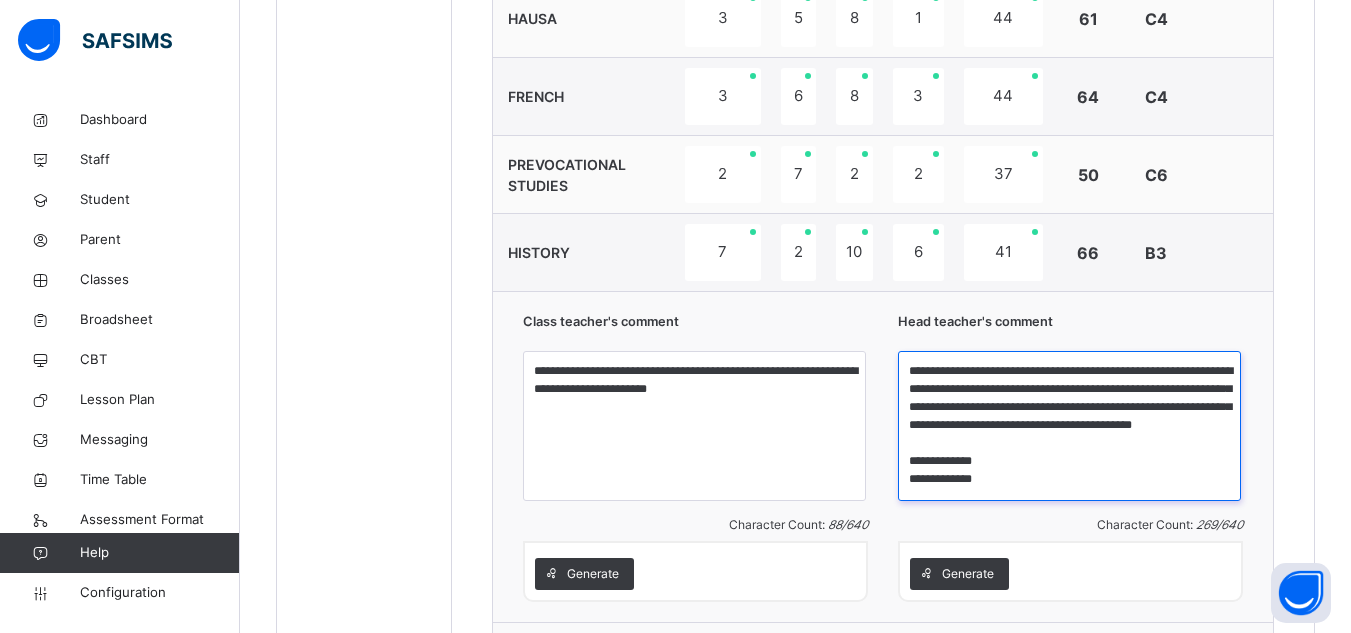 click on "**********" at bounding box center (1069, 426) 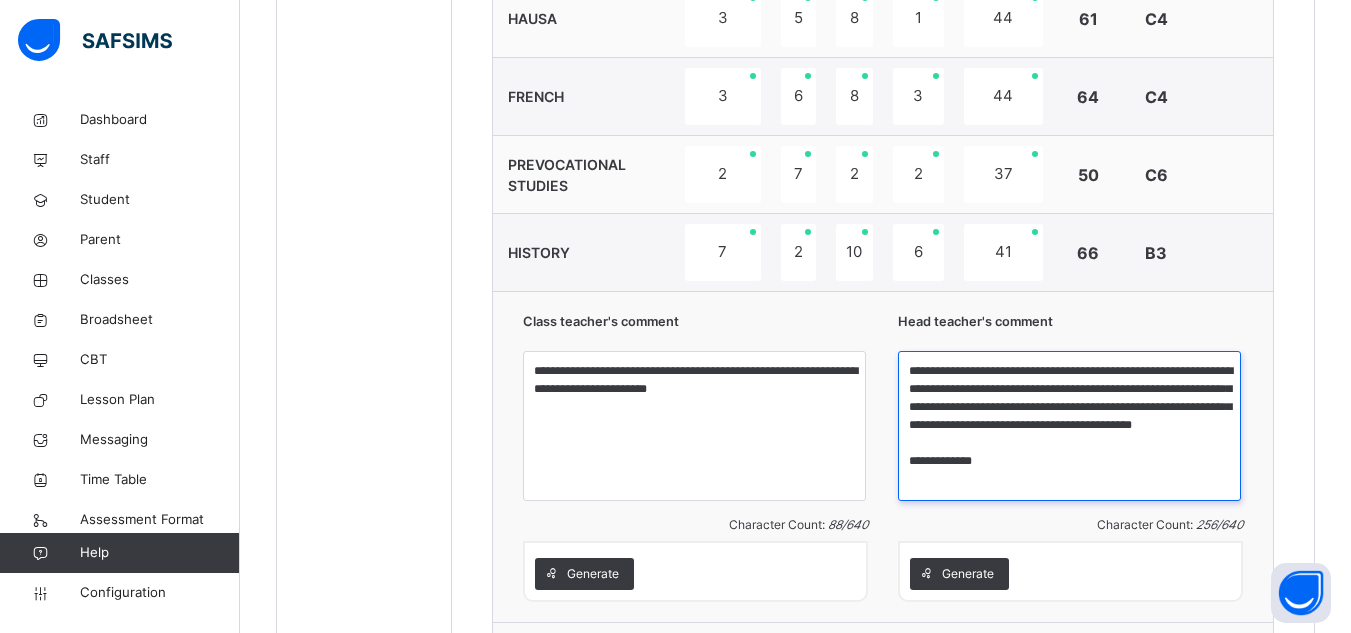 scroll, scrollTop: 0, scrollLeft: 0, axis: both 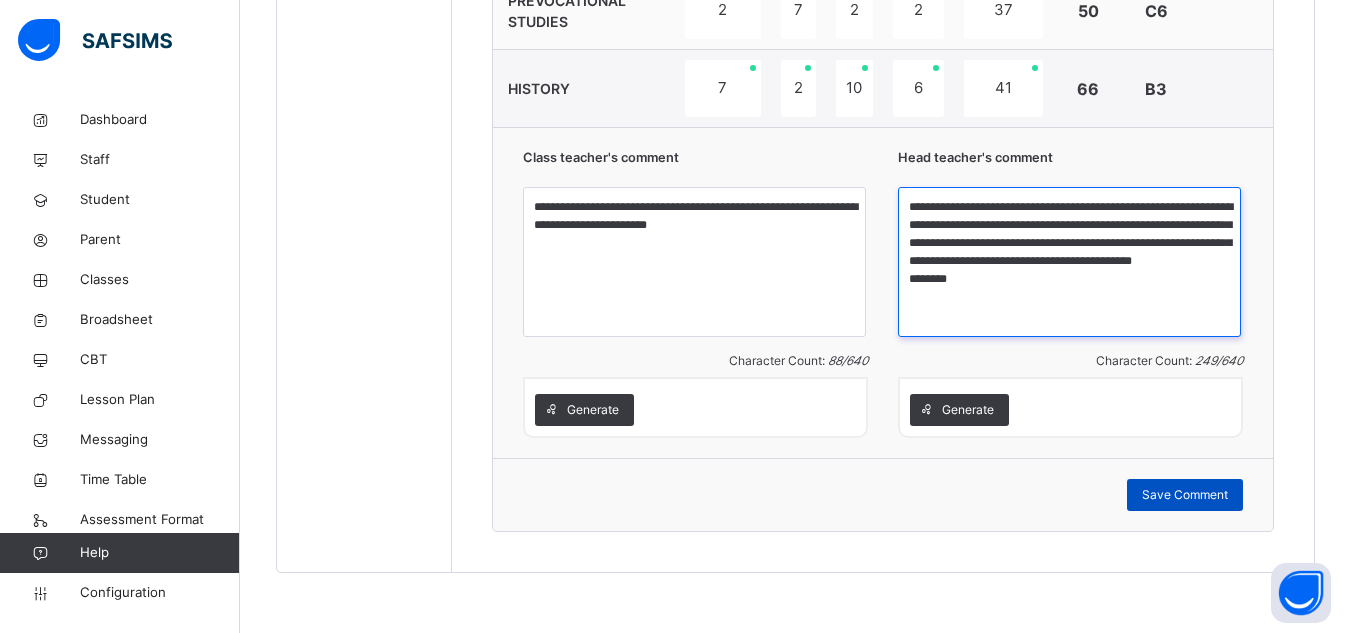 type on "**********" 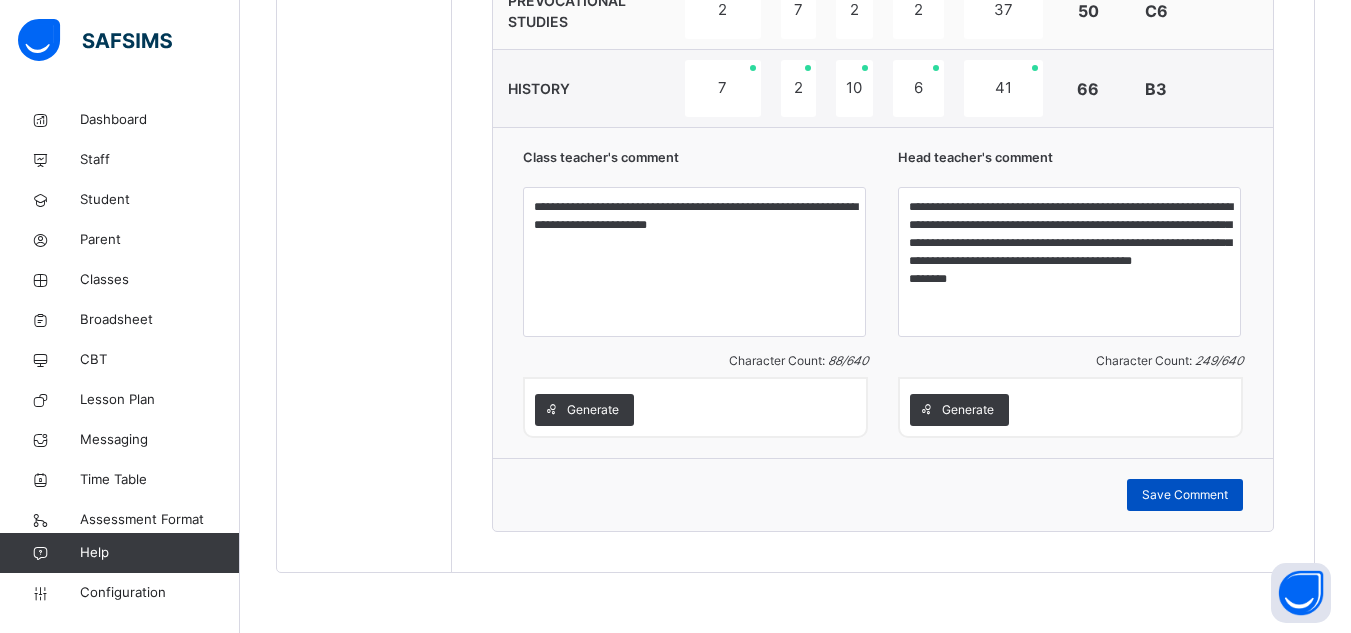 click on "Save Comment" at bounding box center (1185, 495) 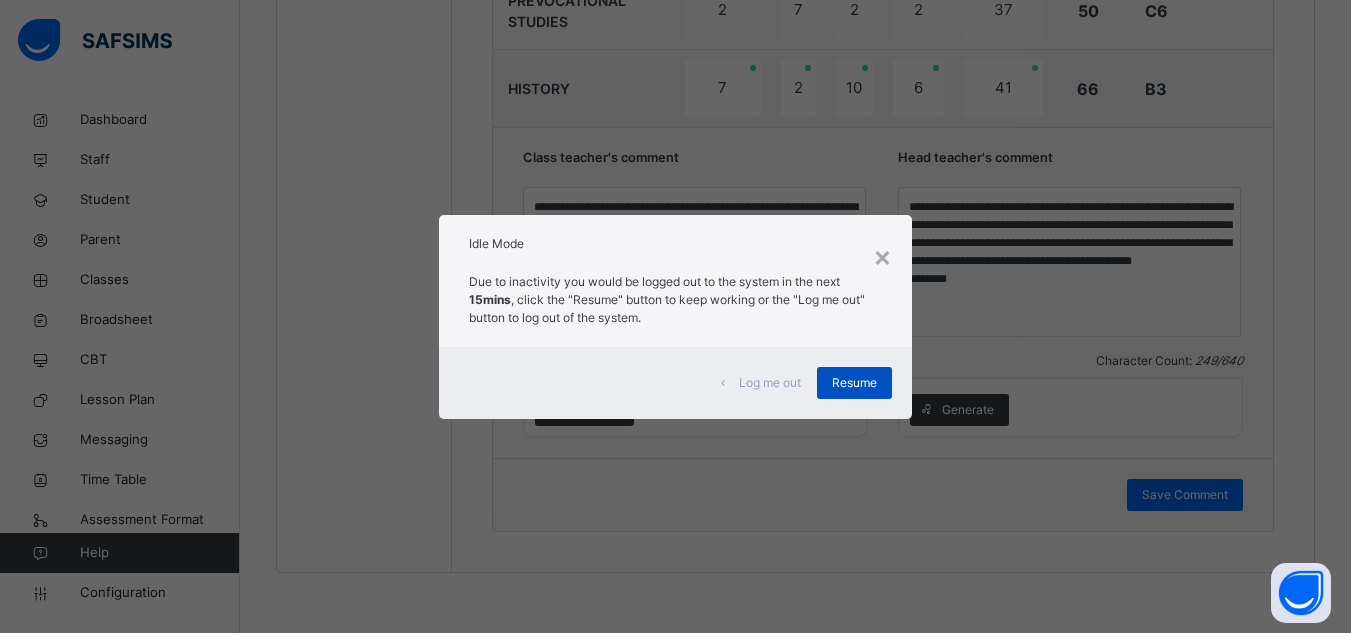 click on "Resume" at bounding box center (854, 383) 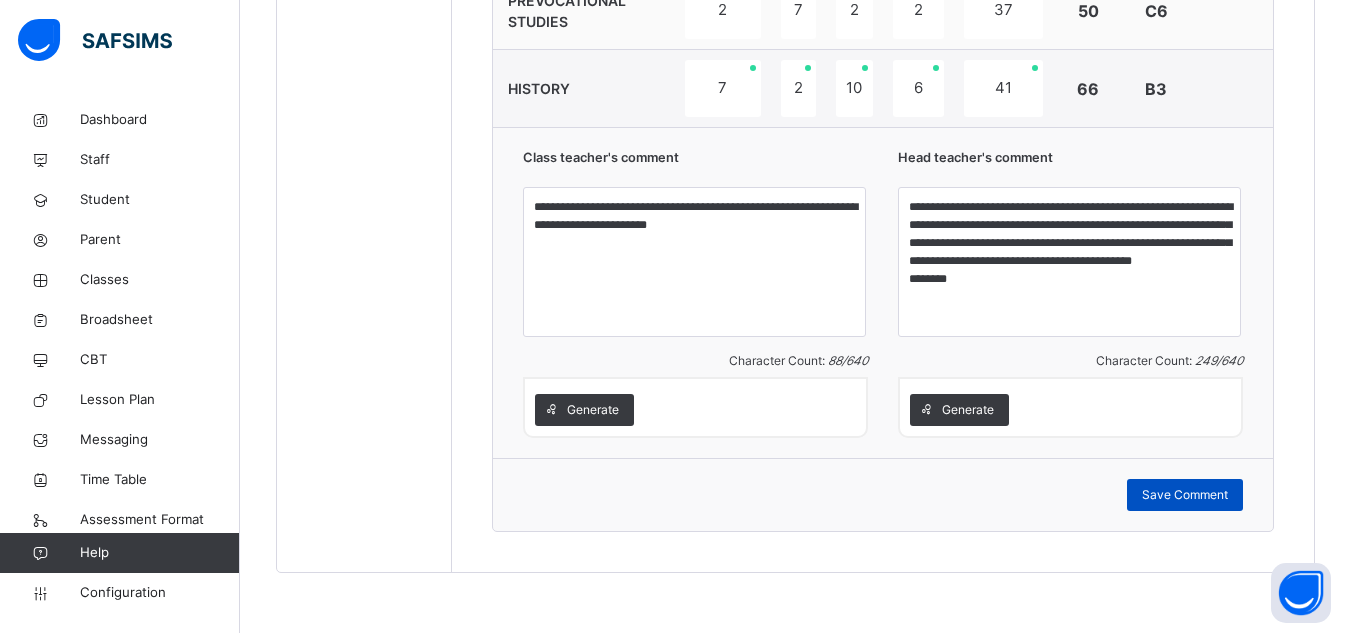 click on "Save Comment" at bounding box center [1185, 495] 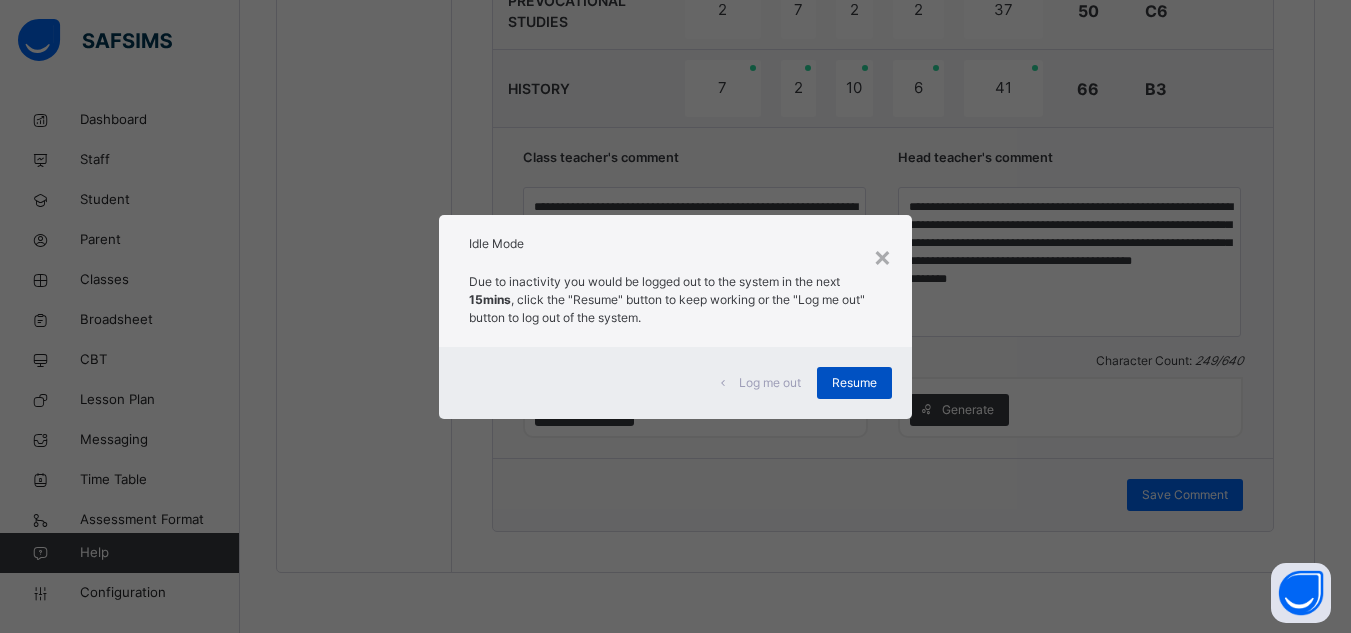click on "Resume" at bounding box center [854, 383] 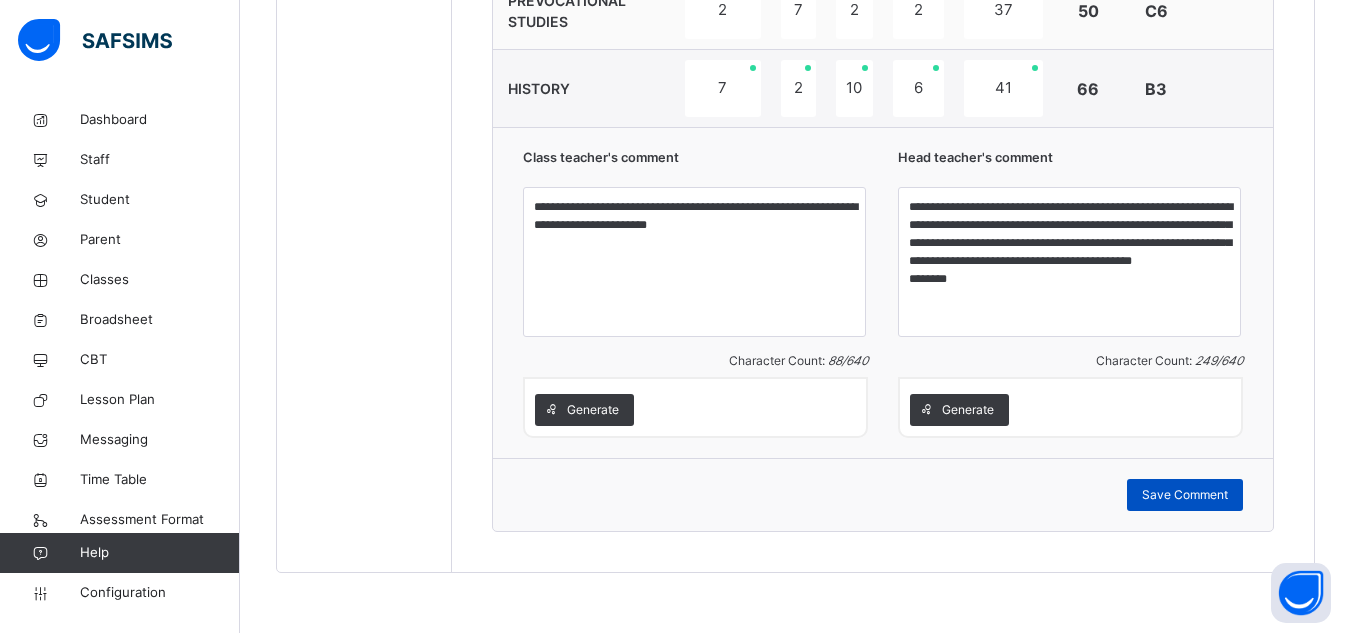 click on "Save Comment" at bounding box center (1185, 495) 